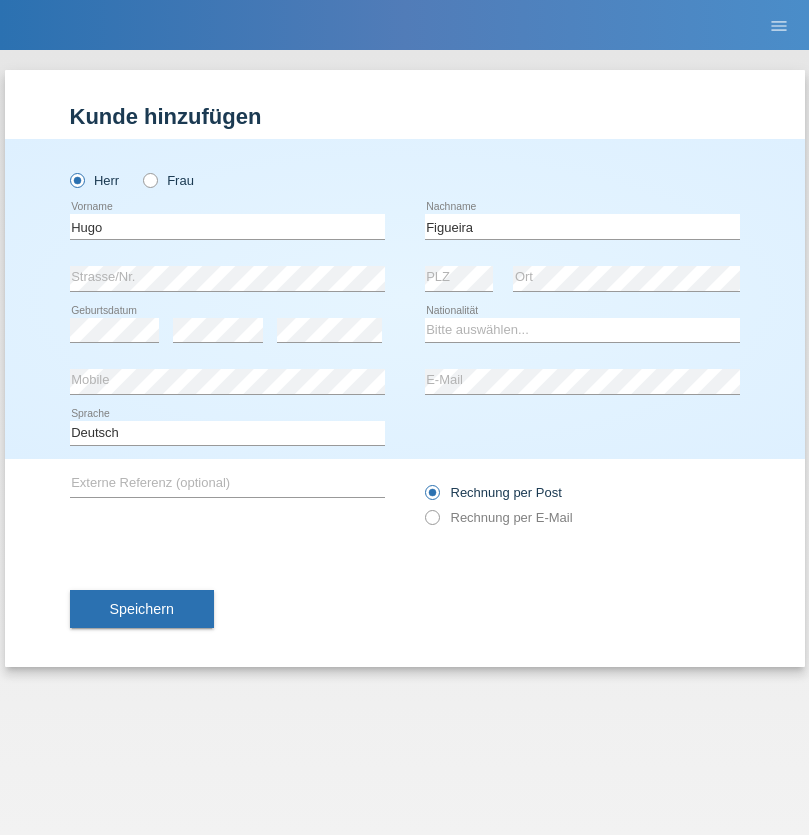 scroll, scrollTop: 0, scrollLeft: 0, axis: both 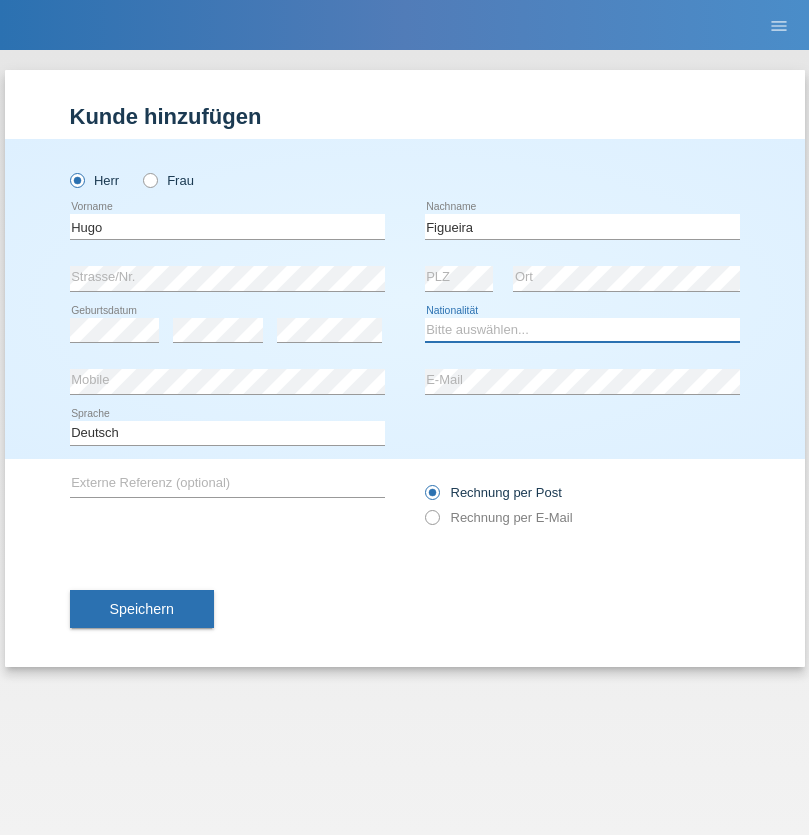 select on "PT" 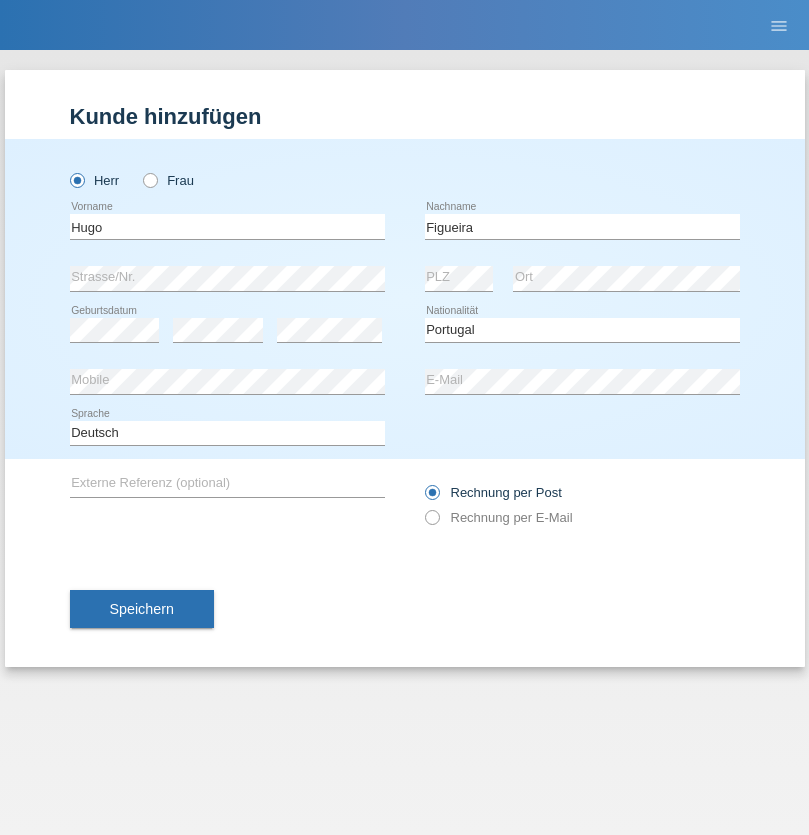 select on "C" 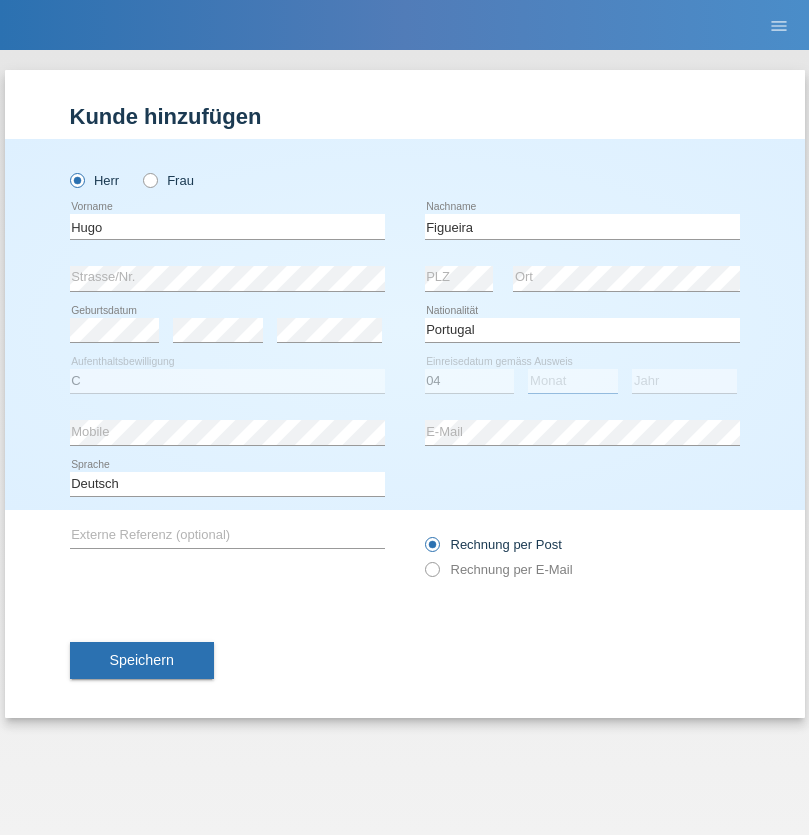 select on "02" 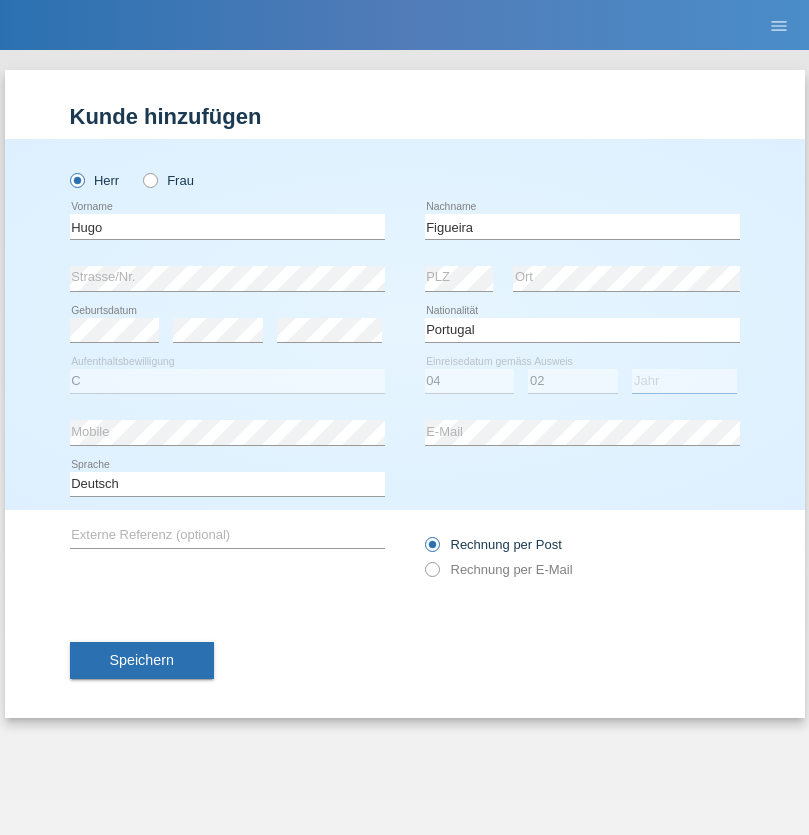 select on "2012" 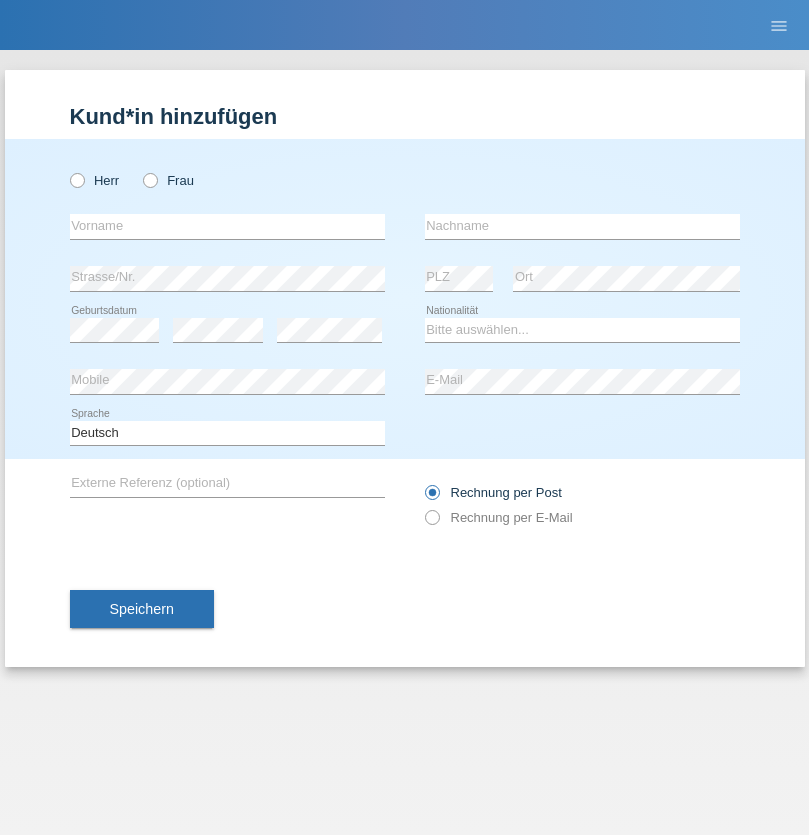 scroll, scrollTop: 0, scrollLeft: 0, axis: both 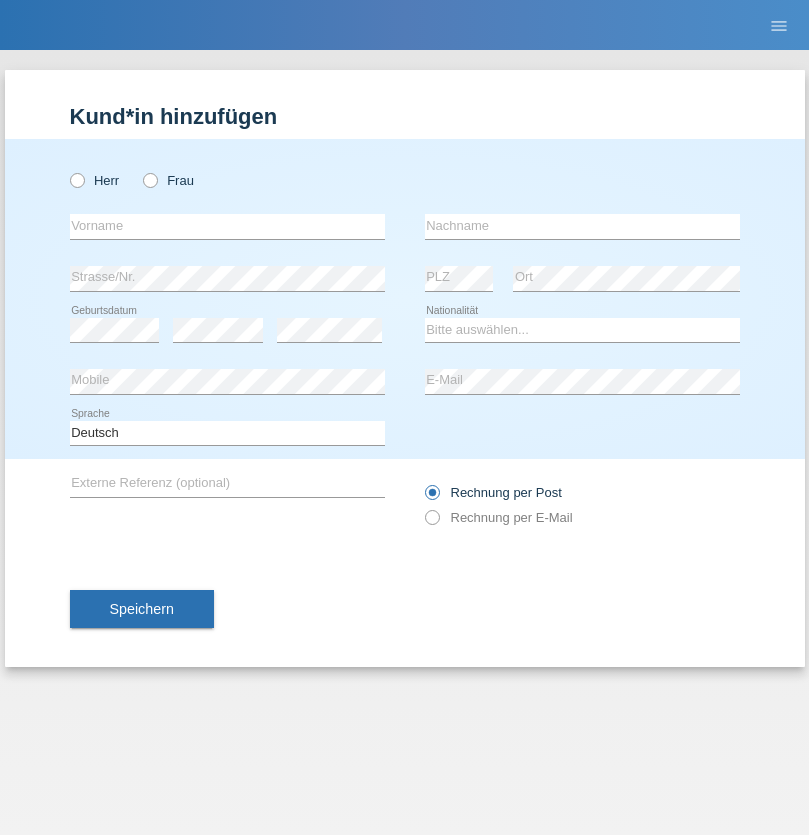 radio on "true" 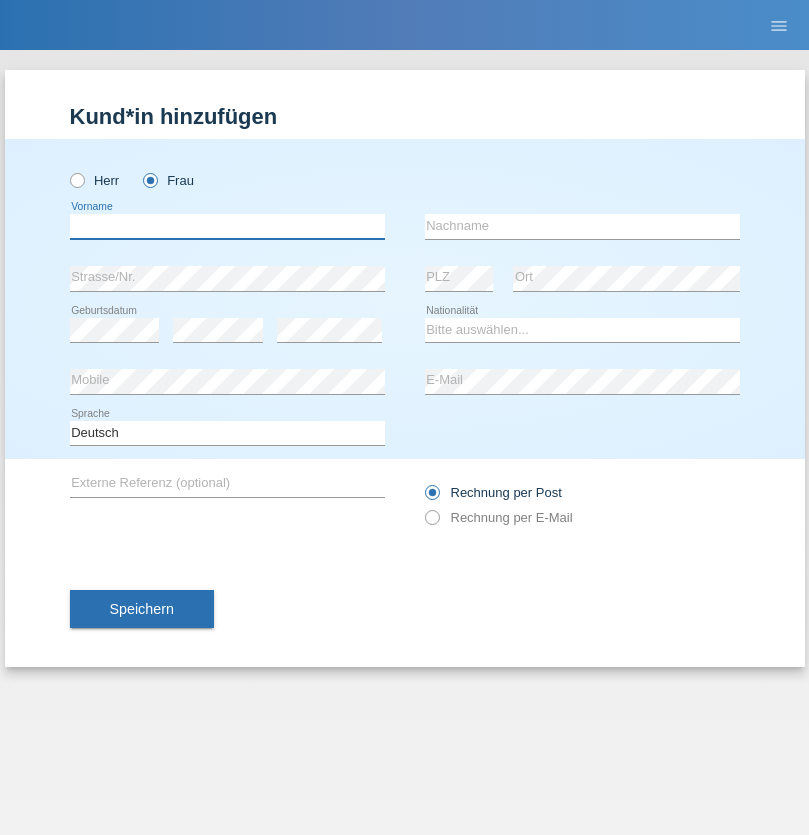 click at bounding box center [227, 226] 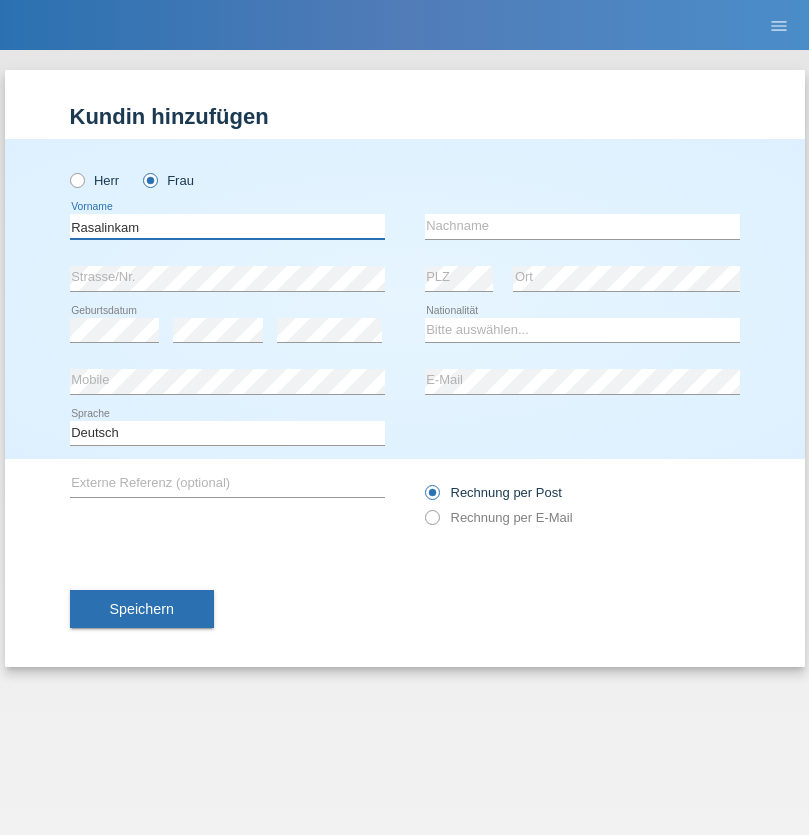 type on "Rasalinkam" 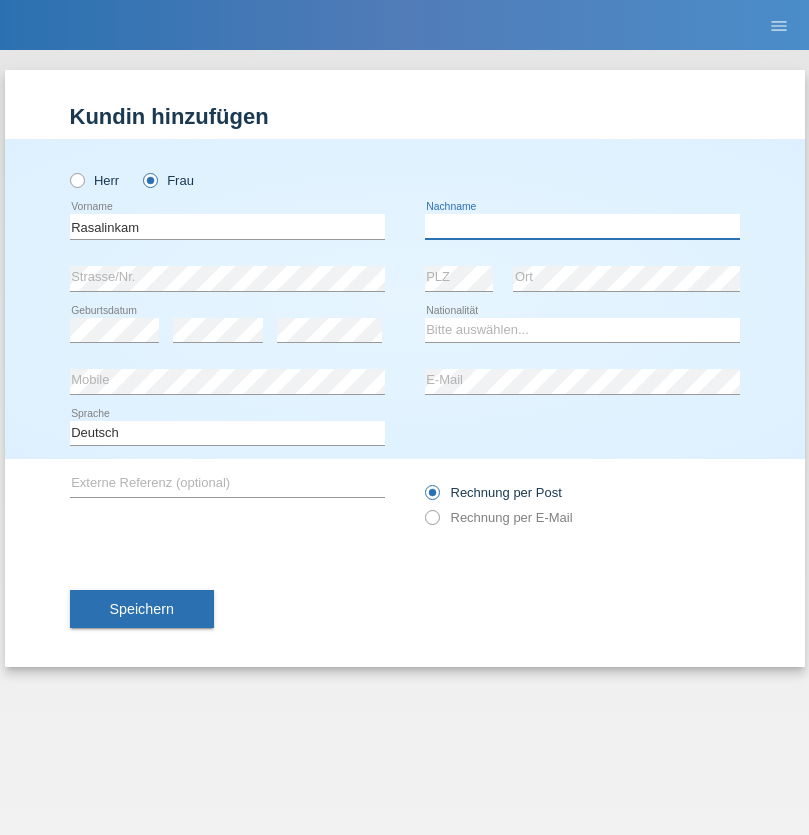 click at bounding box center (582, 226) 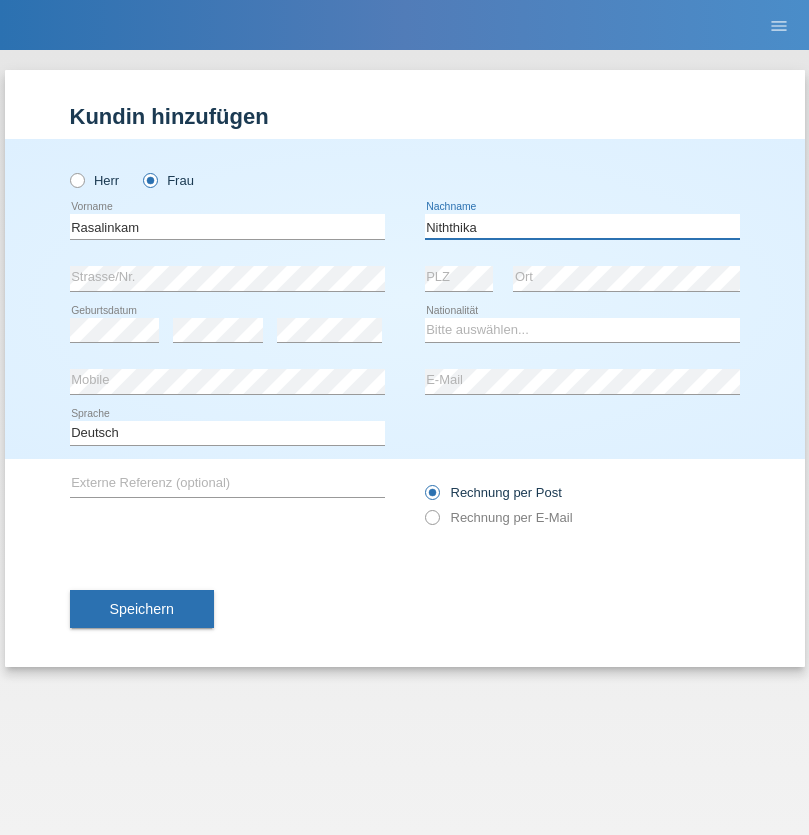 type on "Niththika" 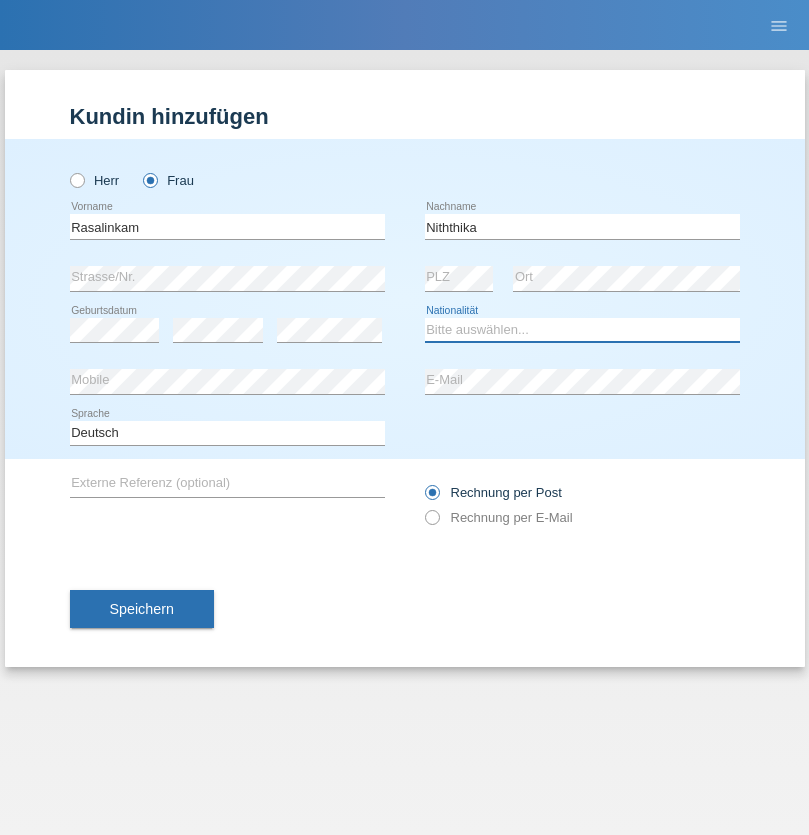 select on "LK" 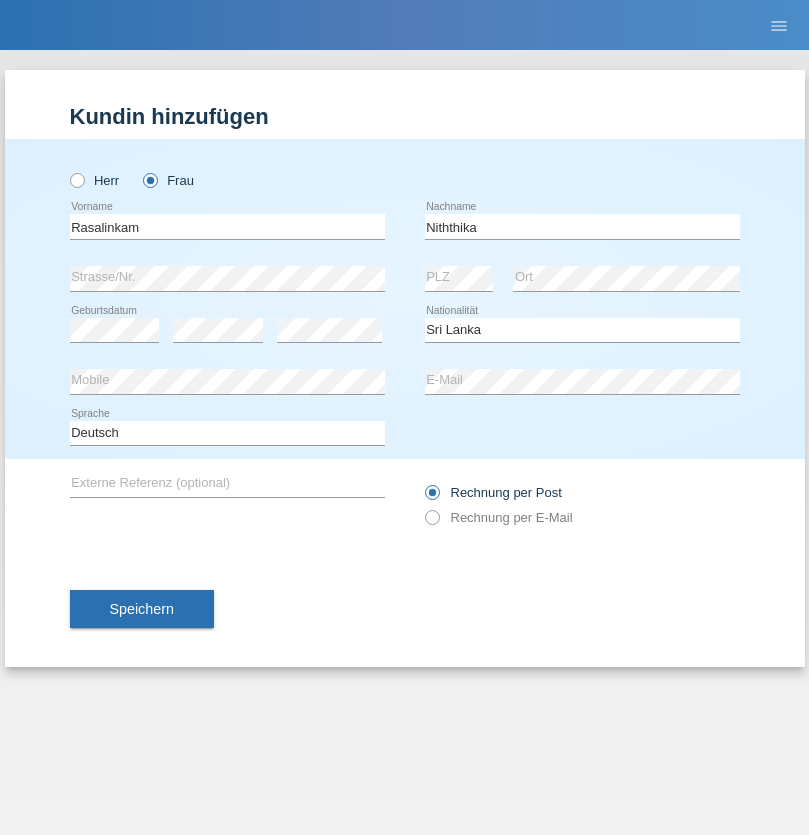 select on "C" 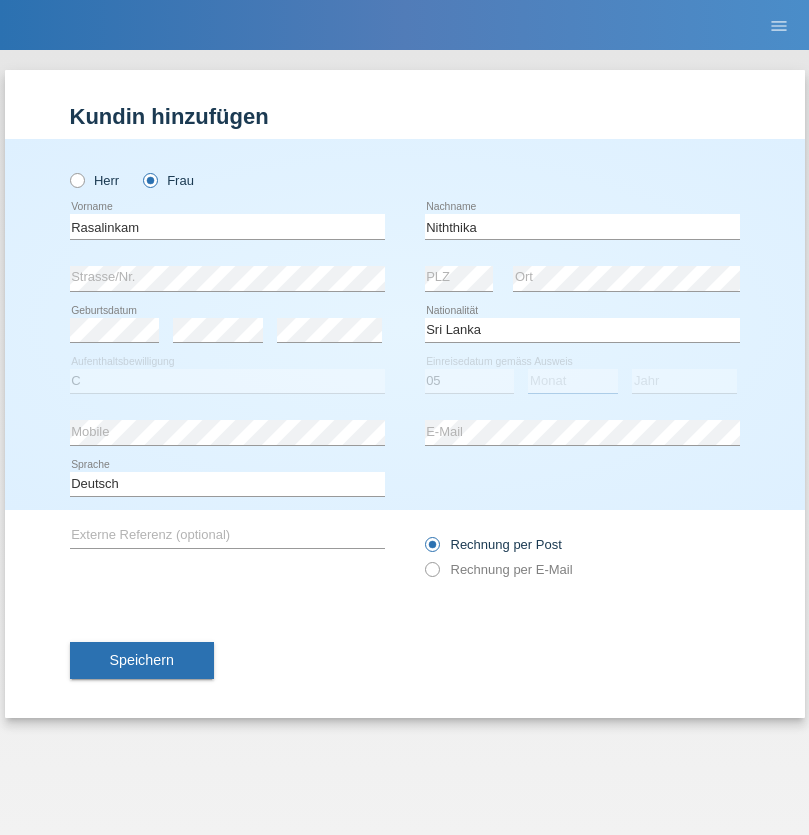 select on "08" 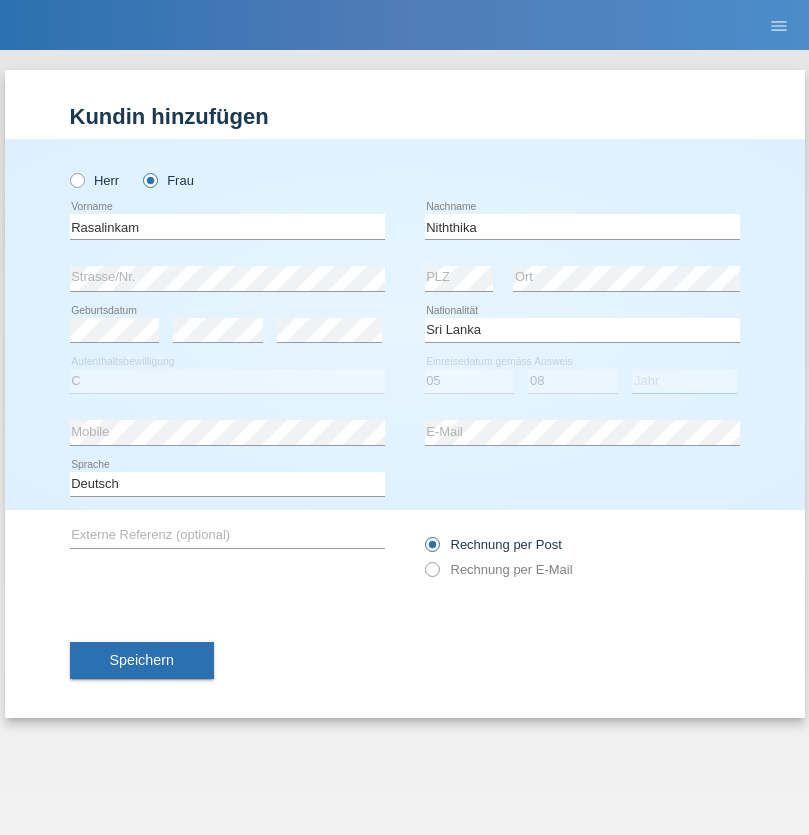 select on "2021" 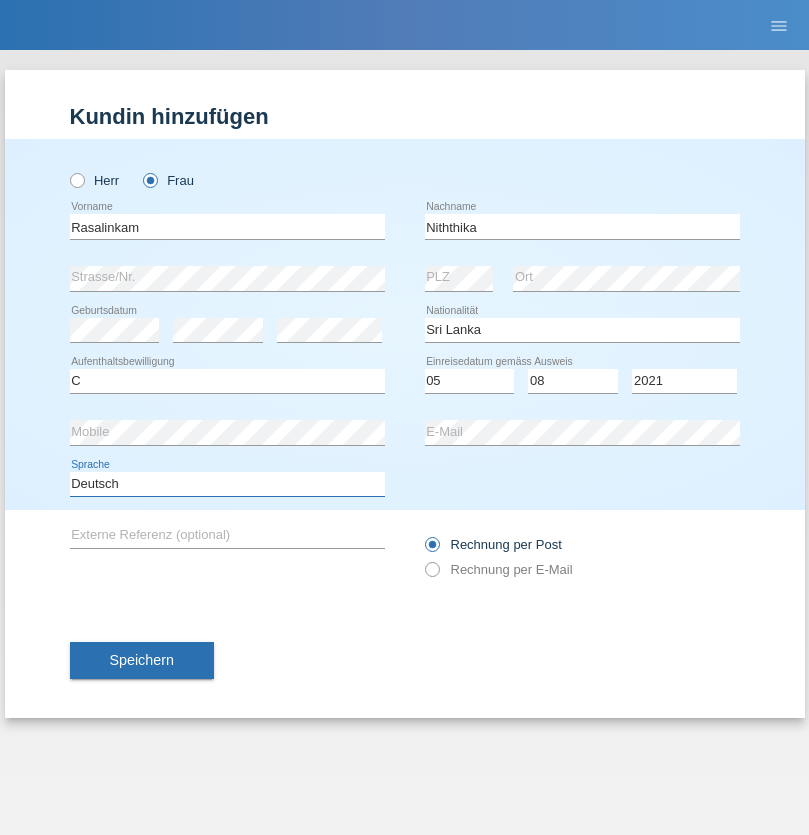select on "en" 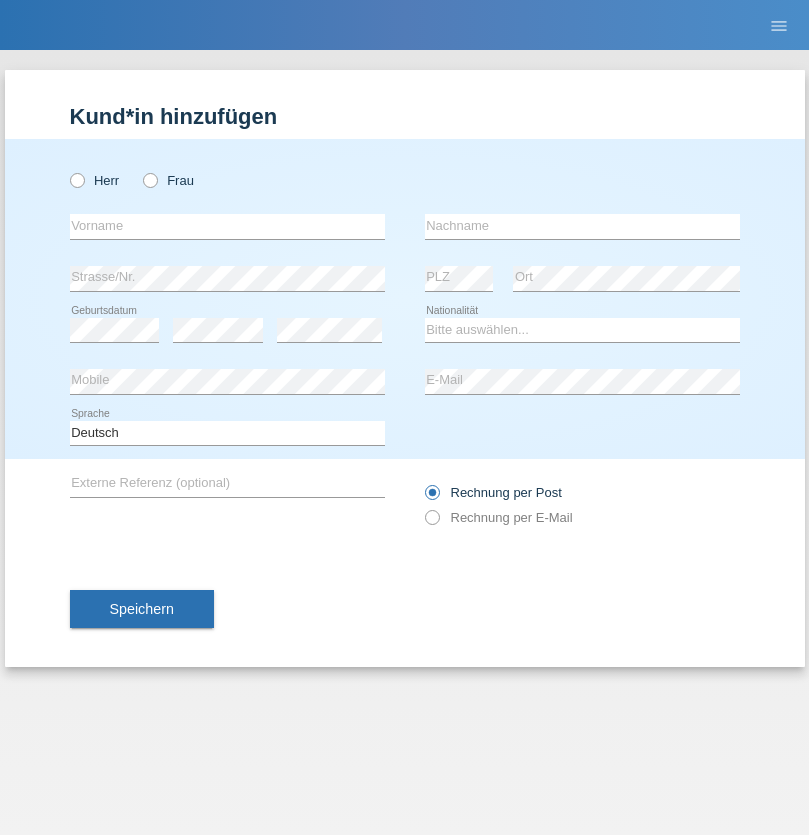 scroll, scrollTop: 0, scrollLeft: 0, axis: both 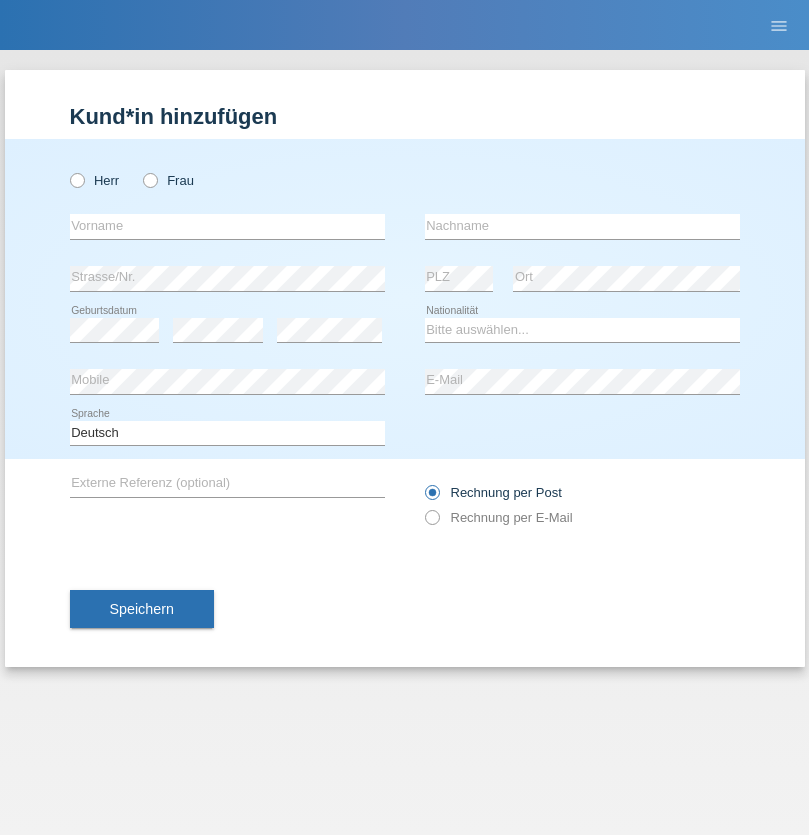 radio on "true" 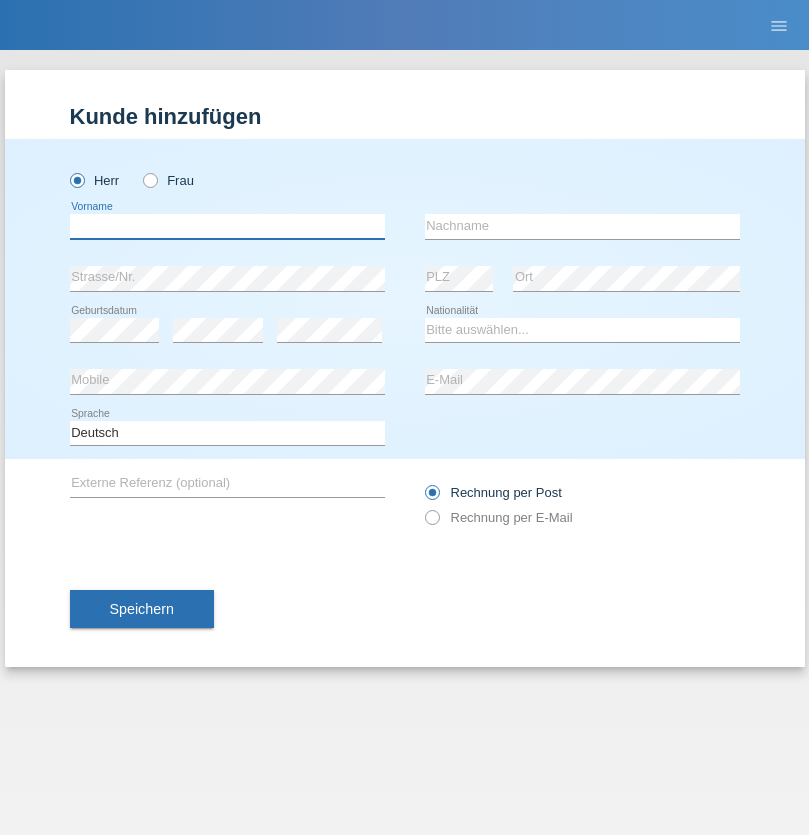 click at bounding box center (227, 226) 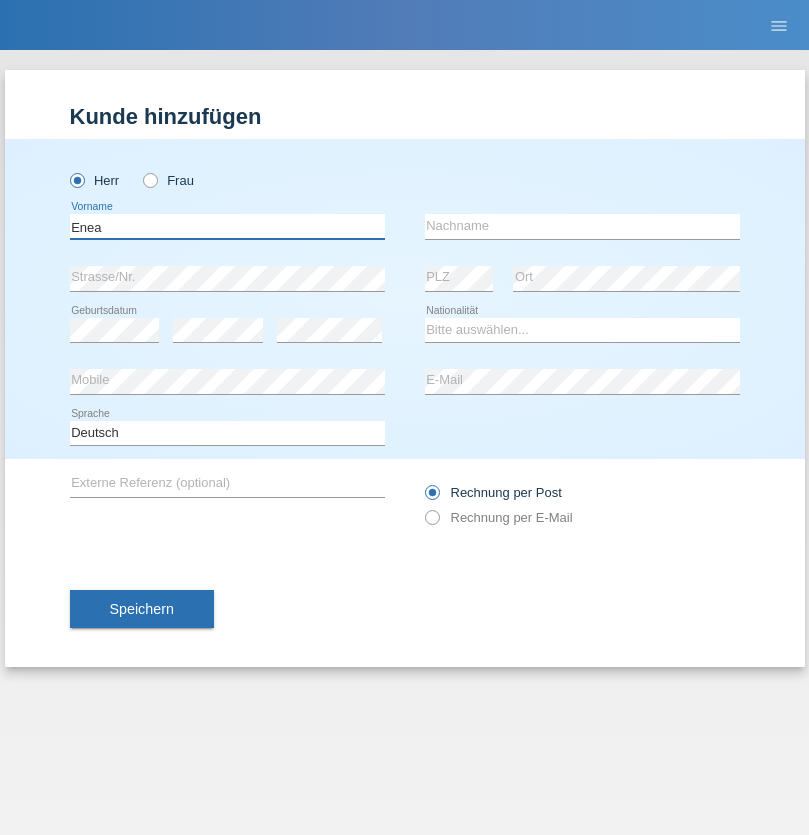 type on "Enea" 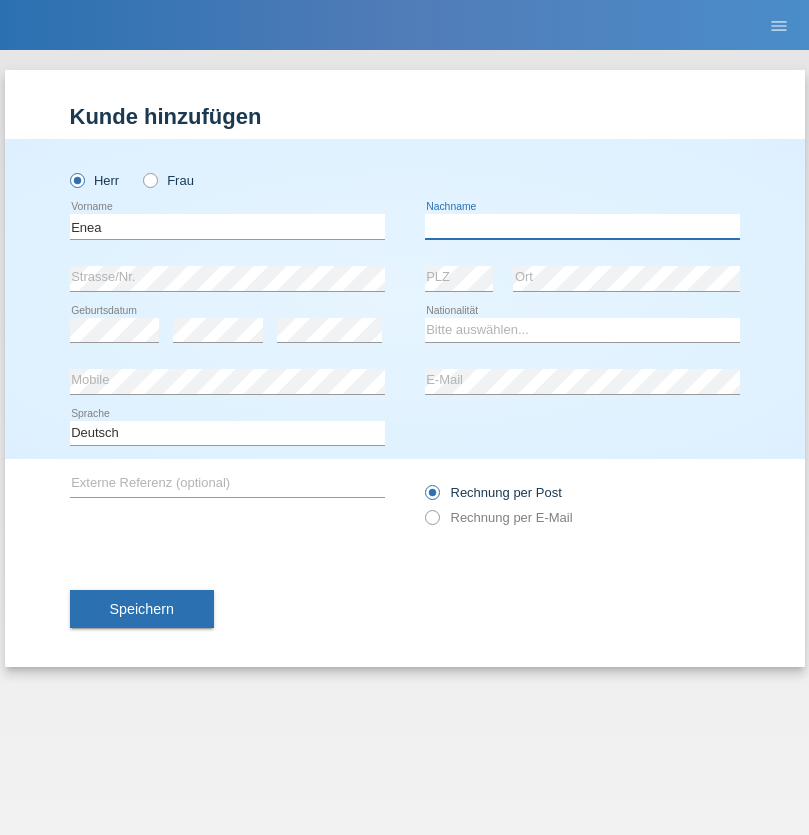 click at bounding box center (582, 226) 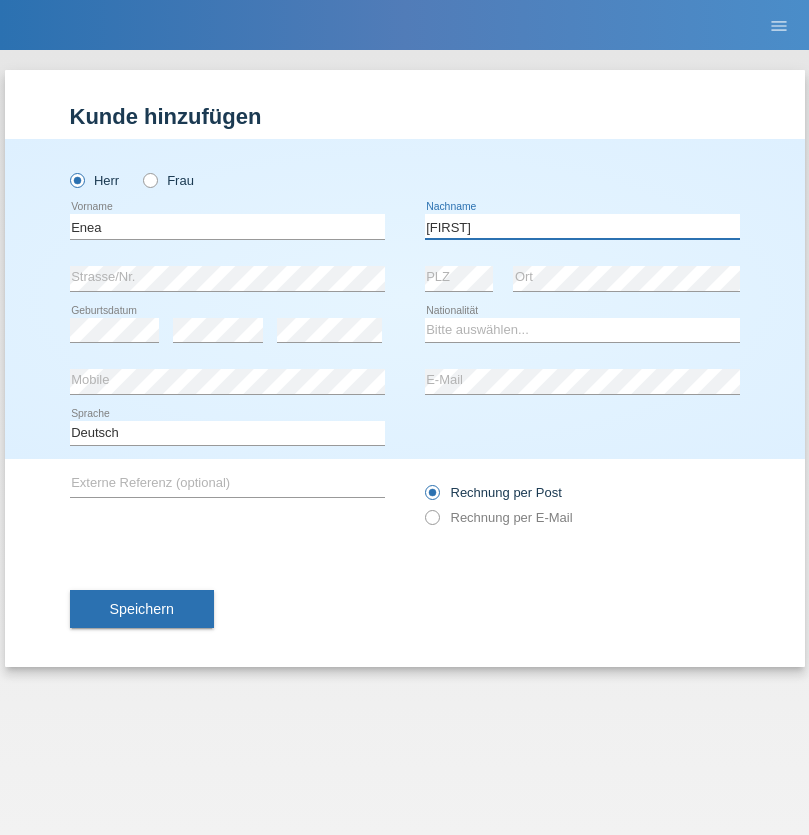 type on "Andrei" 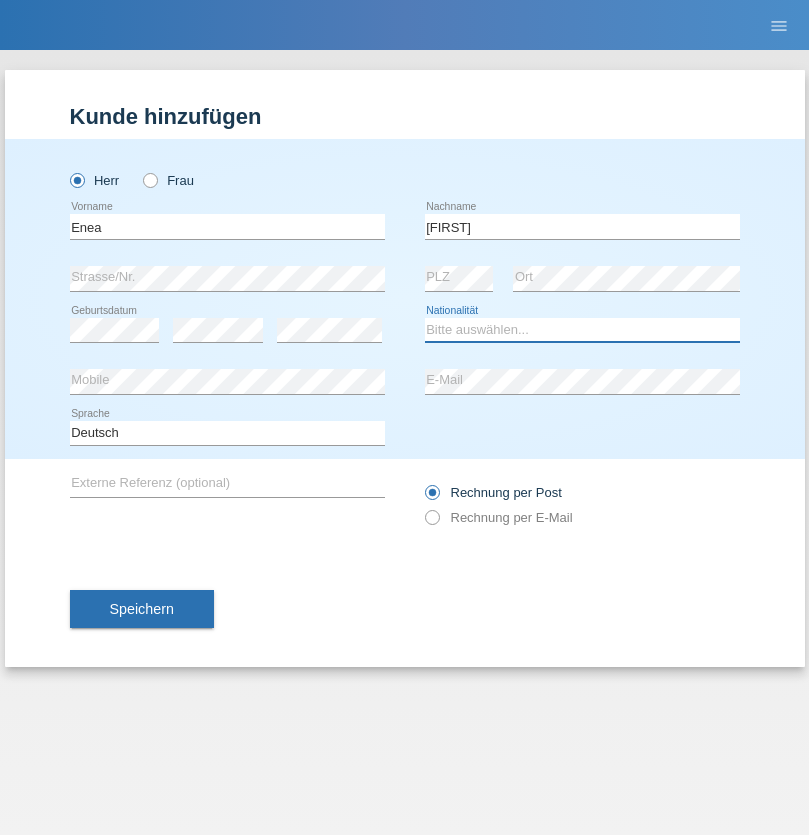 select on "OM" 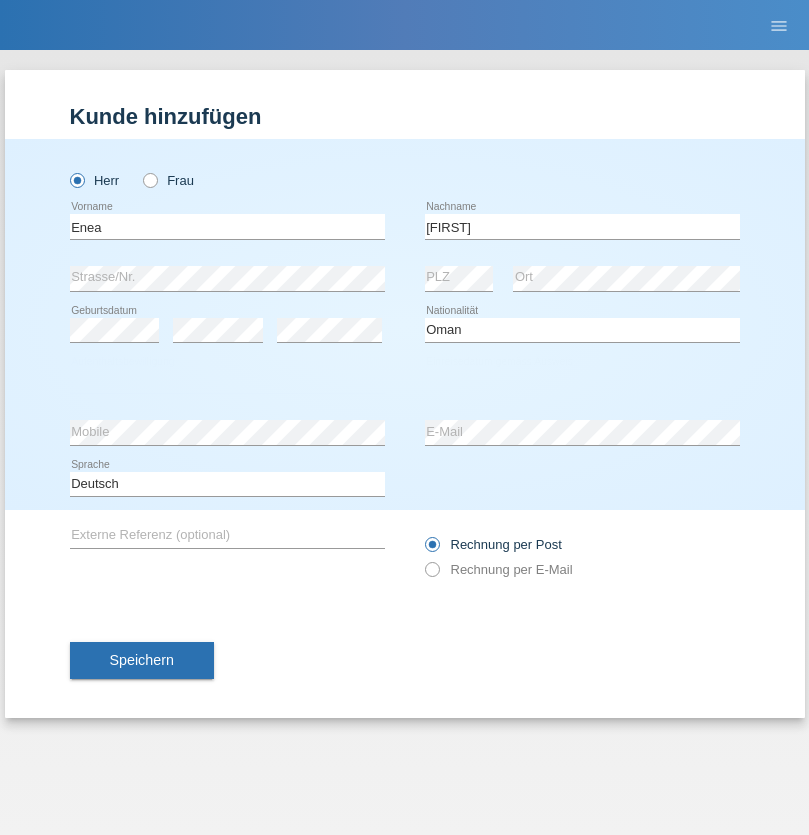 select on "C" 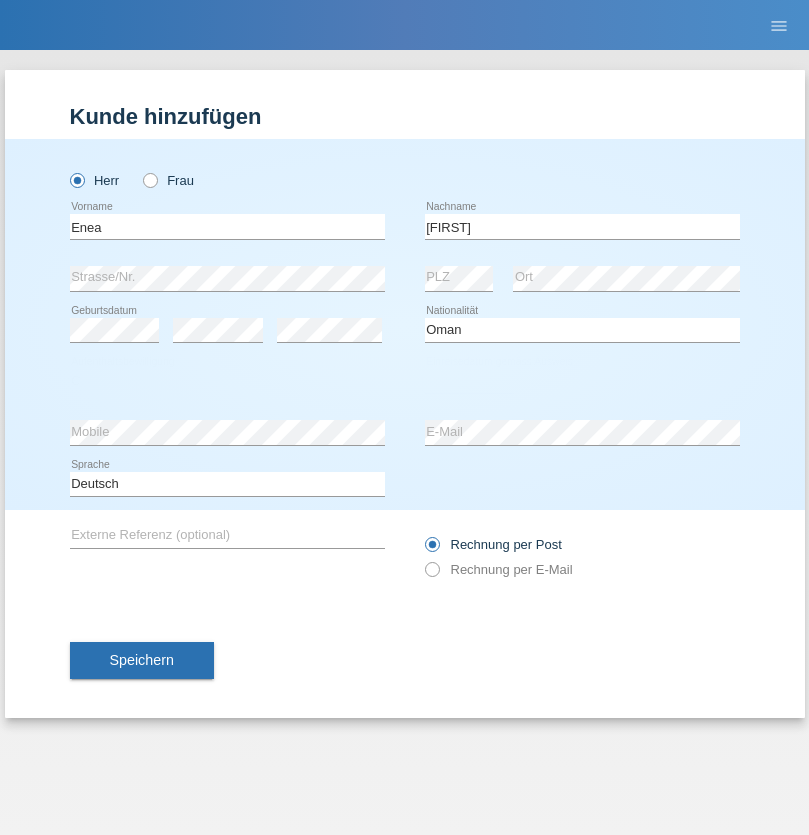 select on "17" 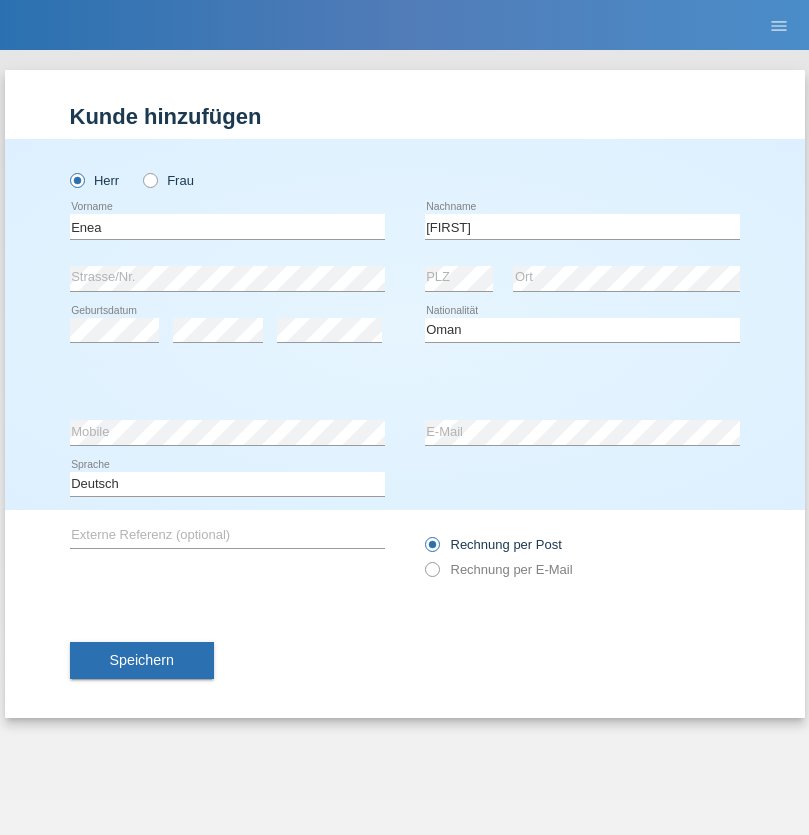 select on "06" 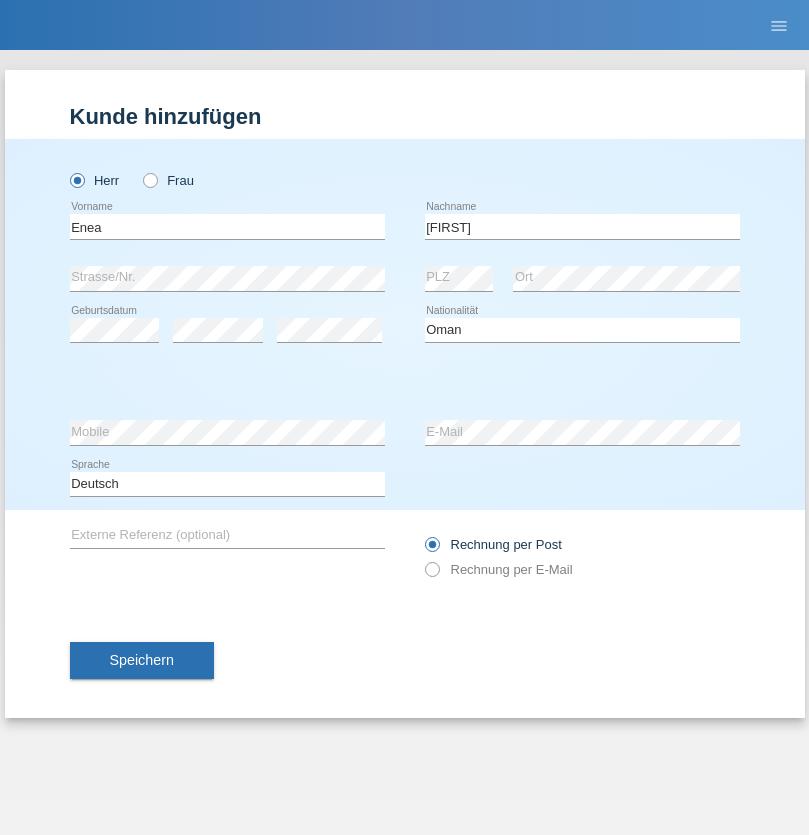 select on "2021" 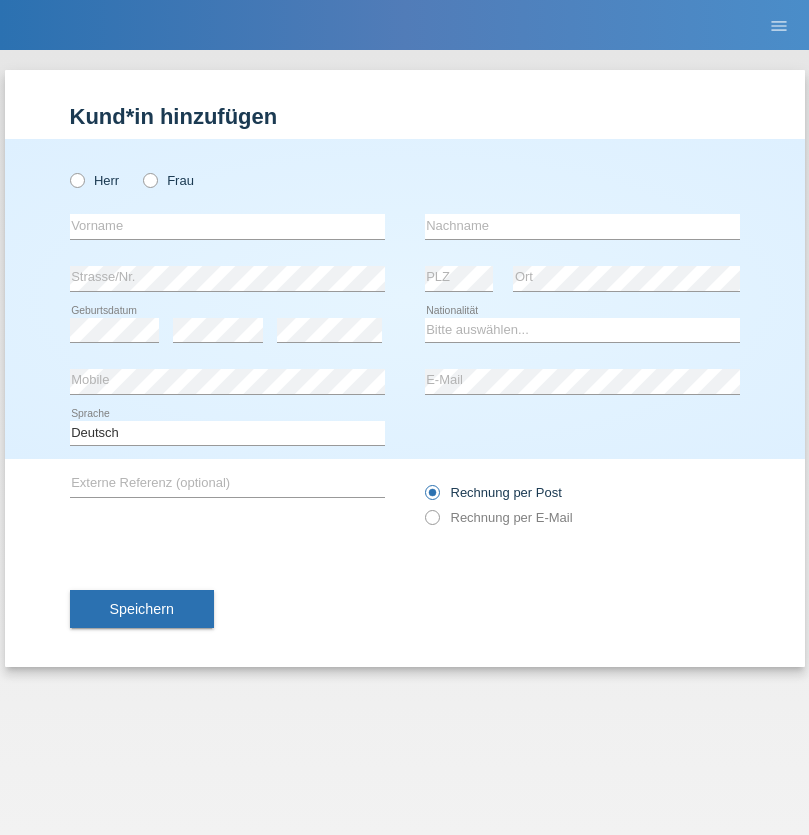 scroll, scrollTop: 0, scrollLeft: 0, axis: both 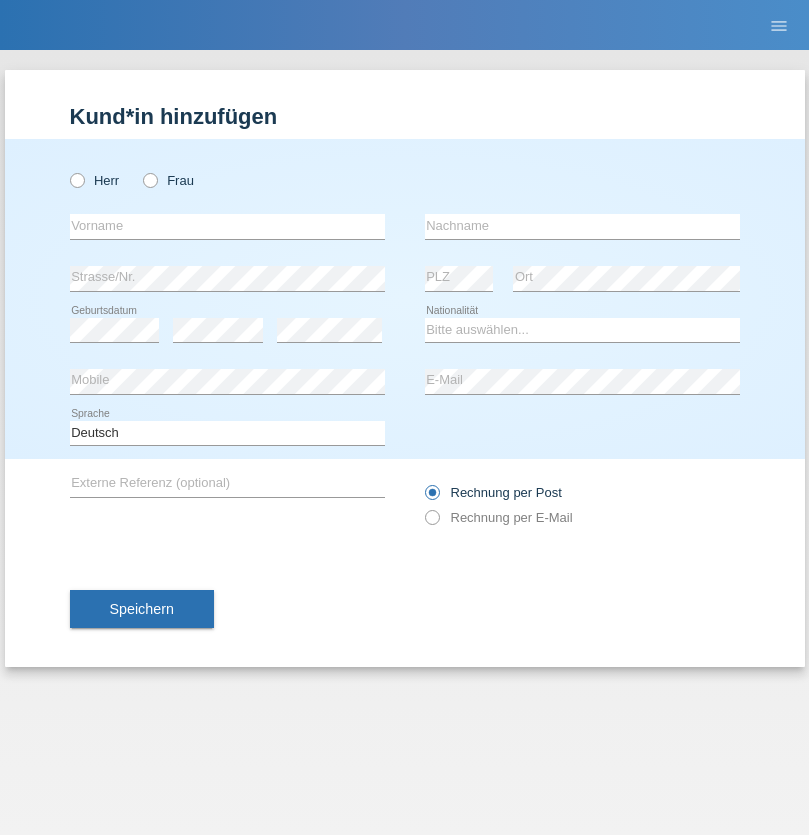 radio on "true" 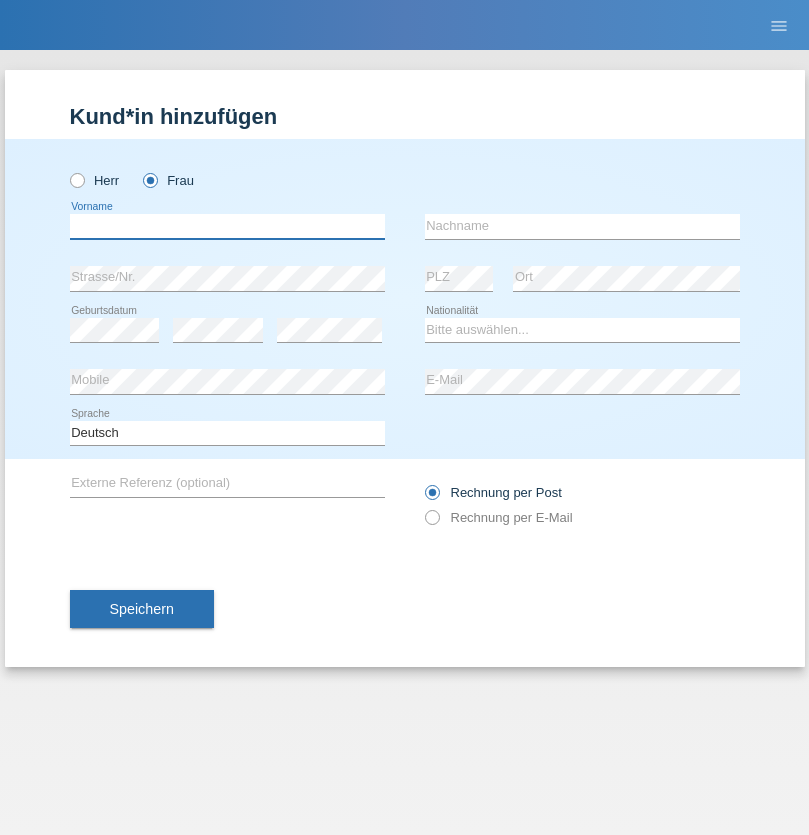 click at bounding box center (227, 226) 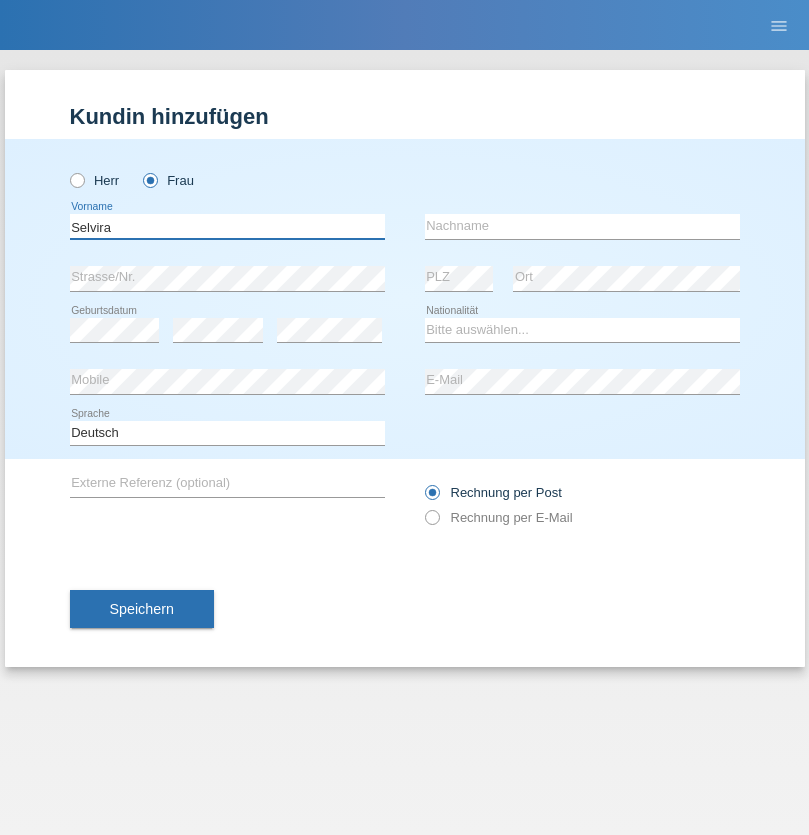 type on "Selvira" 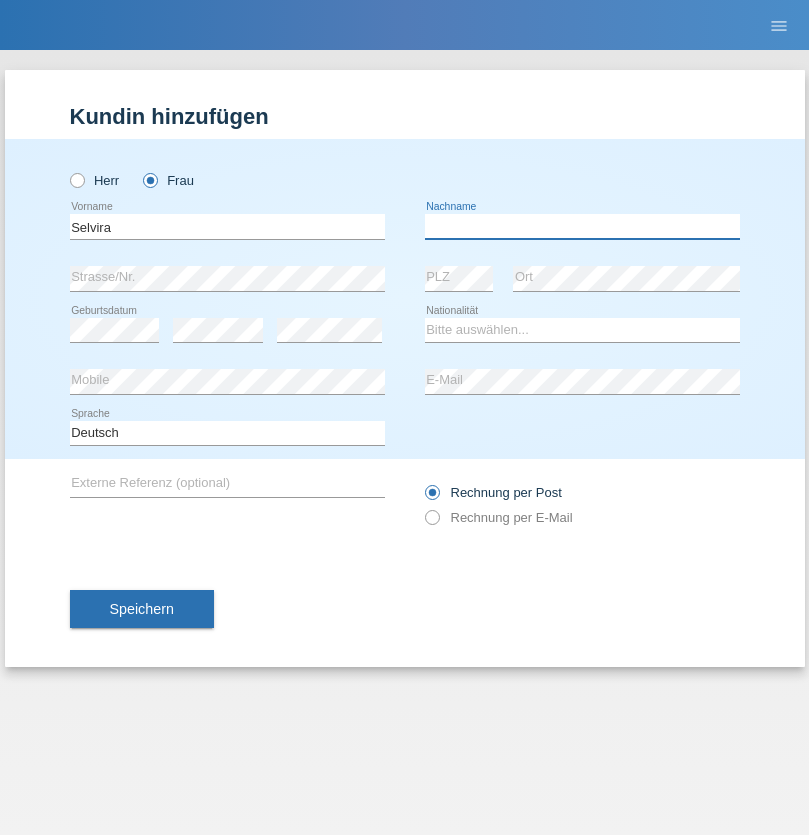click at bounding box center [582, 226] 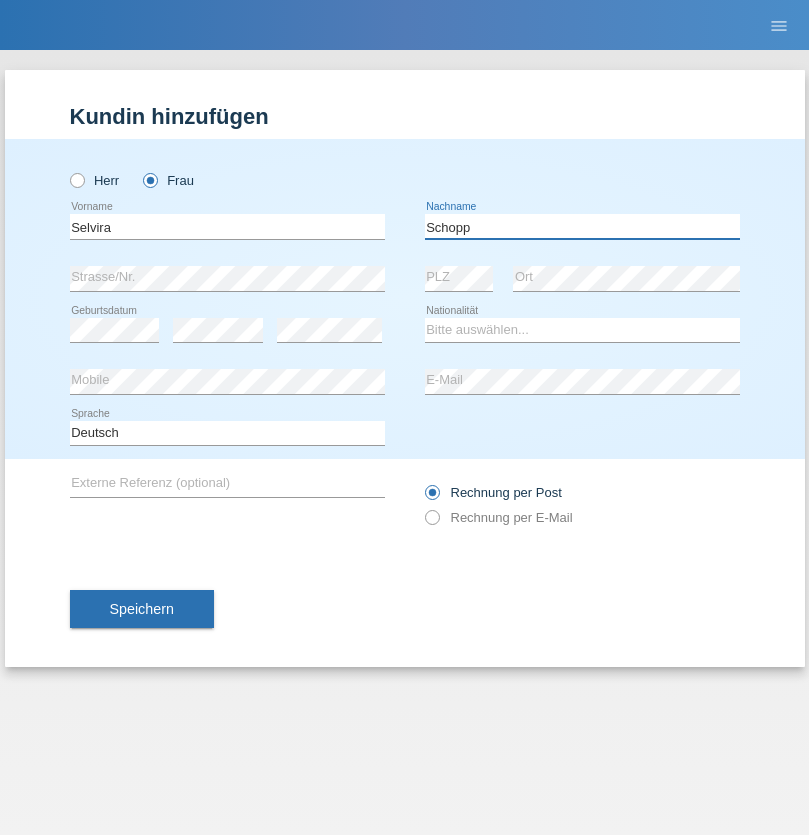 type on "Schopp" 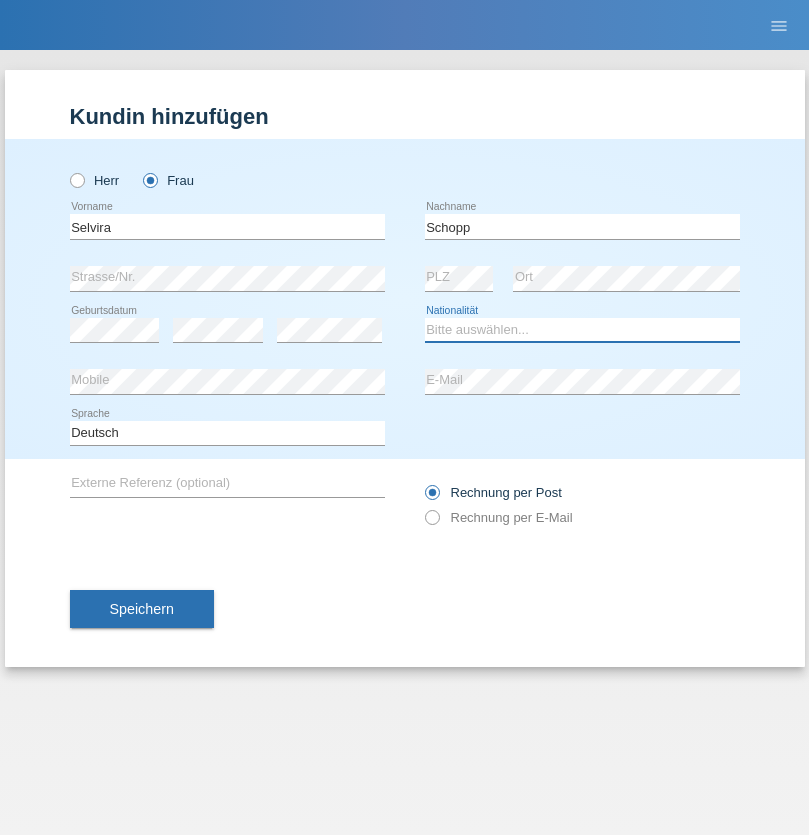 select on "CH" 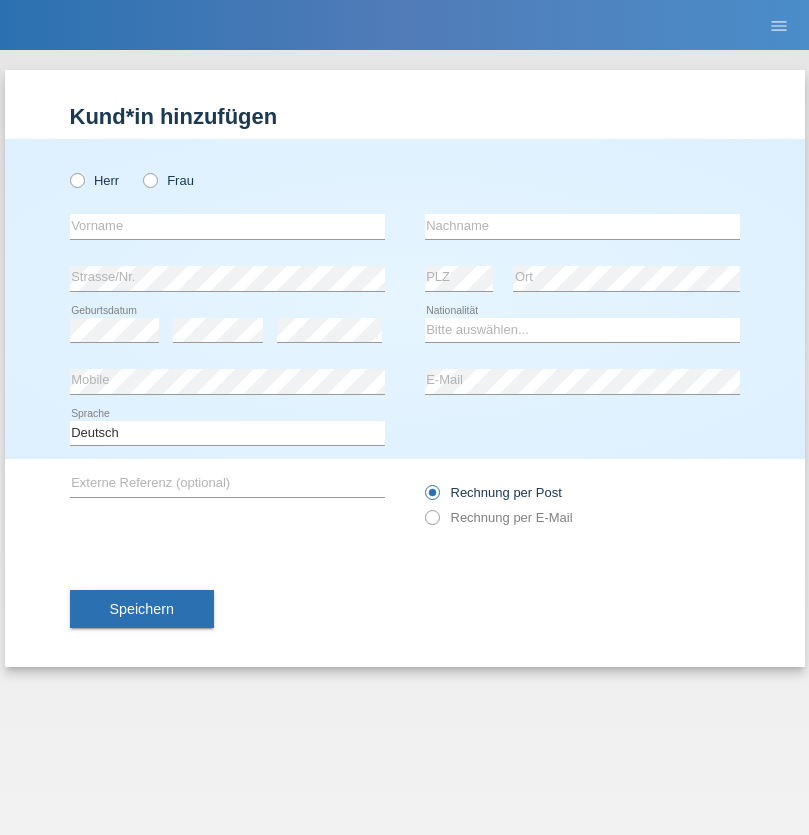 scroll, scrollTop: 0, scrollLeft: 0, axis: both 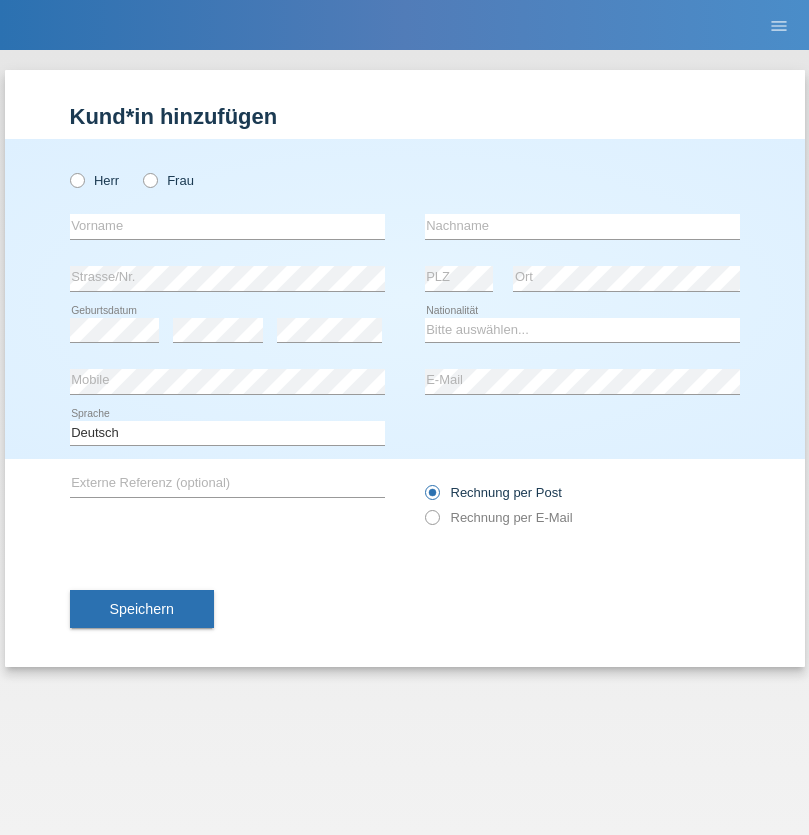 radio on "true" 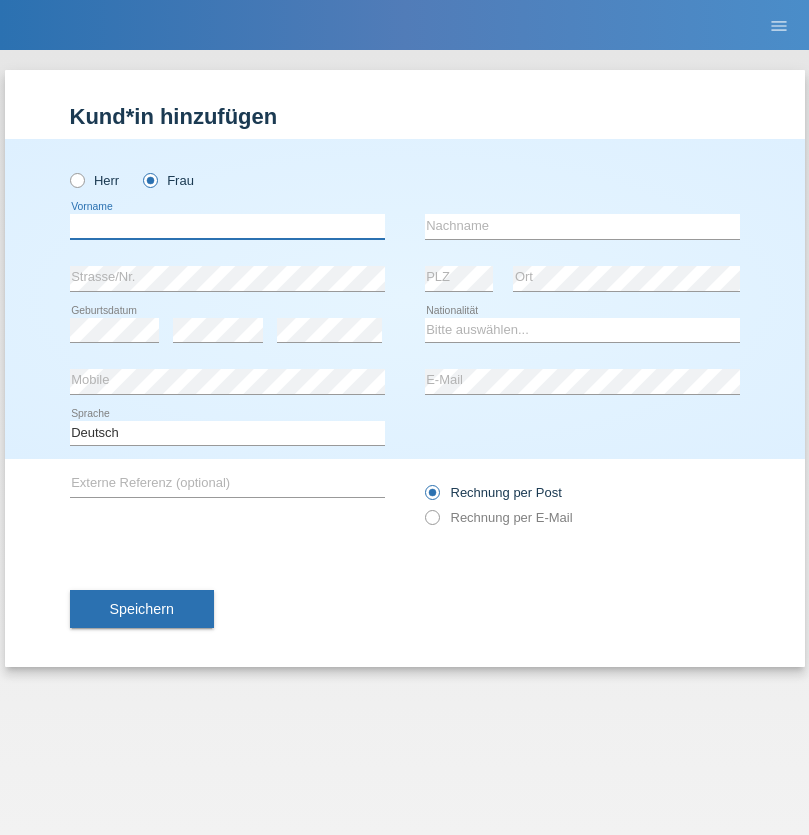 click at bounding box center (227, 226) 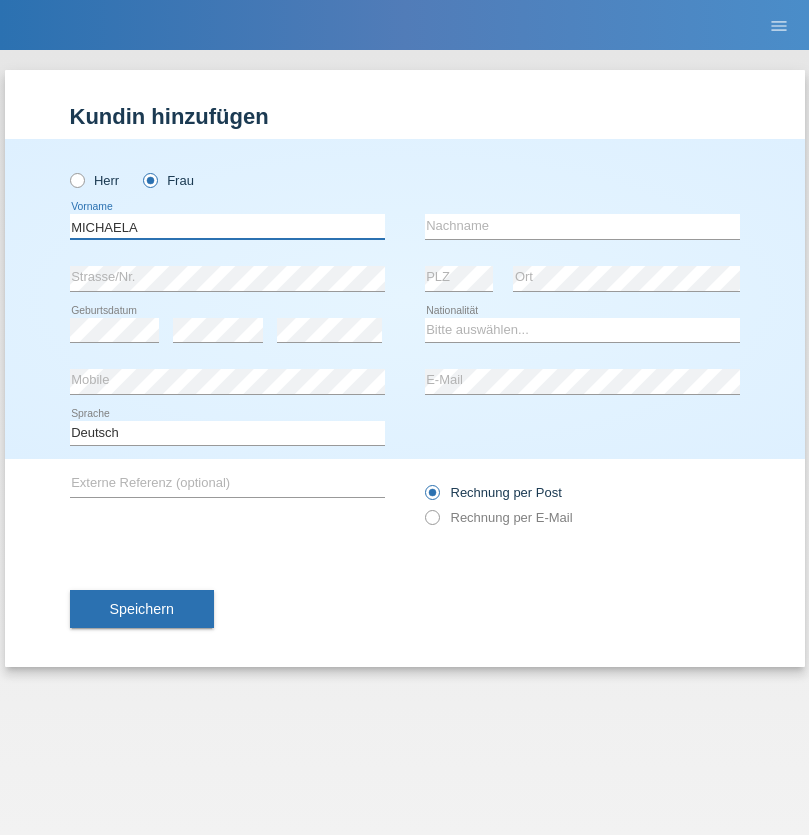 type on "MICHAELA" 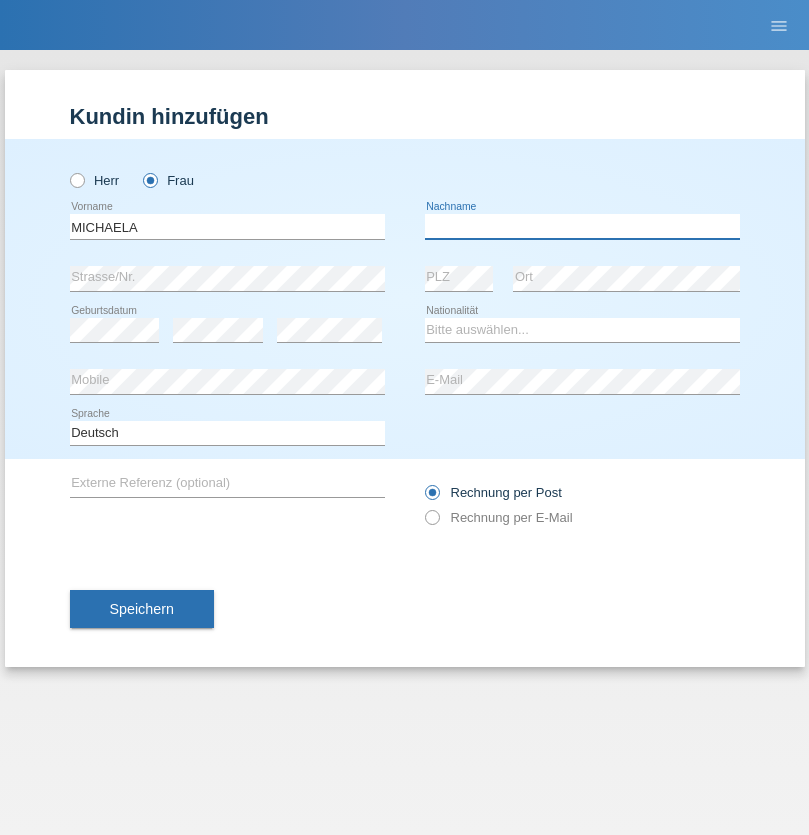 click at bounding box center (582, 226) 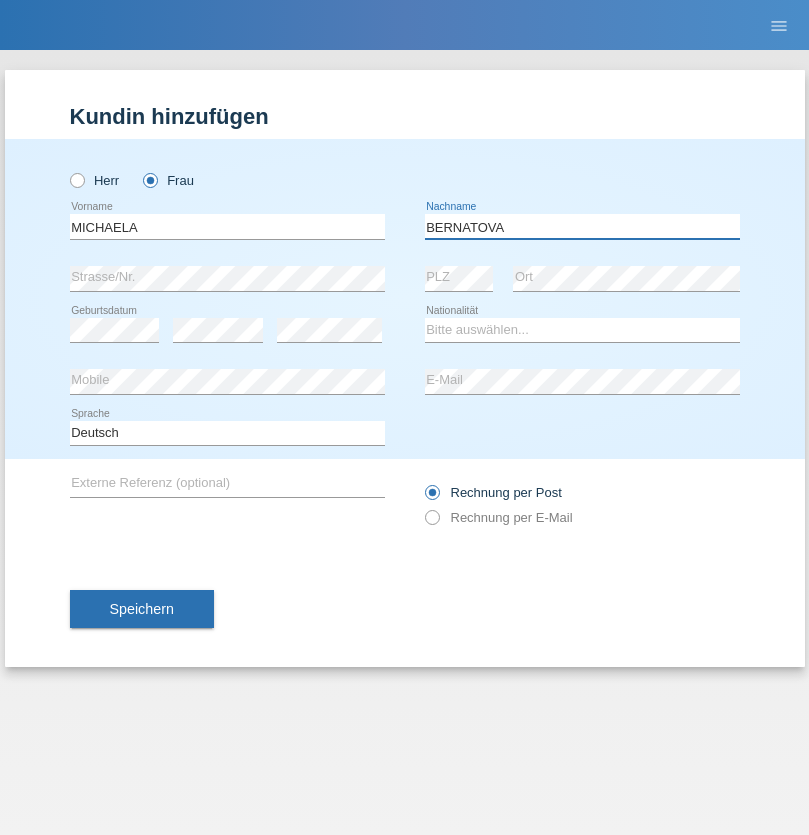 type on "BERNATOVA" 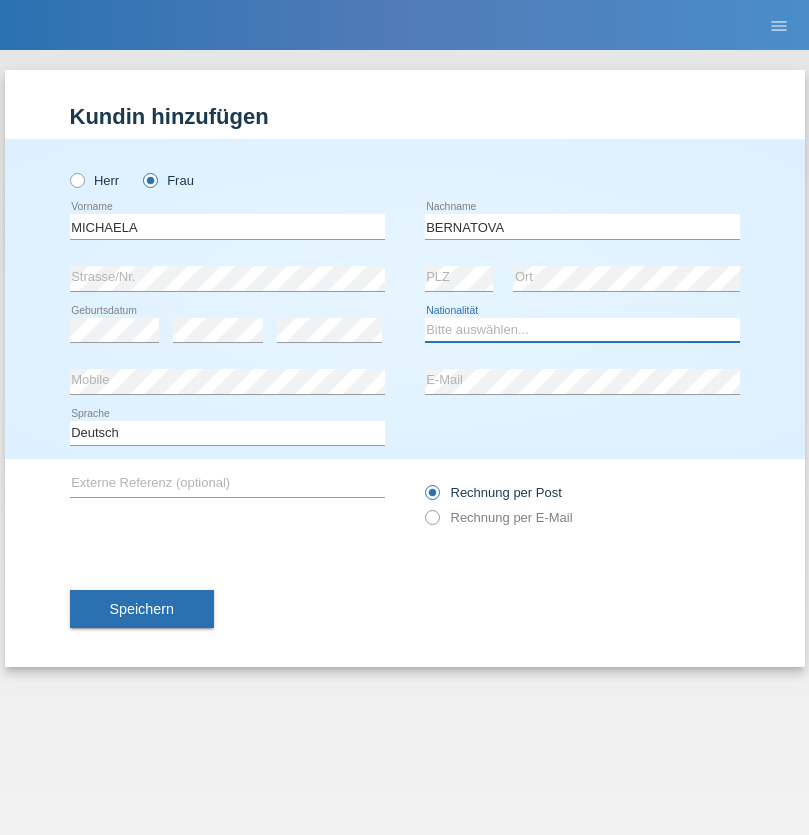 select on "SK" 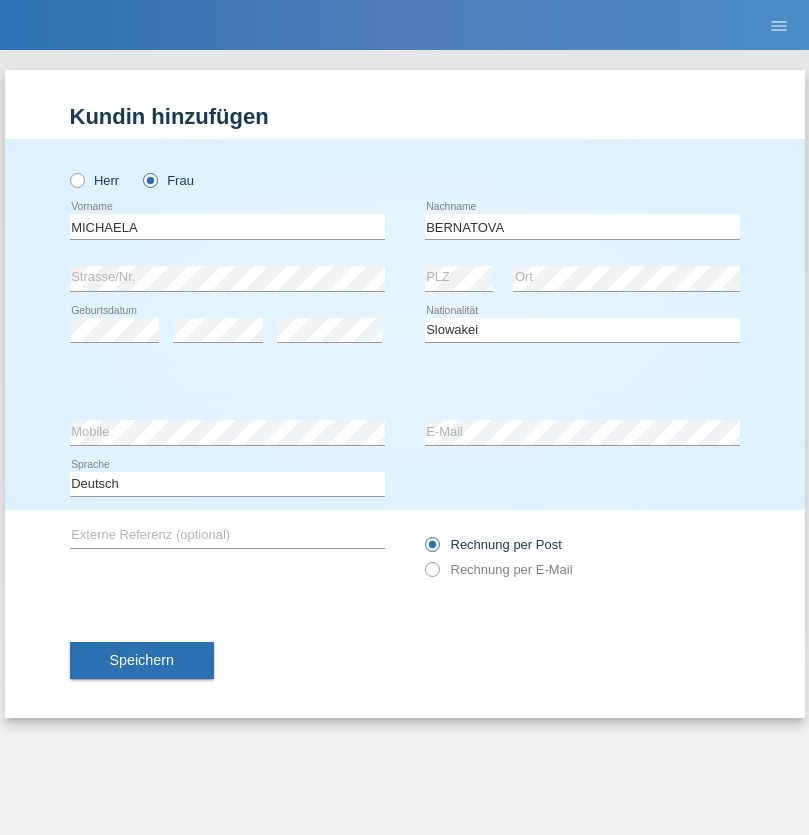select on "C" 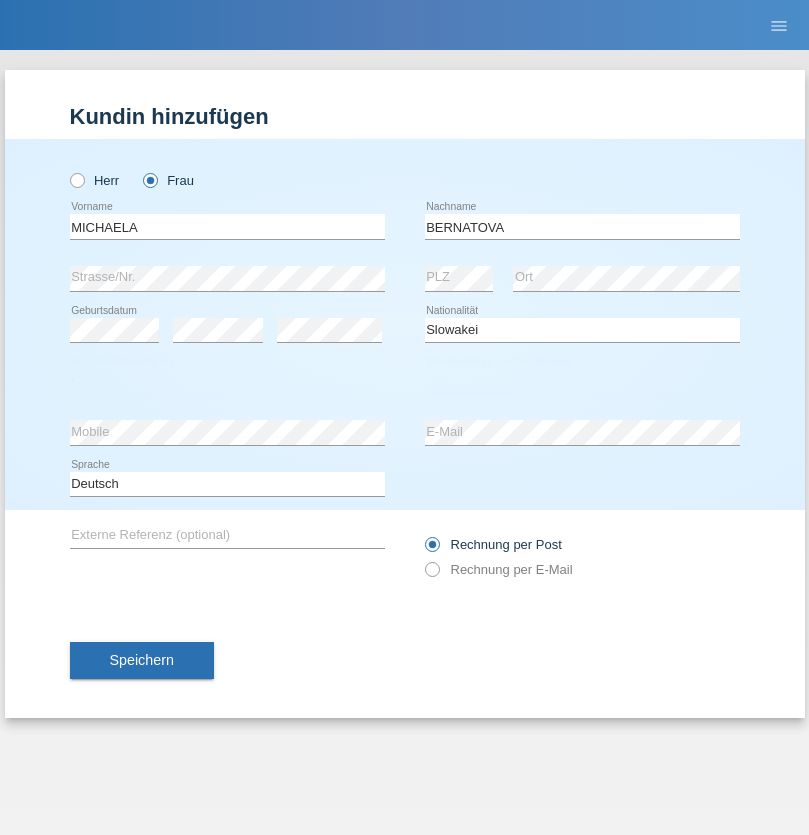 select on "05" 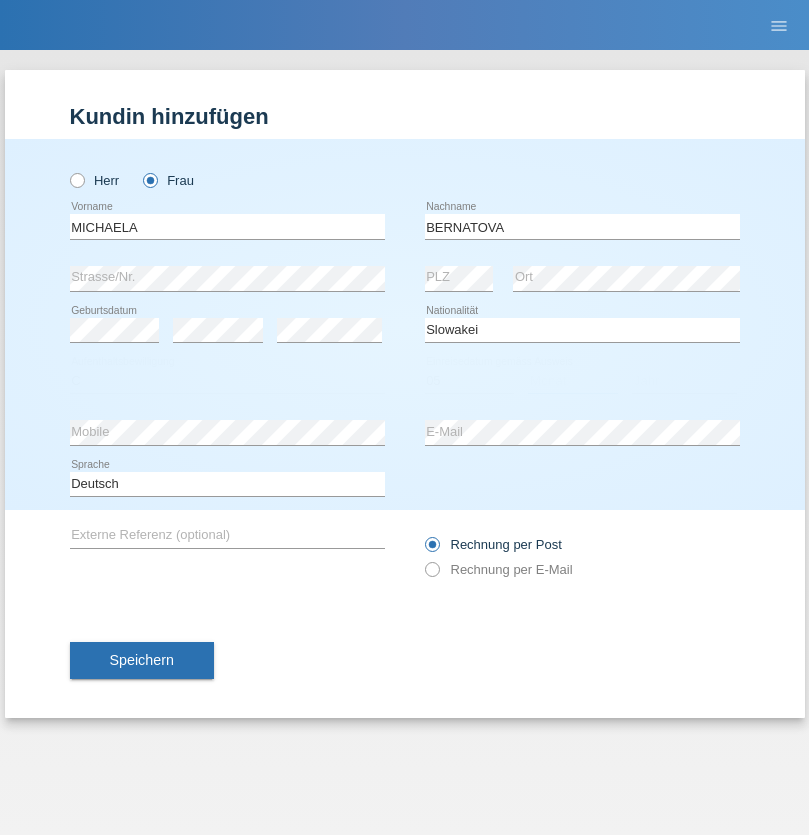 select on "04" 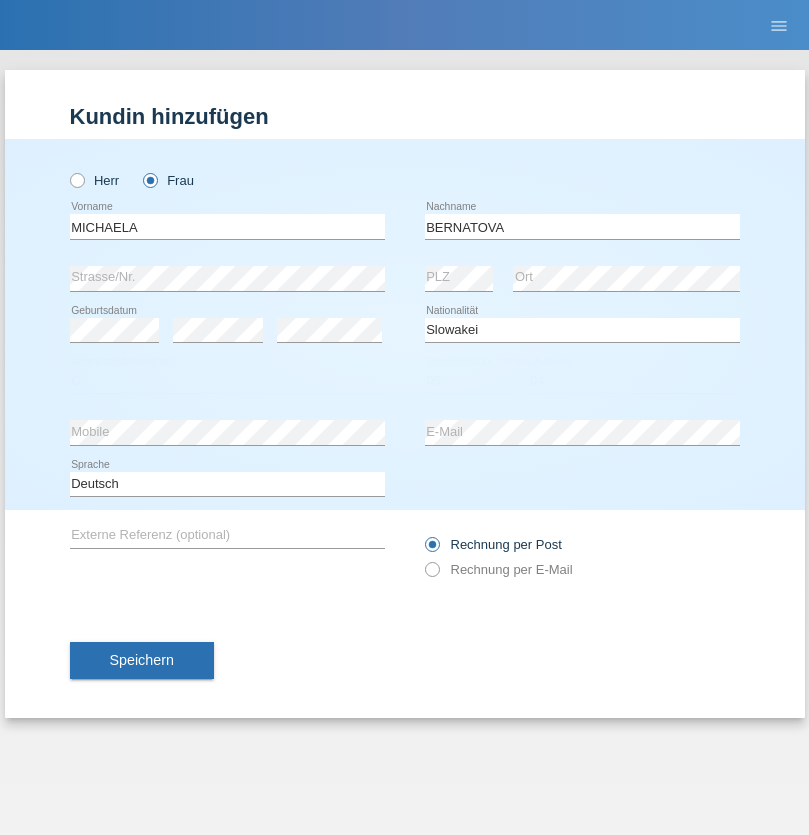 select on "2014" 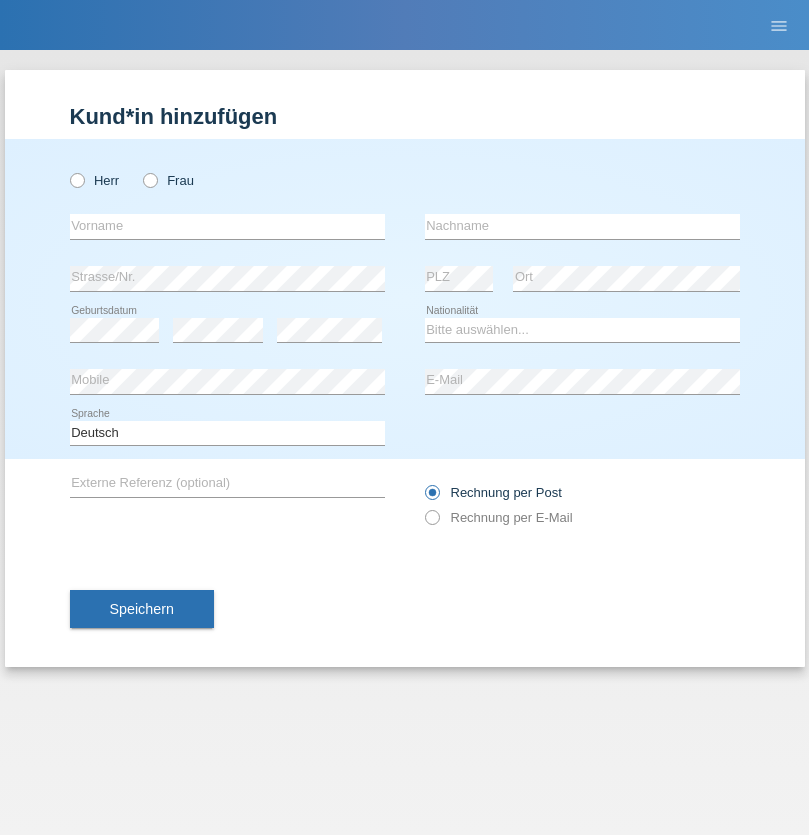 scroll, scrollTop: 0, scrollLeft: 0, axis: both 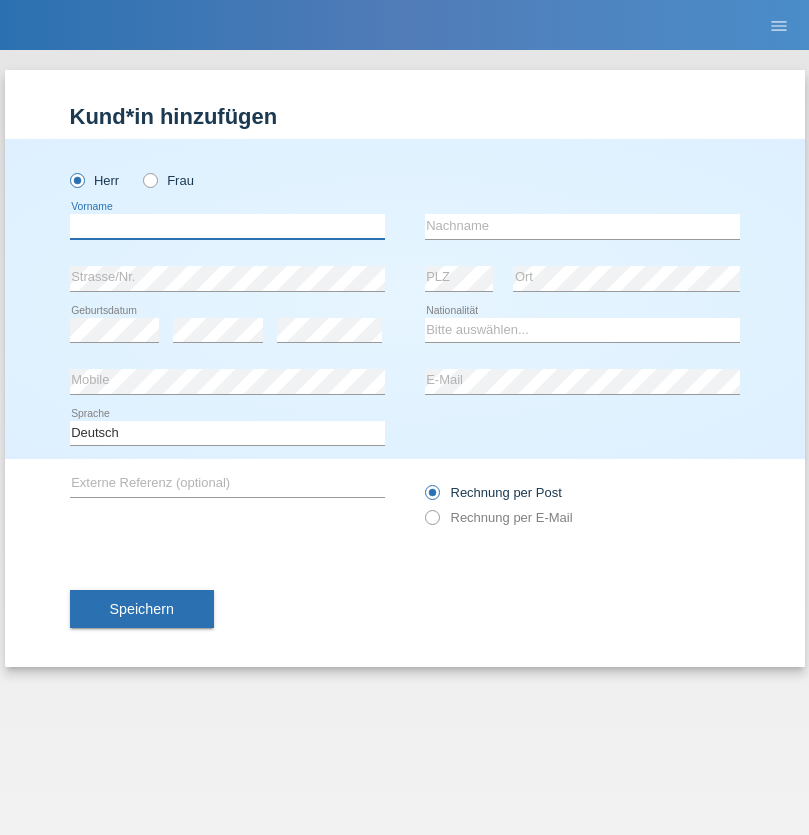 click at bounding box center [227, 226] 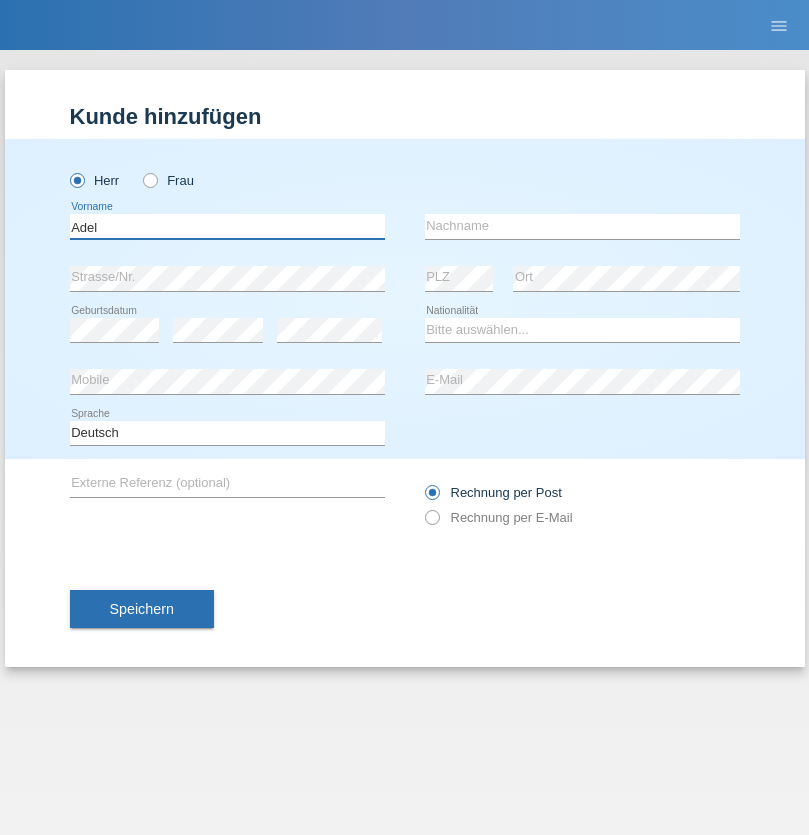 type on "Adel" 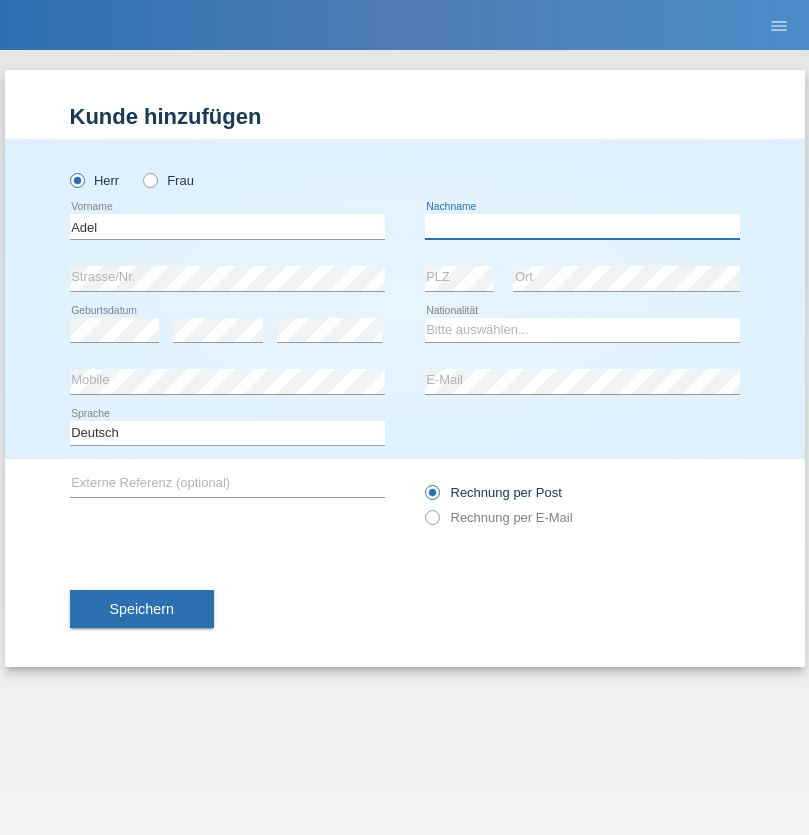 click at bounding box center (582, 226) 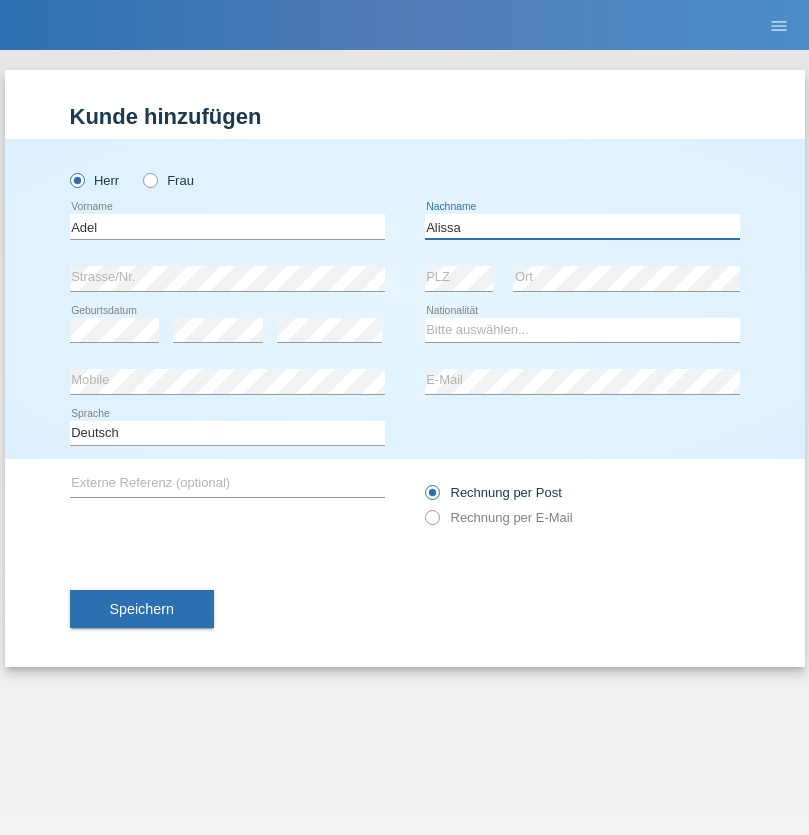 type on "Alissa" 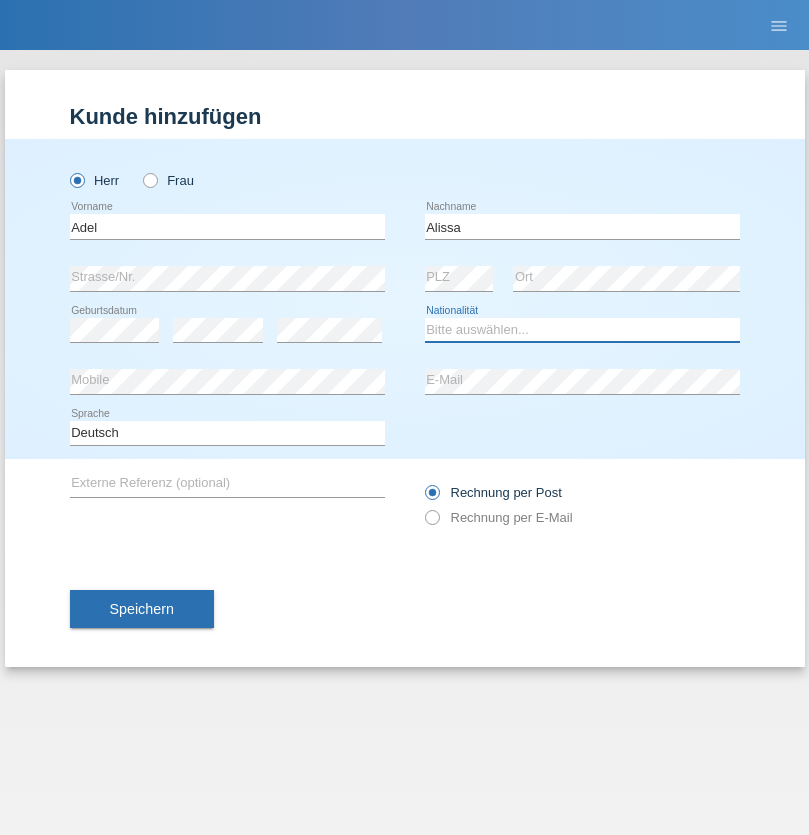 select on "SY" 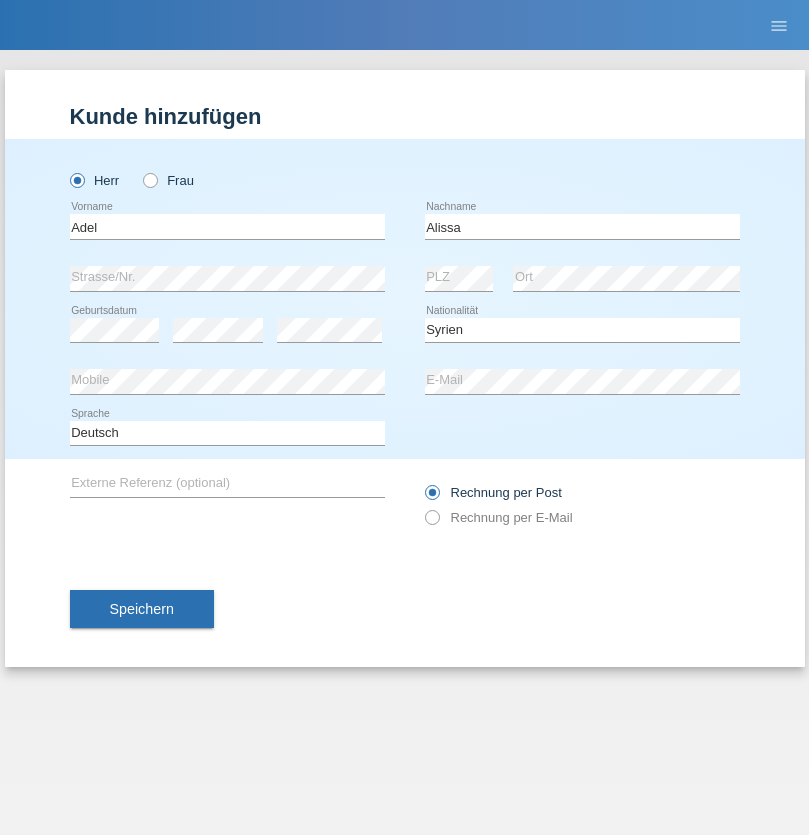 select on "C" 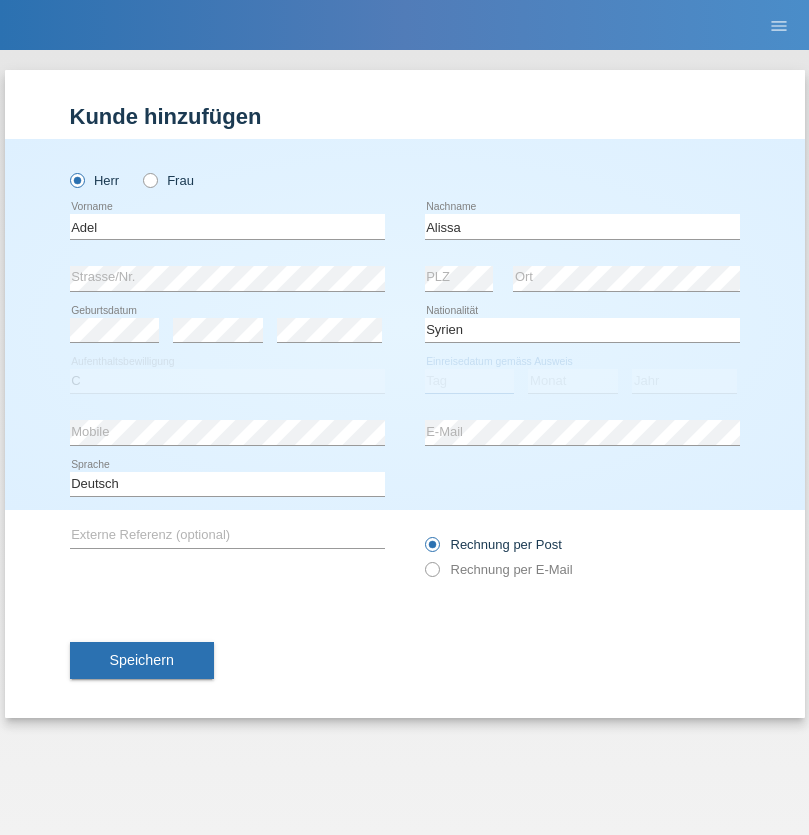select on "20" 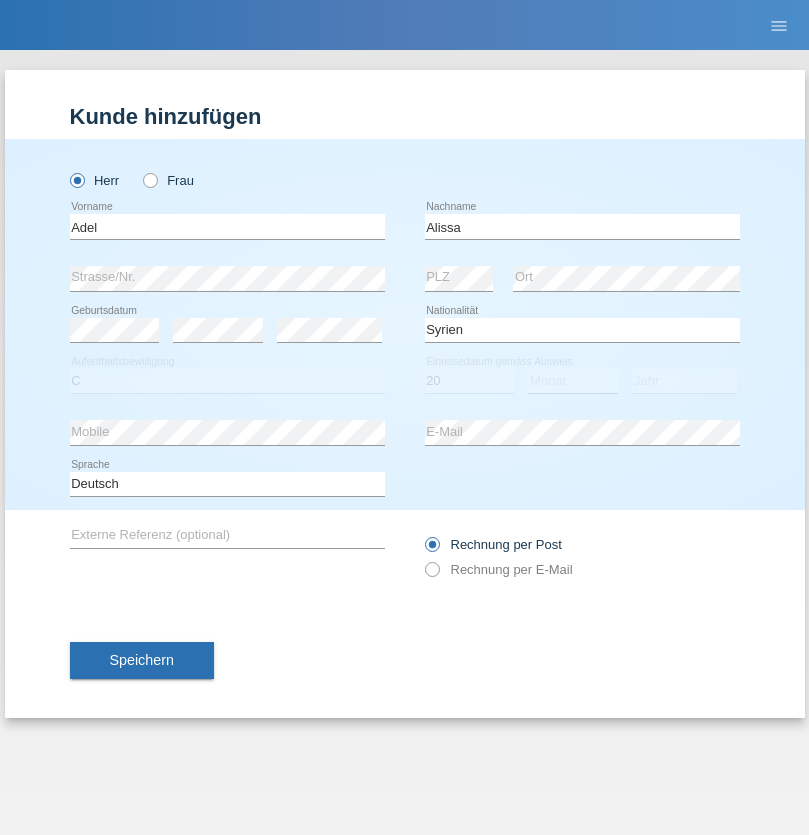 select on "09" 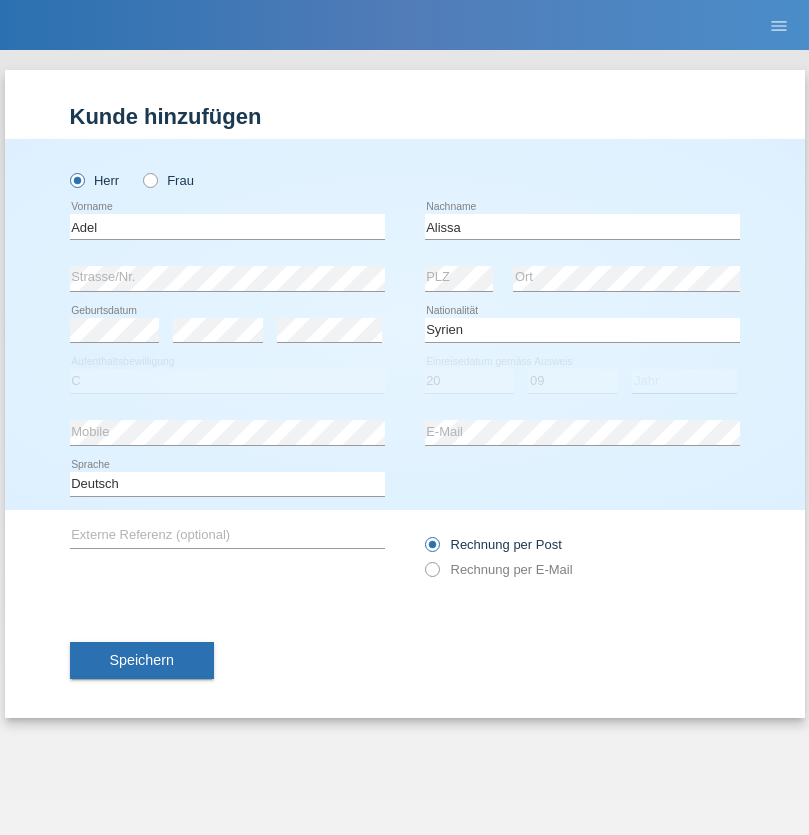 select on "2018" 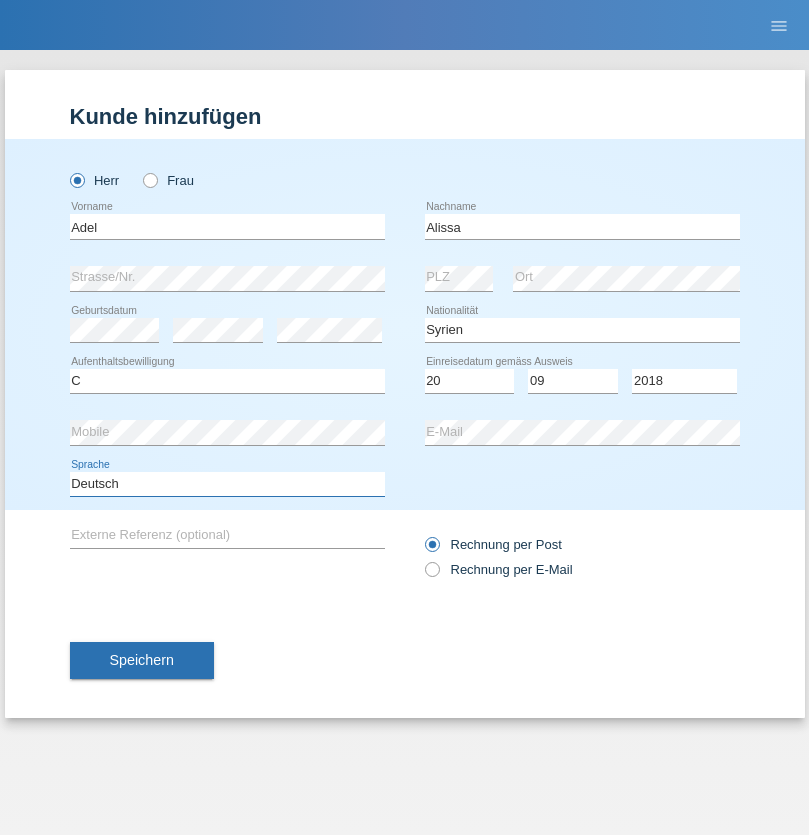 select on "en" 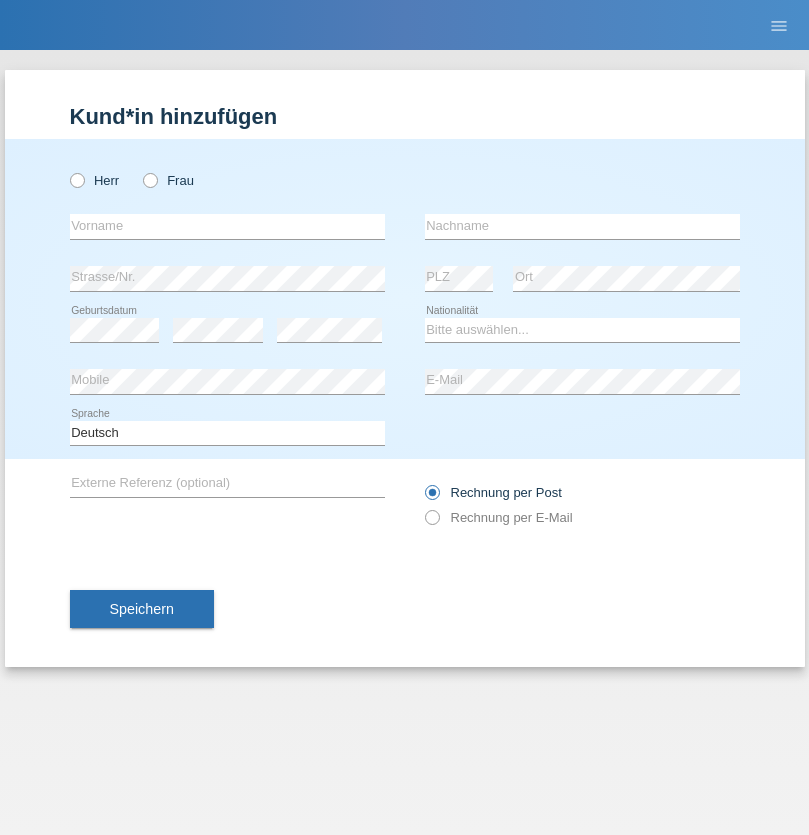 scroll, scrollTop: 0, scrollLeft: 0, axis: both 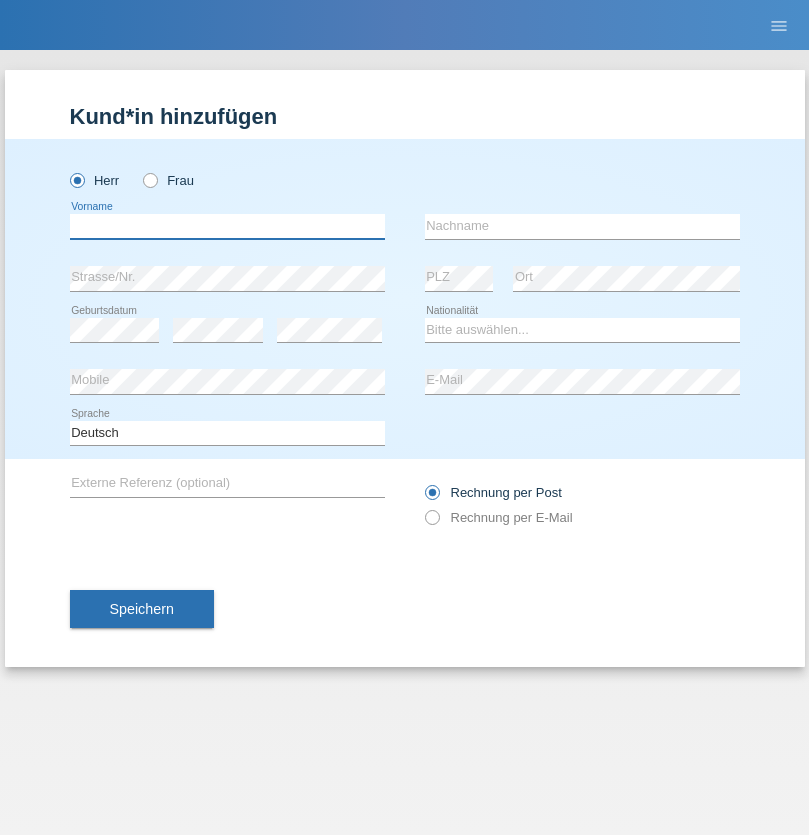 click at bounding box center [227, 226] 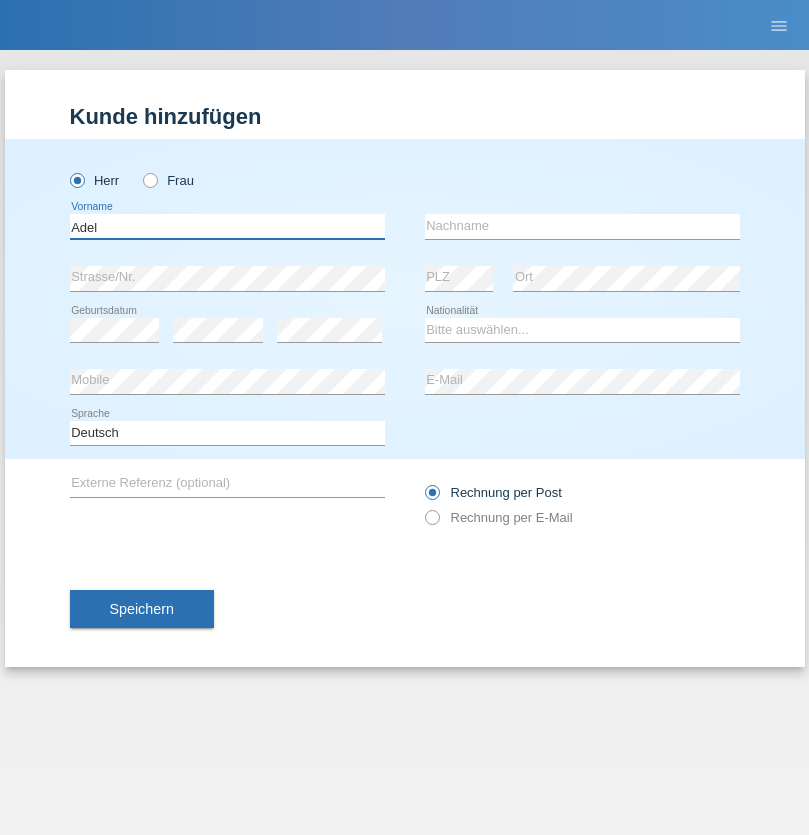 type on "Adel" 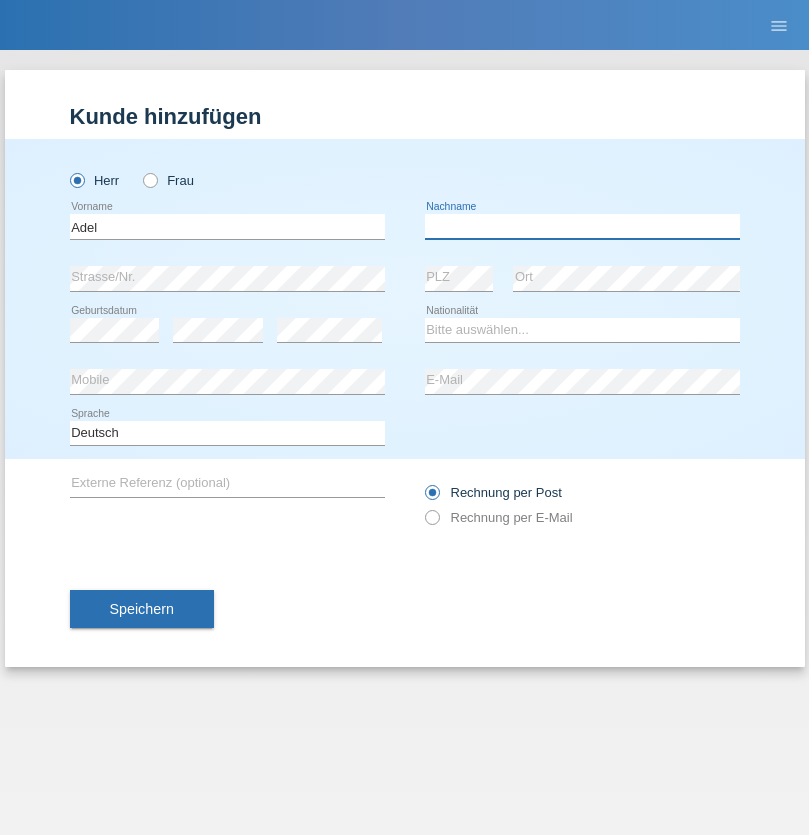 click at bounding box center (582, 226) 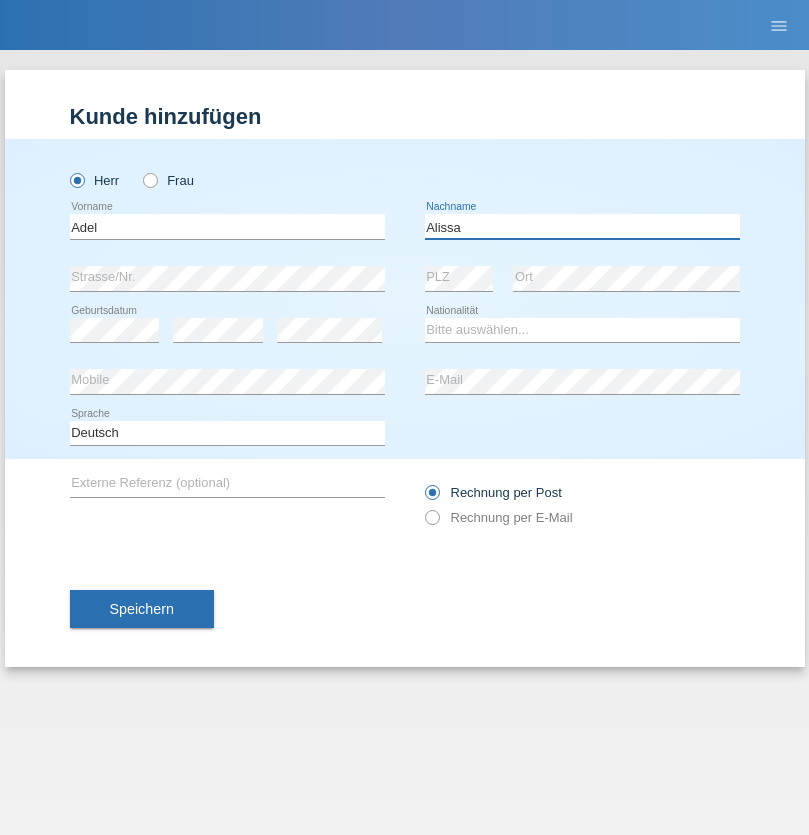 type on "Alissa" 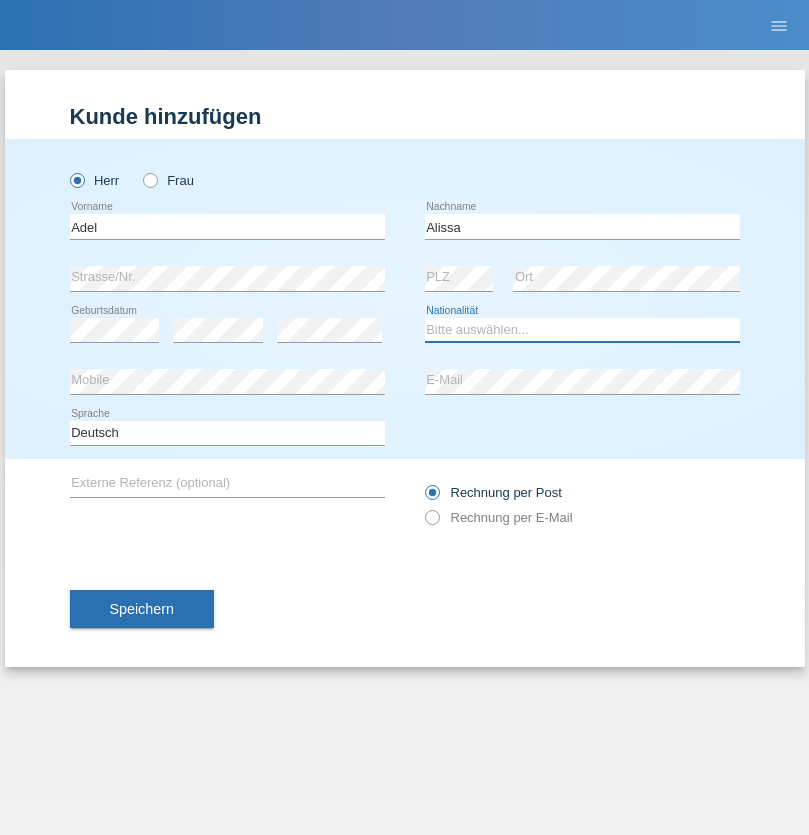 select on "SY" 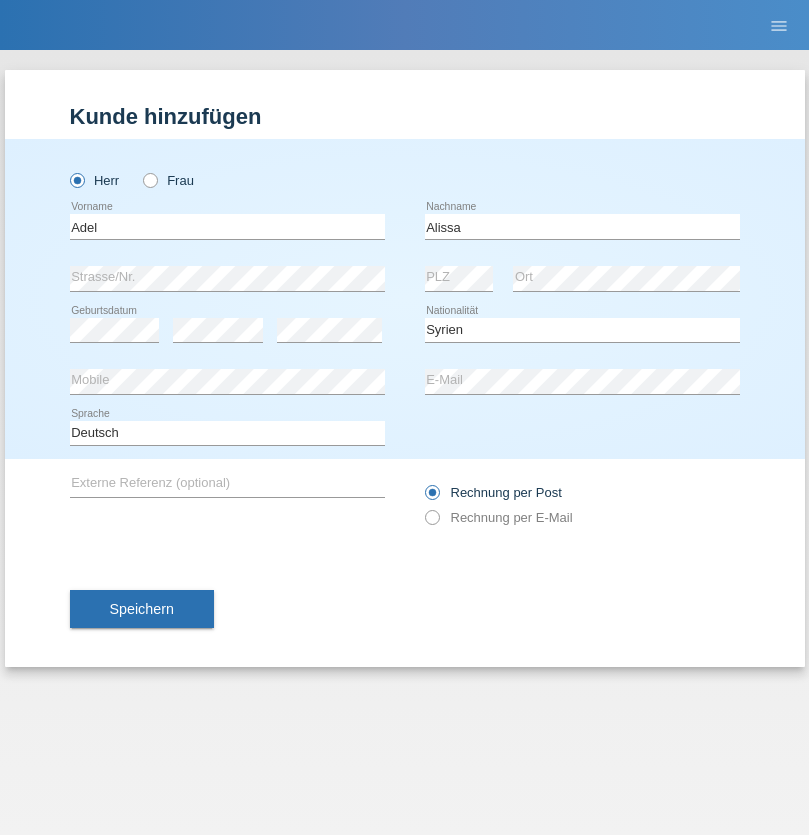 select on "C" 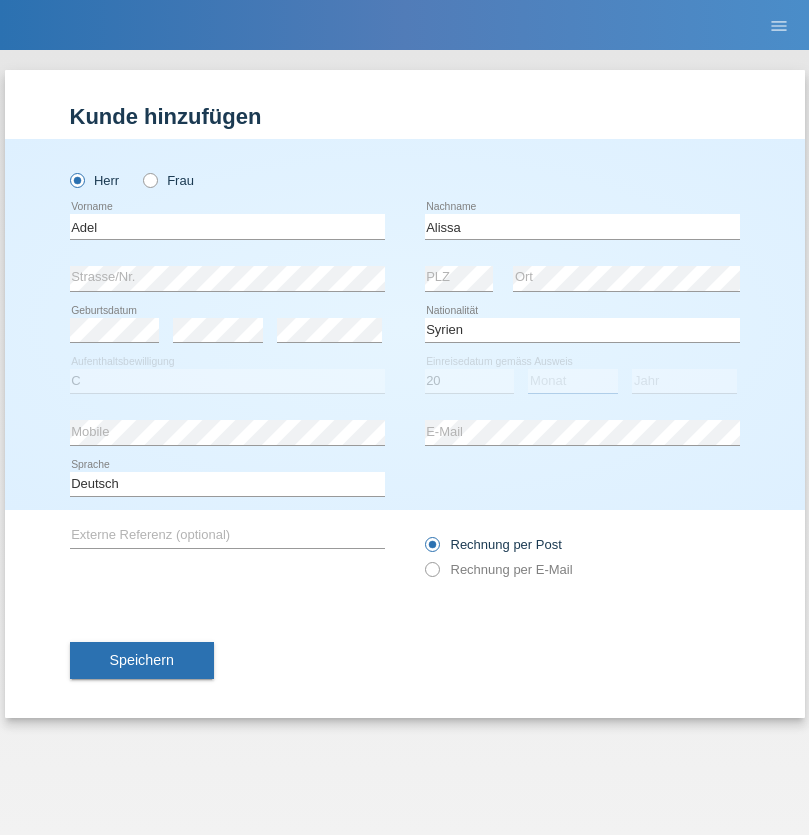 select on "09" 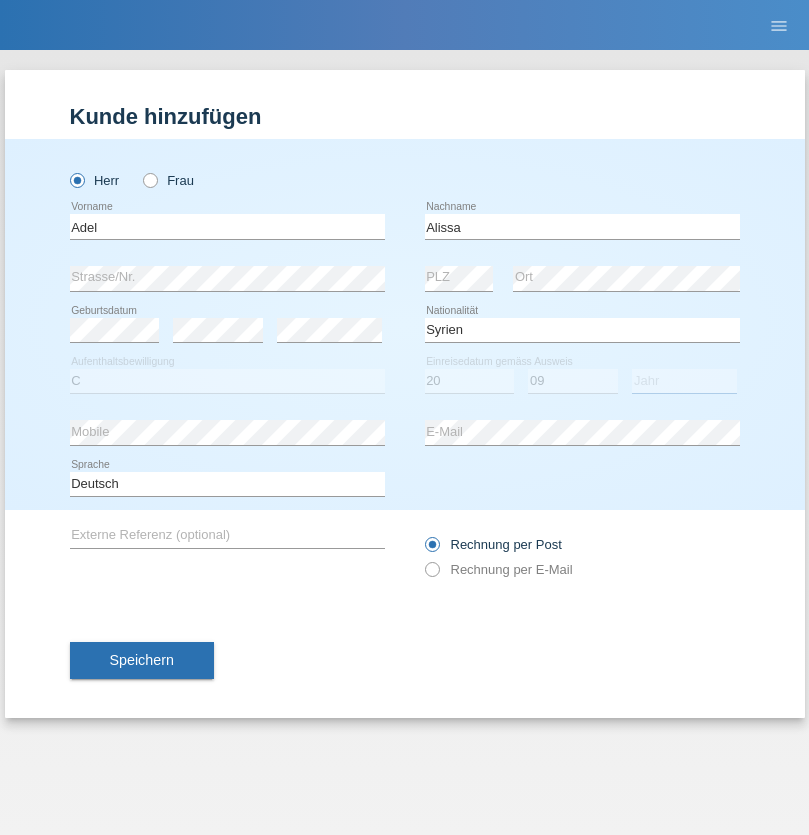 select on "2018" 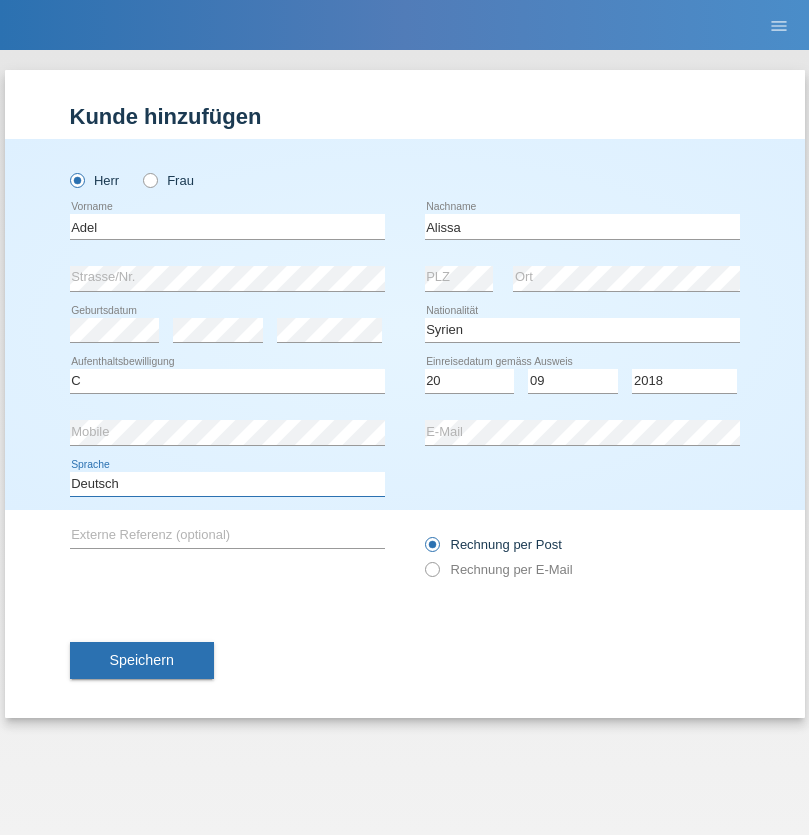 select on "en" 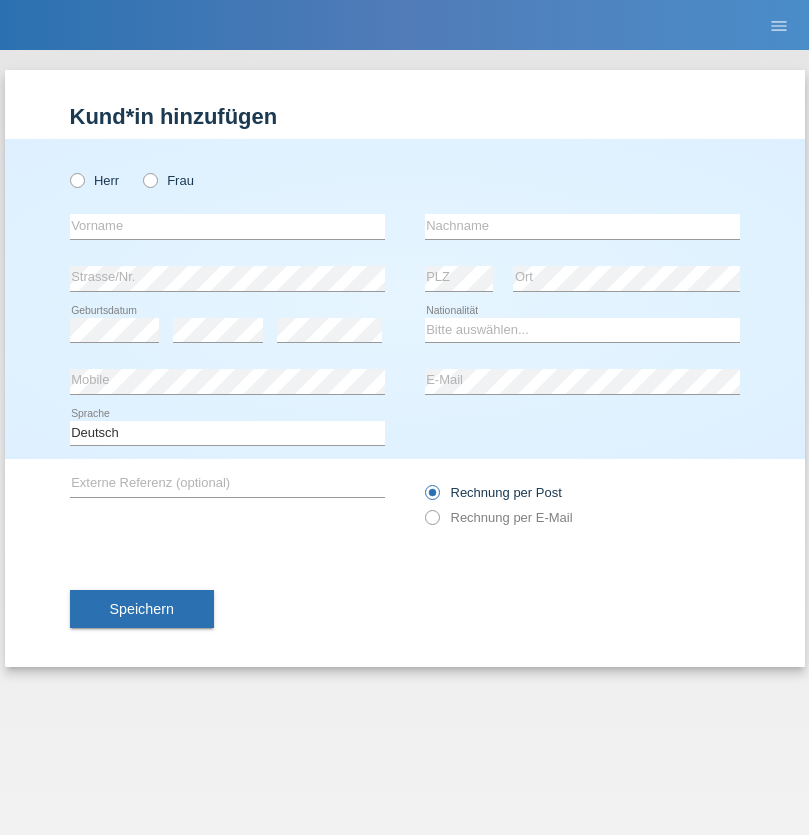 scroll, scrollTop: 0, scrollLeft: 0, axis: both 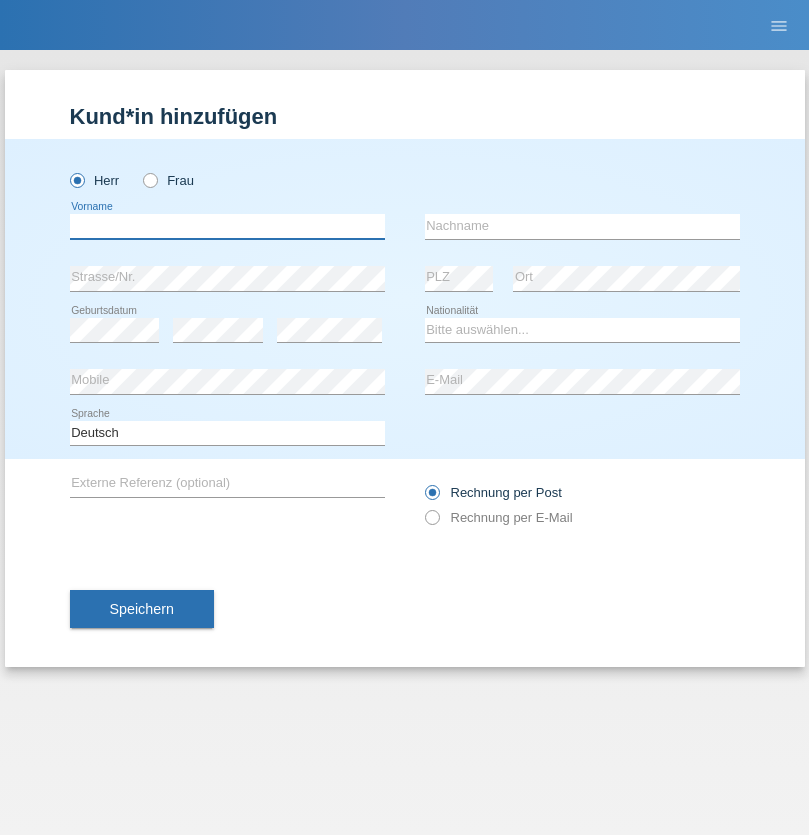 click at bounding box center (227, 226) 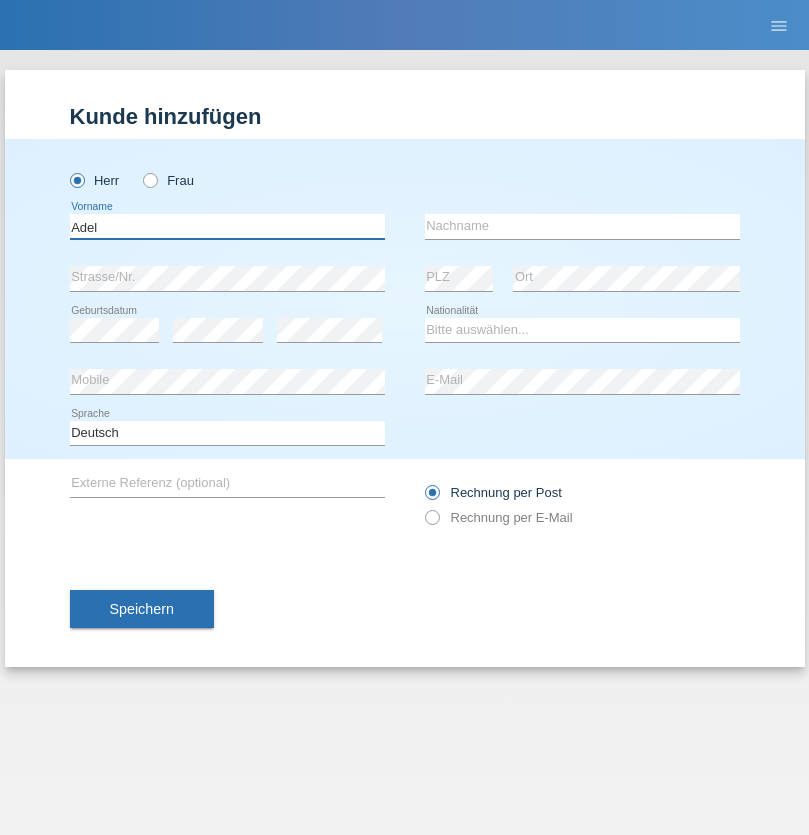 type on "Adel" 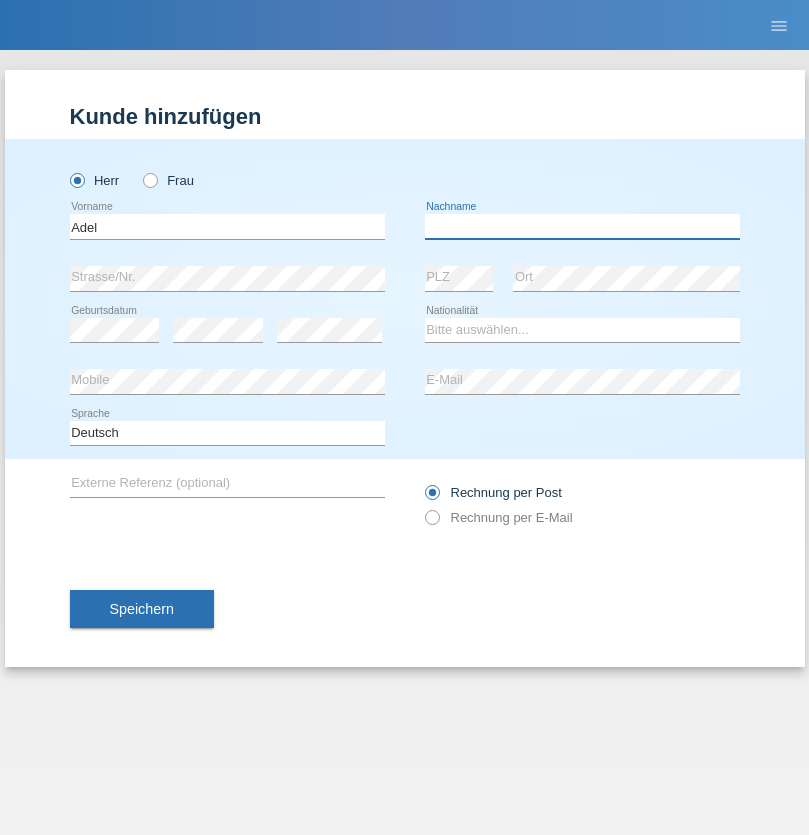 click at bounding box center [582, 226] 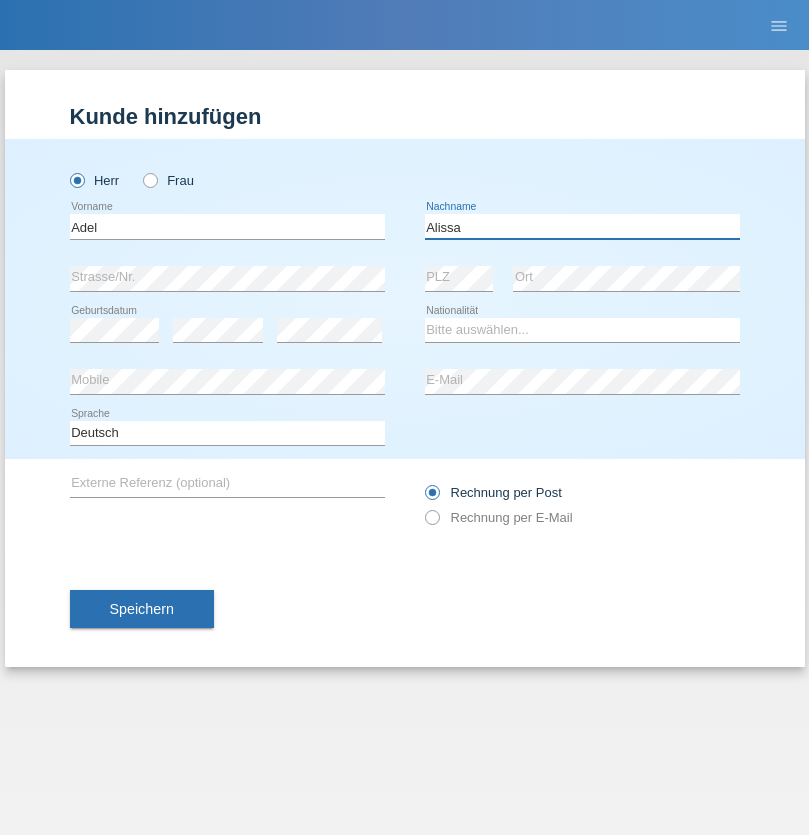 type on "Alissa" 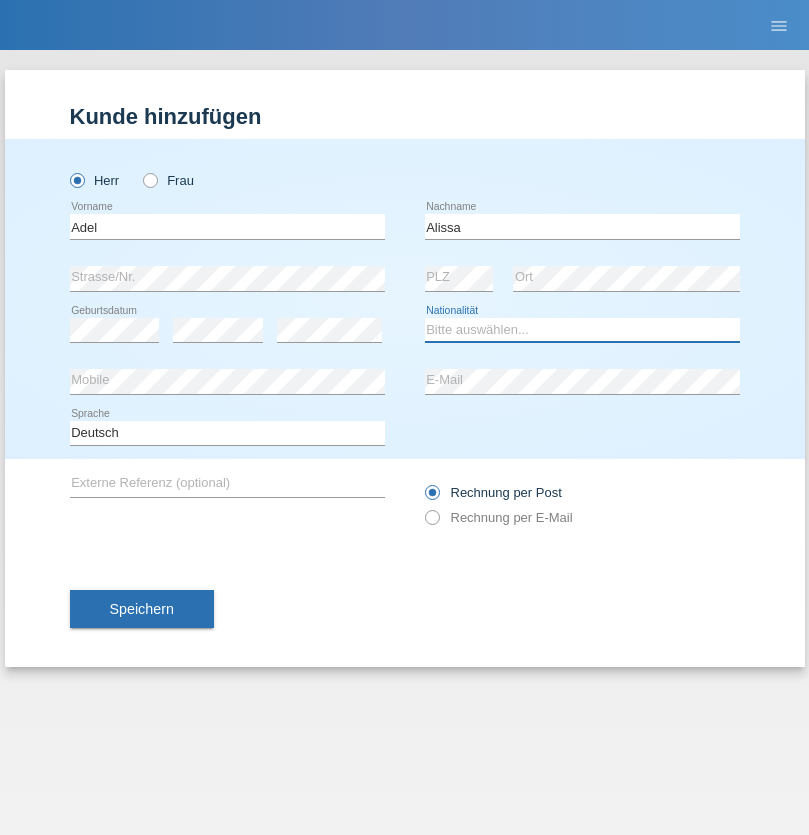 select on "SY" 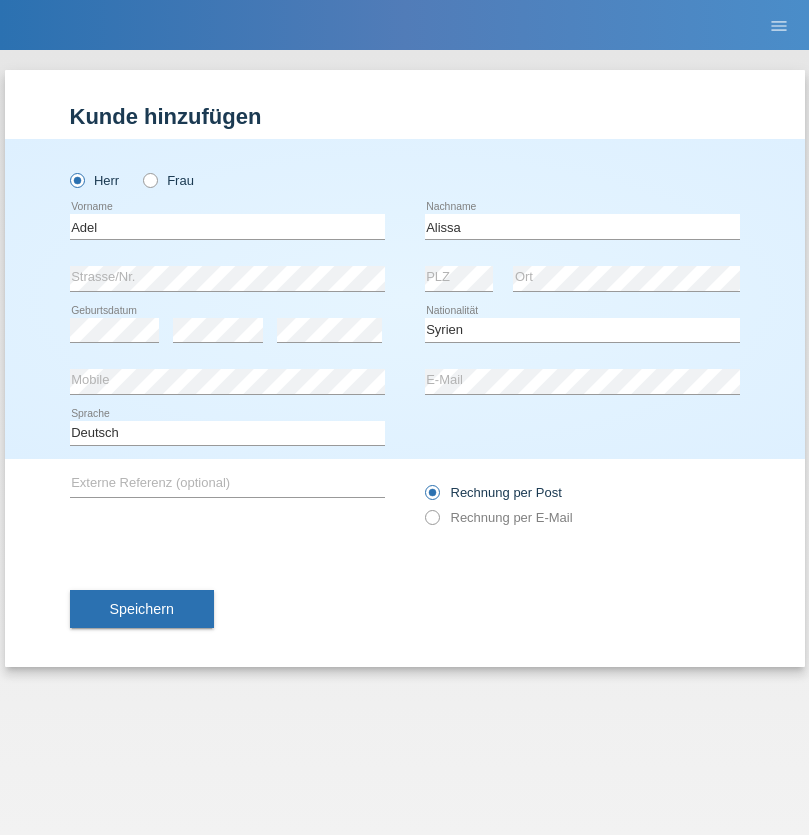select on "C" 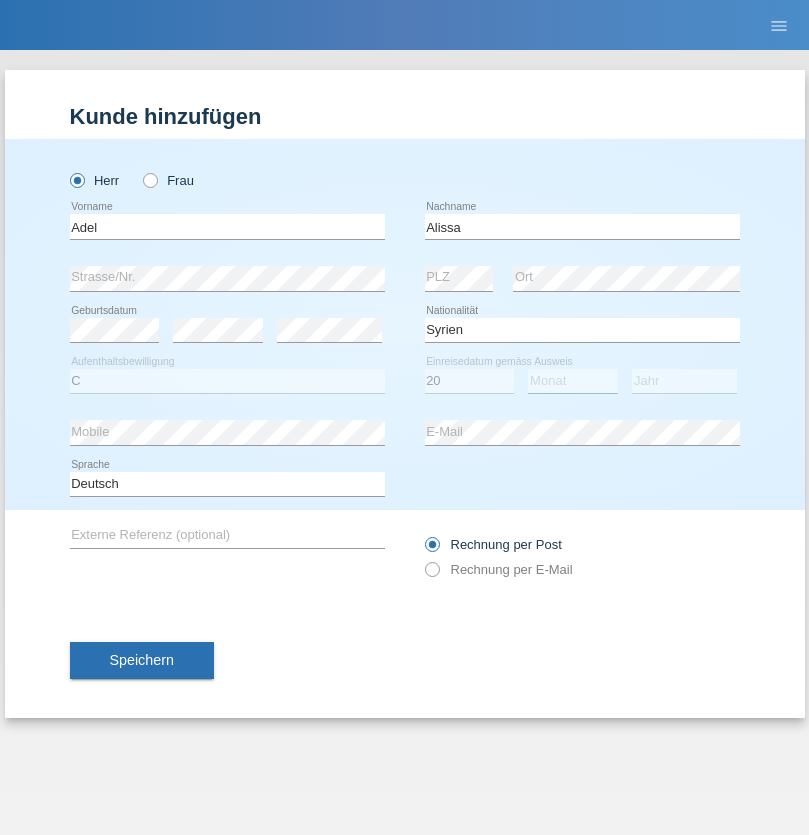 select on "09" 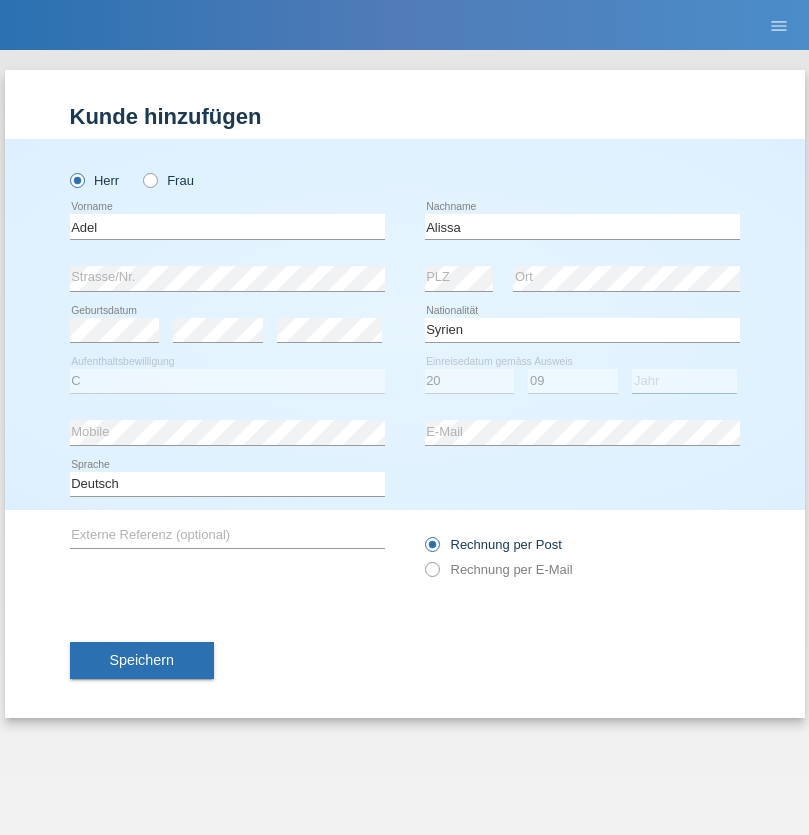select on "2018" 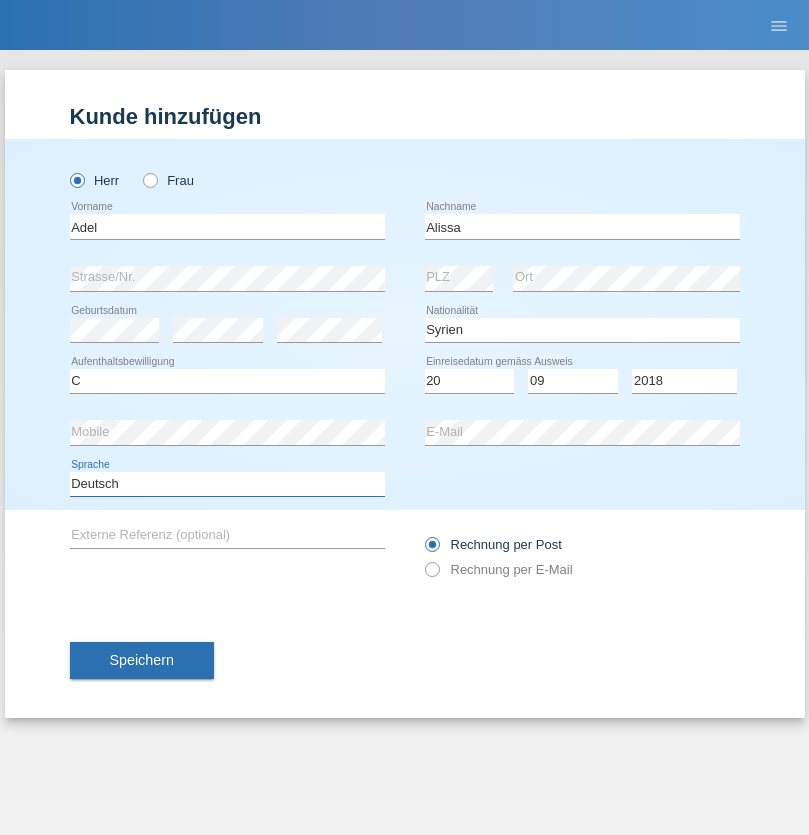 select on "en" 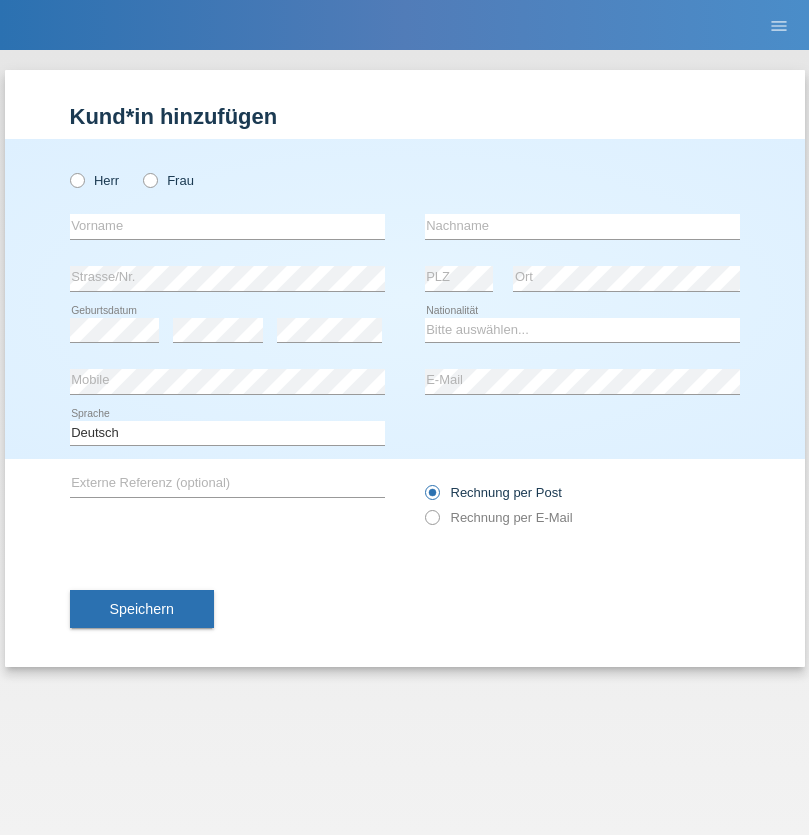 scroll, scrollTop: 0, scrollLeft: 0, axis: both 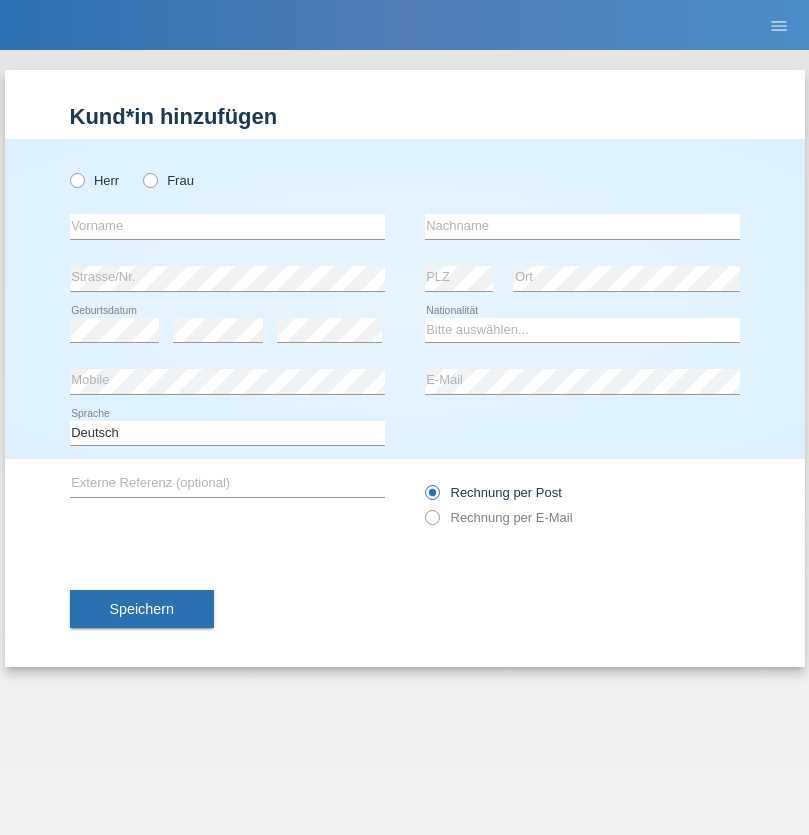 radio on "true" 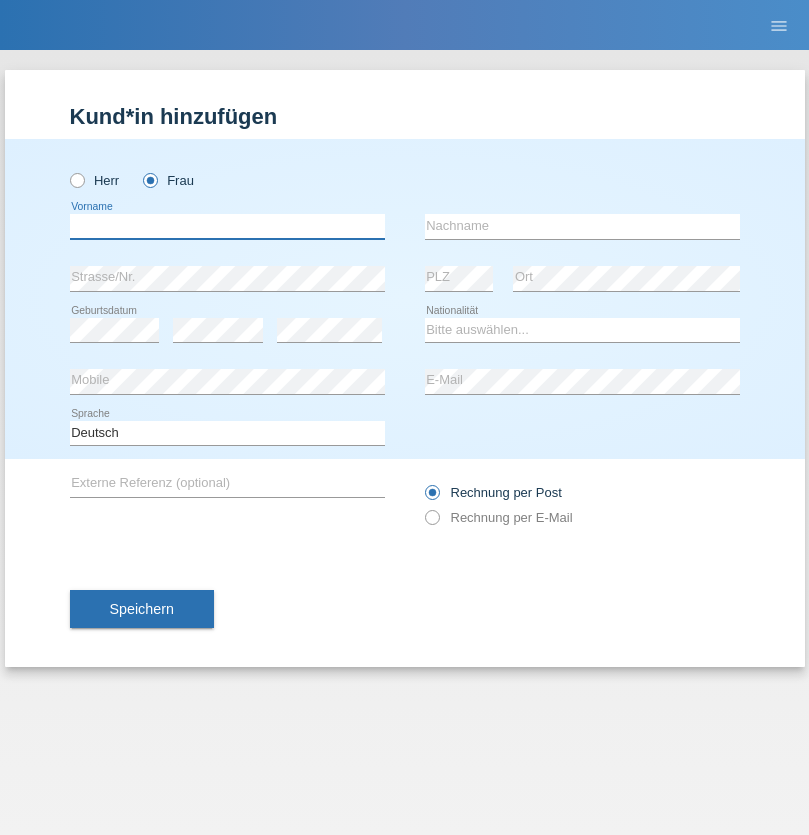 click at bounding box center (227, 226) 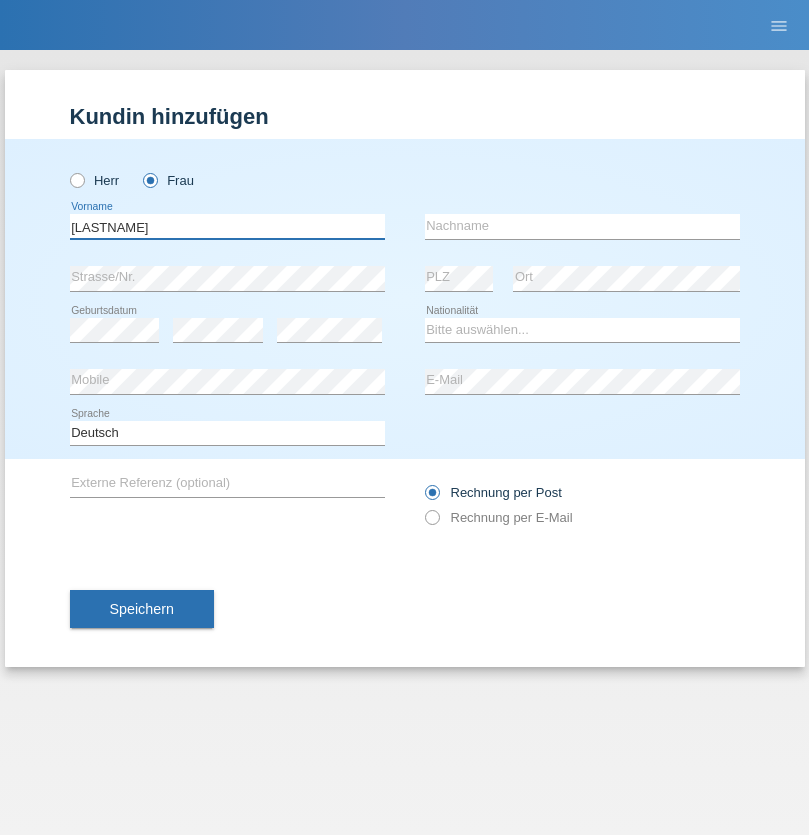 type on "[FIRST]" 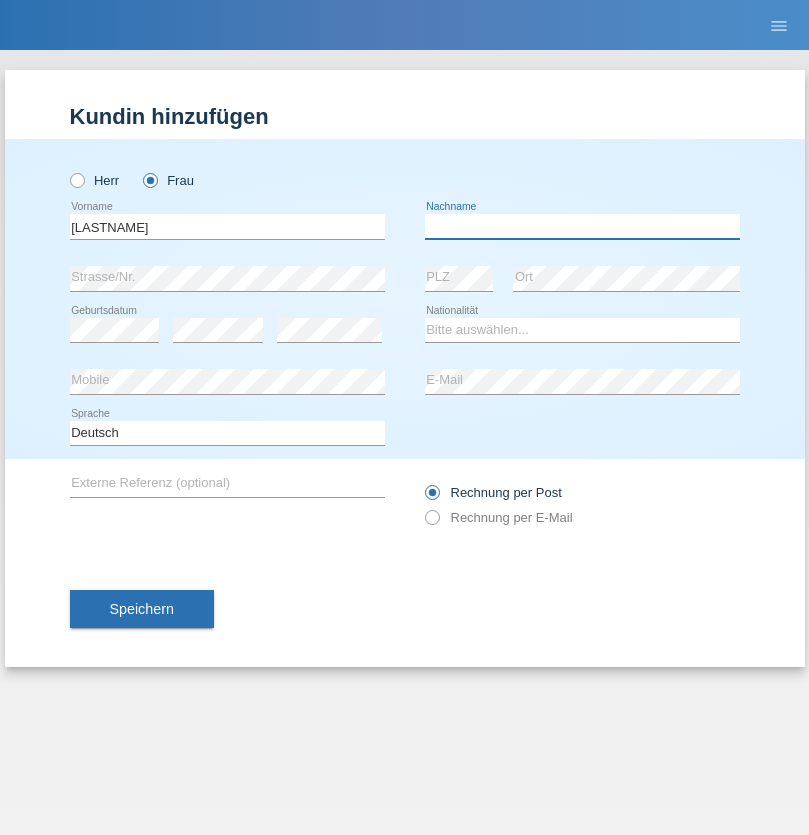 click at bounding box center [582, 226] 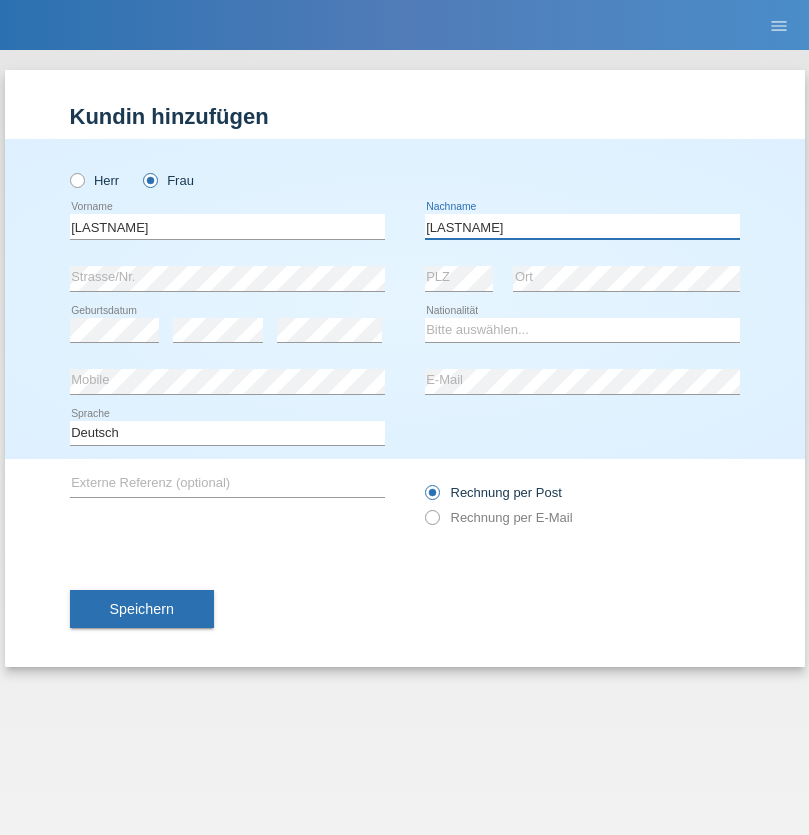 type on "[LAST]" 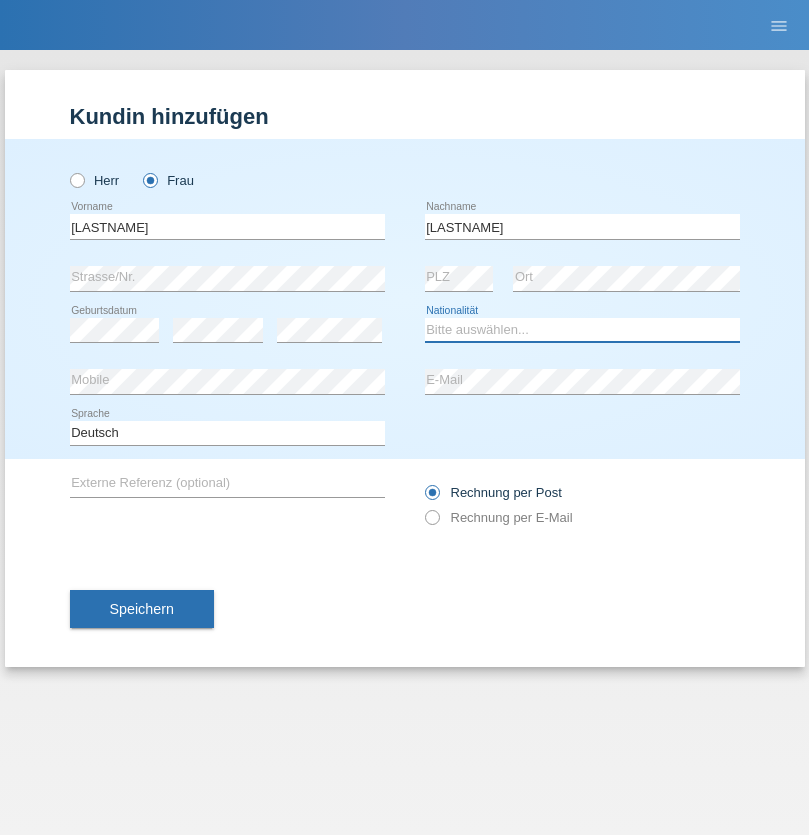 select on "IQ" 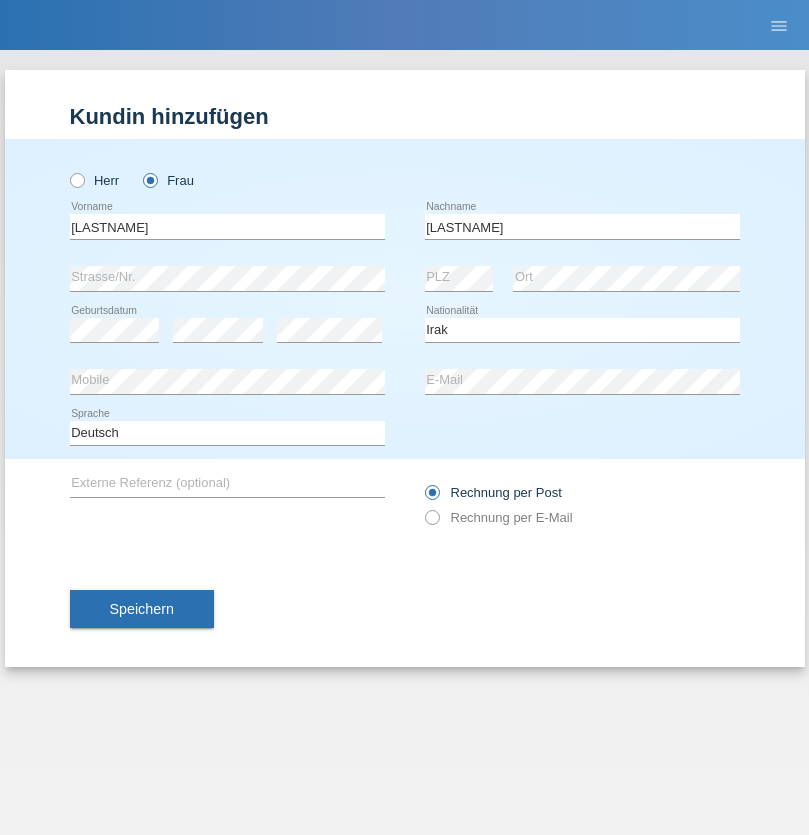 select on "C" 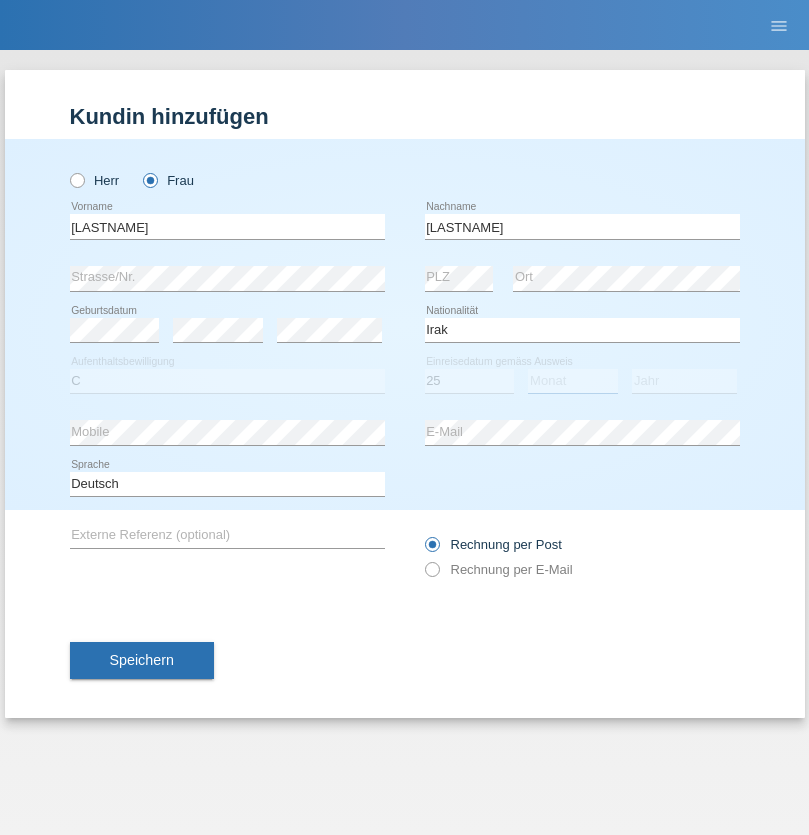 select on "12" 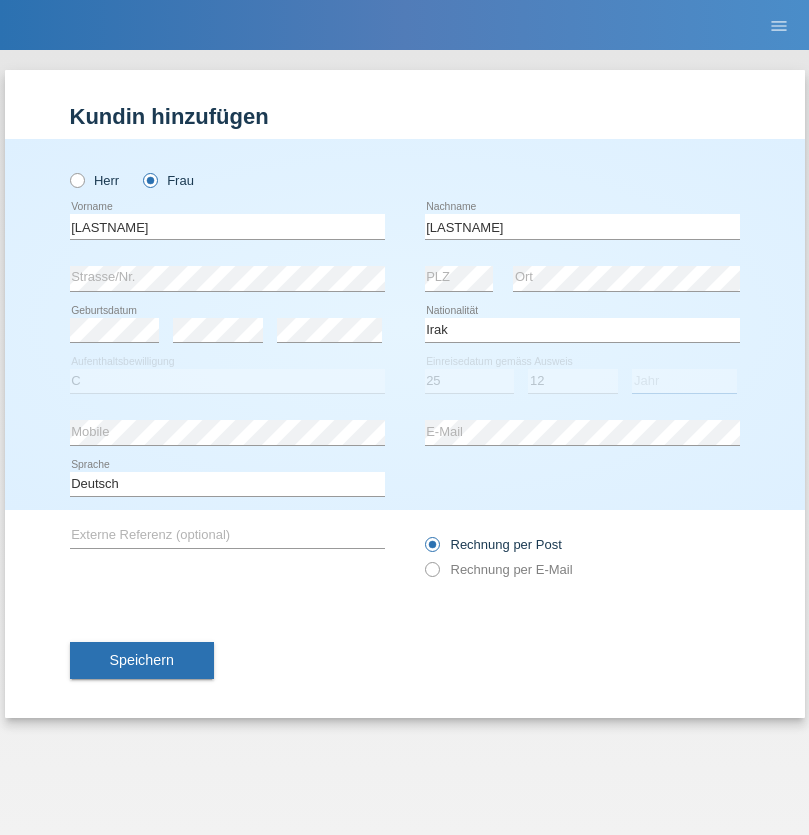 select on "2015" 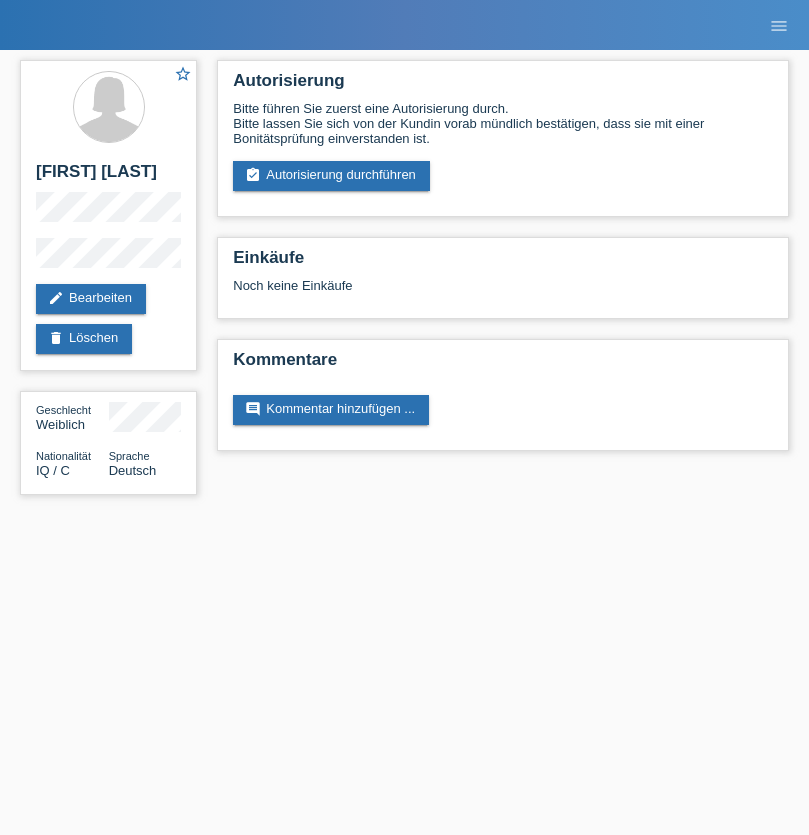 scroll, scrollTop: 0, scrollLeft: 0, axis: both 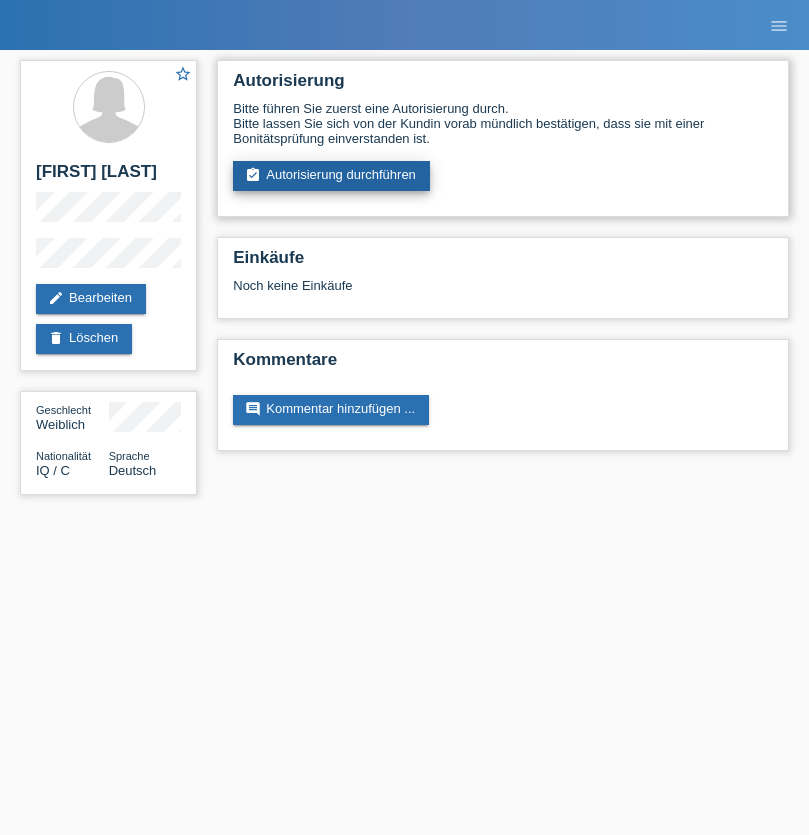 click on "assignment_turned_in  Autorisierung durchführen" at bounding box center (331, 176) 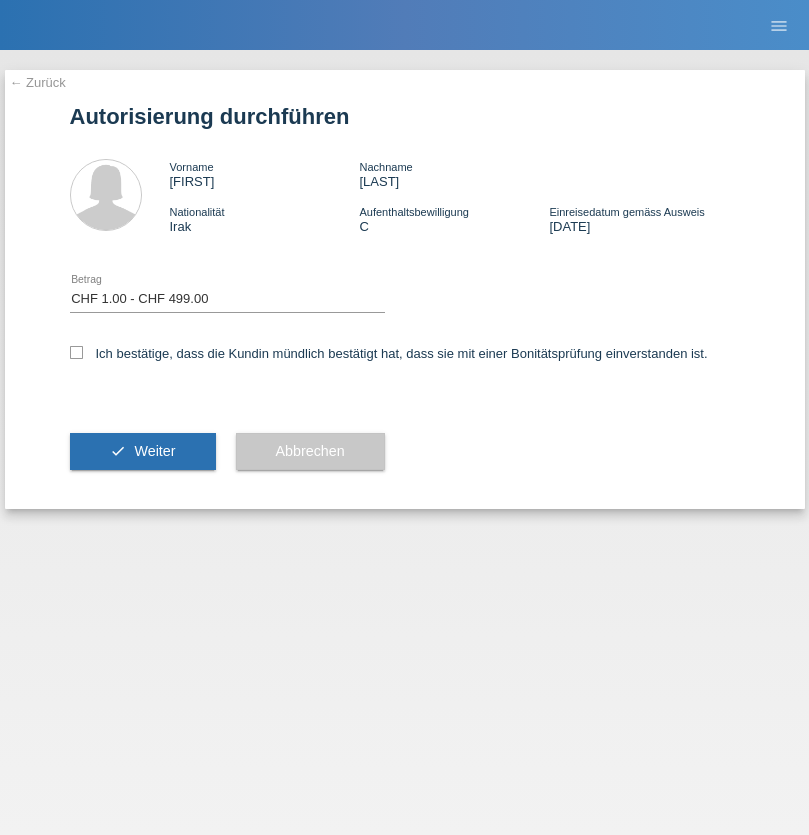 select on "1" 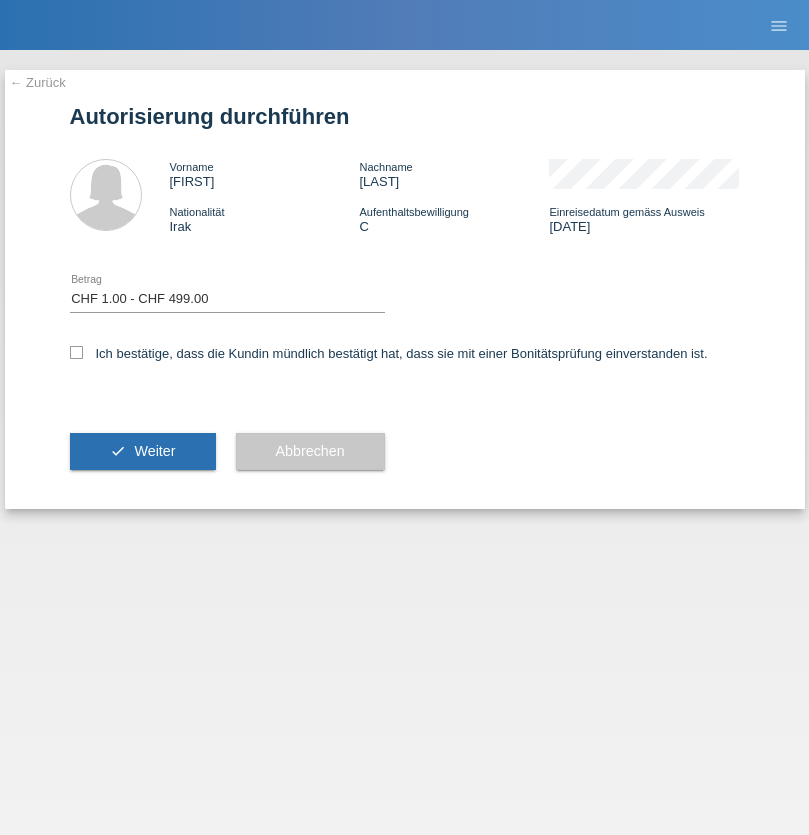 scroll, scrollTop: 0, scrollLeft: 0, axis: both 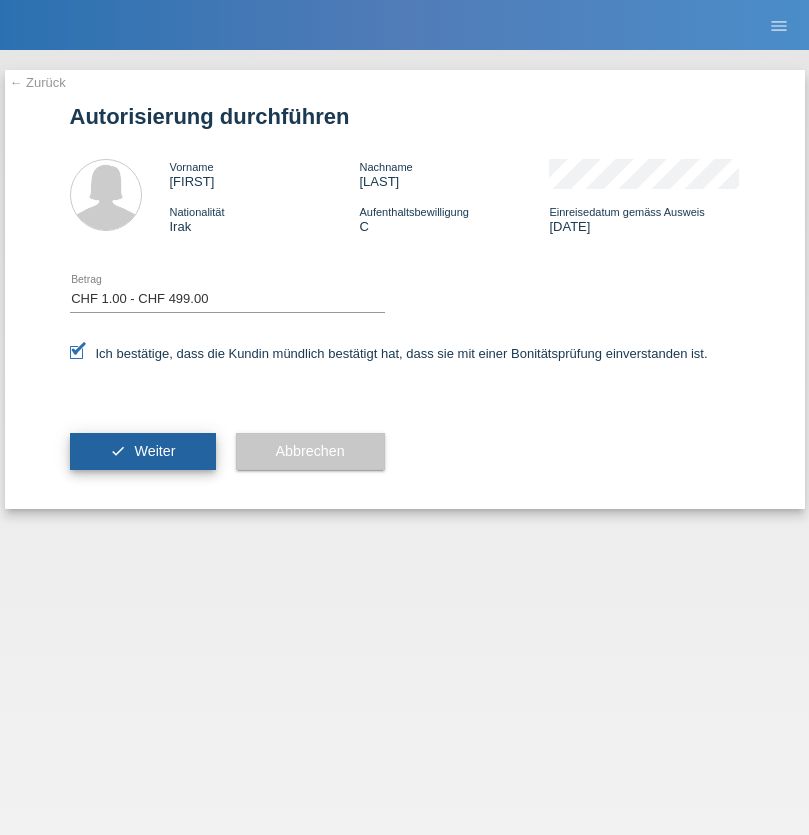 click on "Weiter" at bounding box center (154, 451) 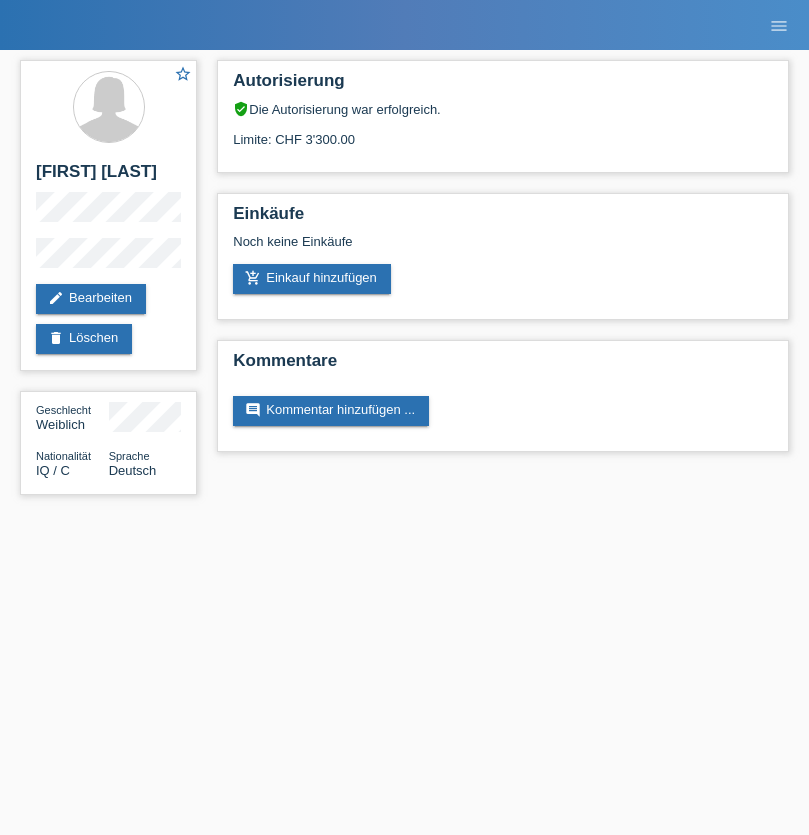 scroll, scrollTop: 0, scrollLeft: 0, axis: both 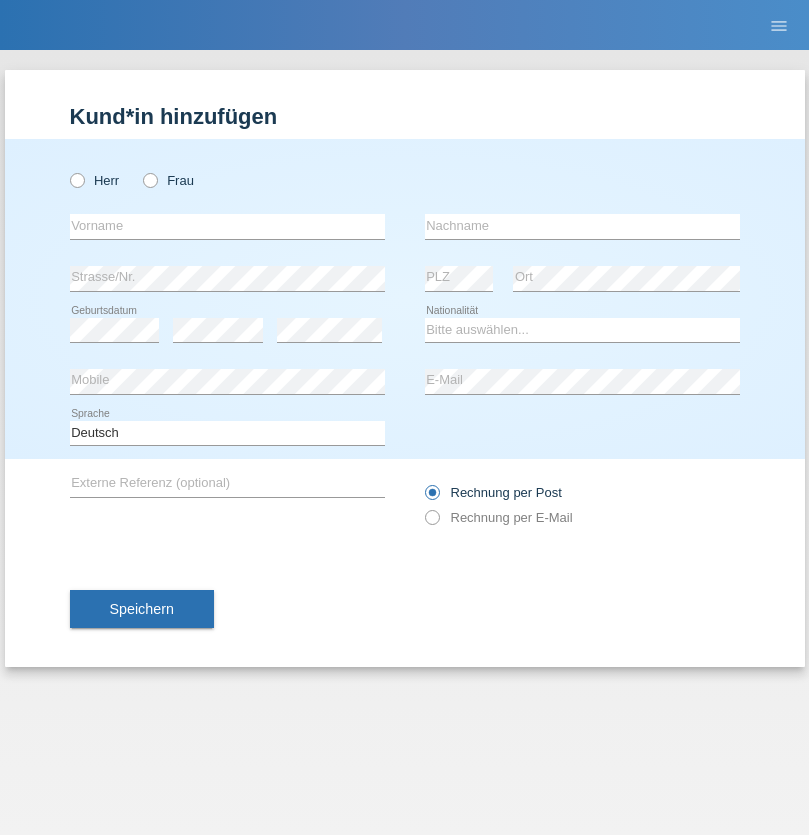 radio on "true" 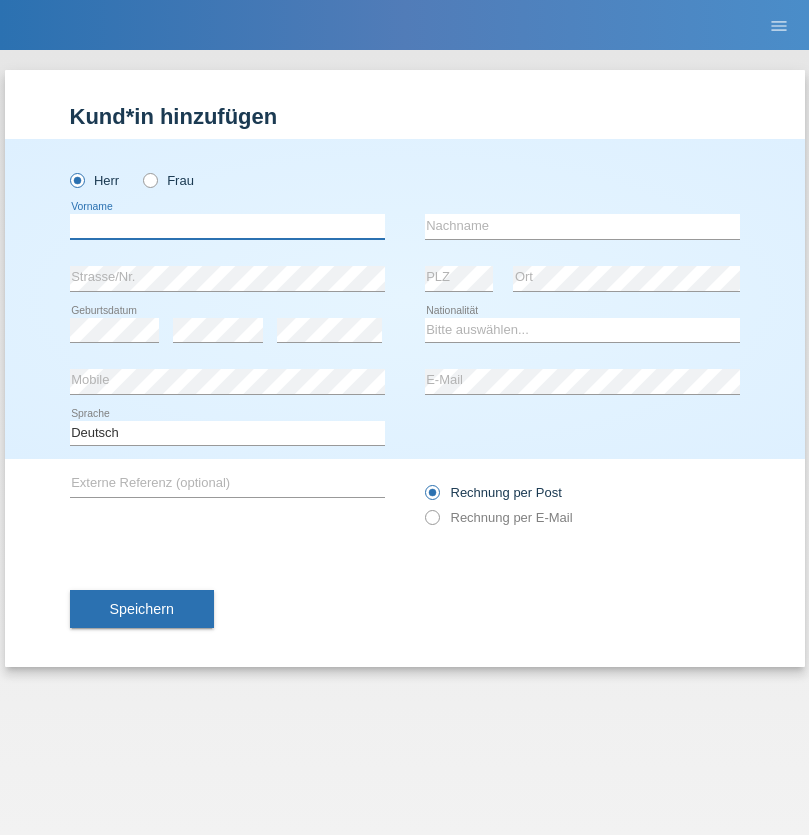 click at bounding box center (227, 226) 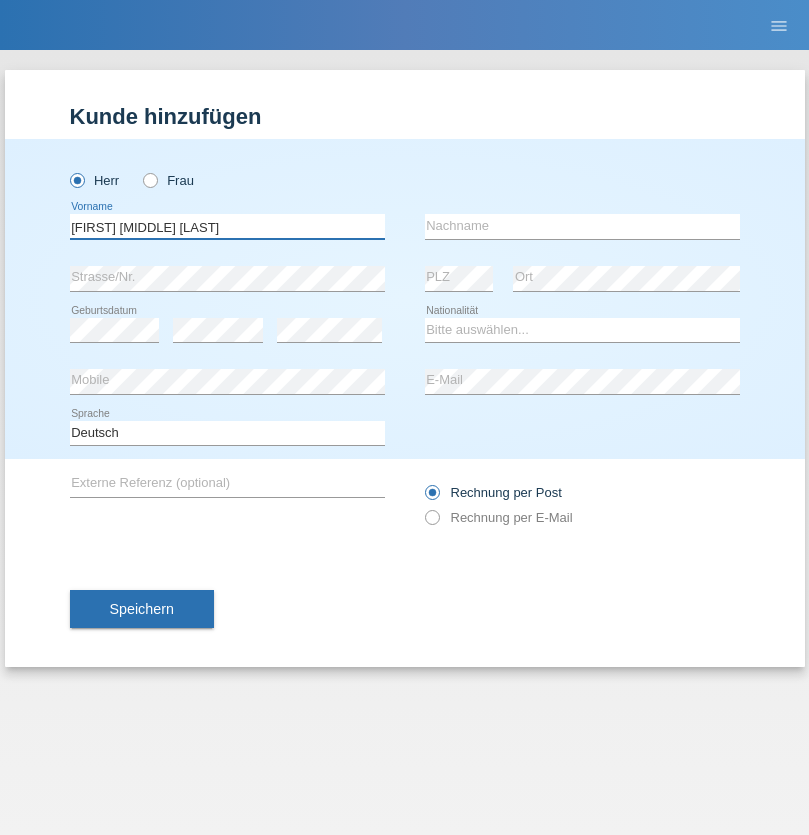 type on "Abdulrahman Nasr Sadiq" 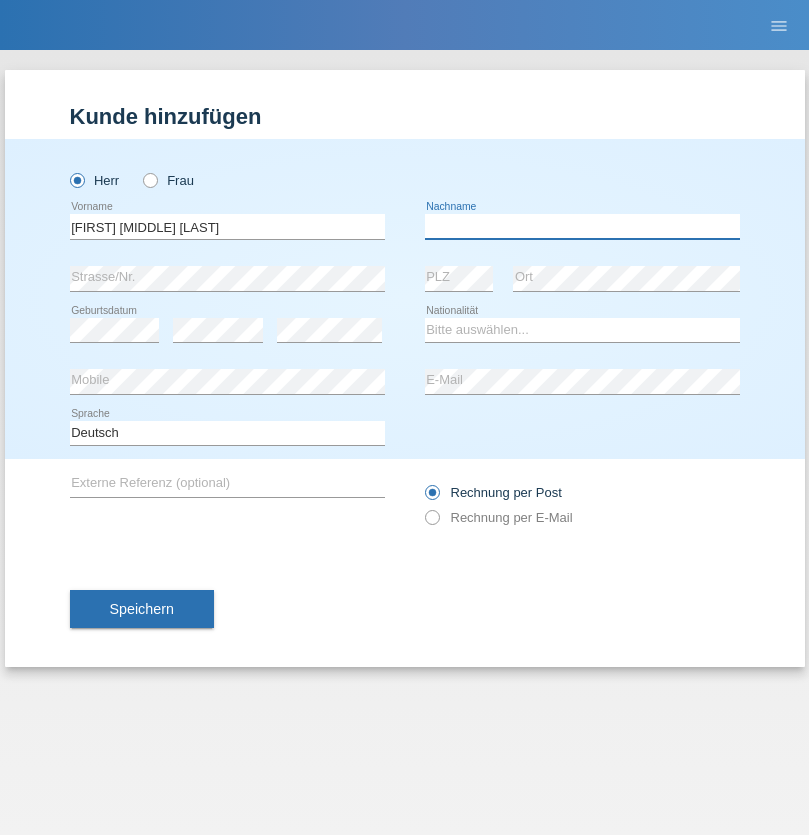 click at bounding box center (582, 226) 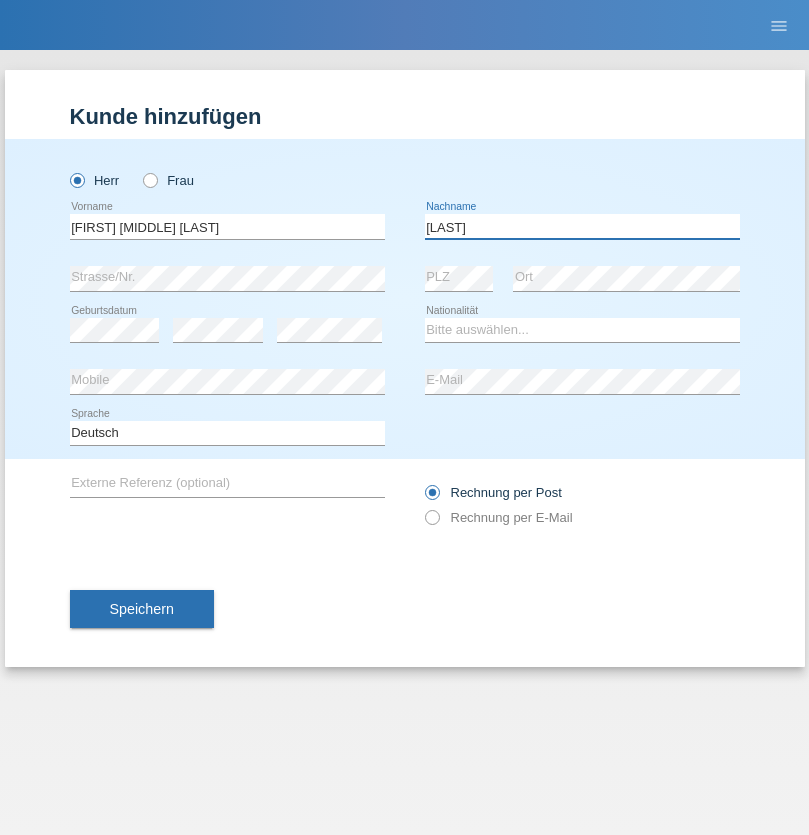 type on "[LAST]" 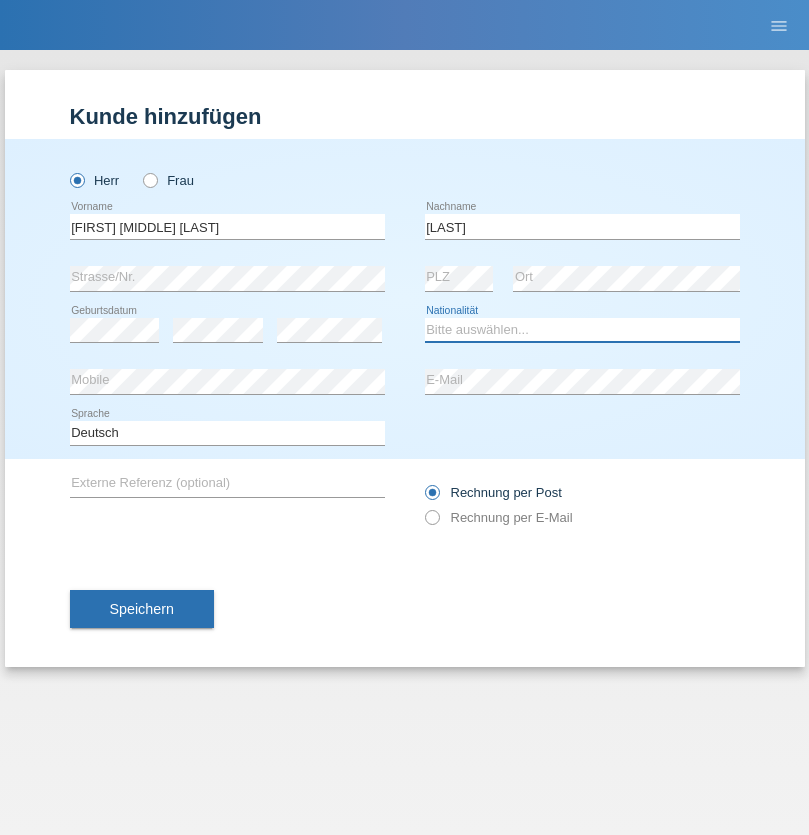 select on "IQ" 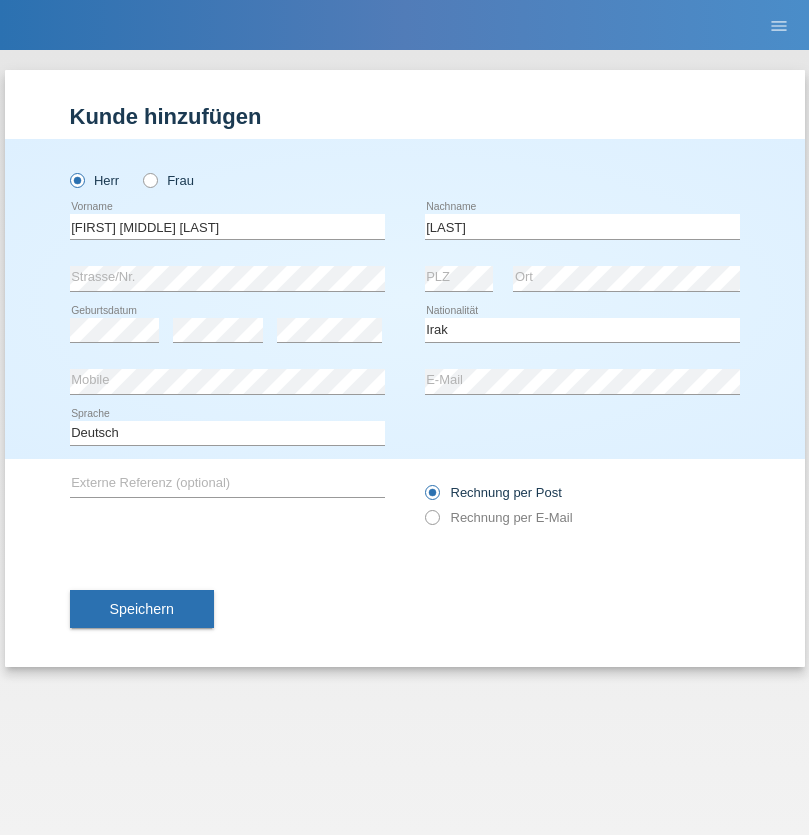 select on "C" 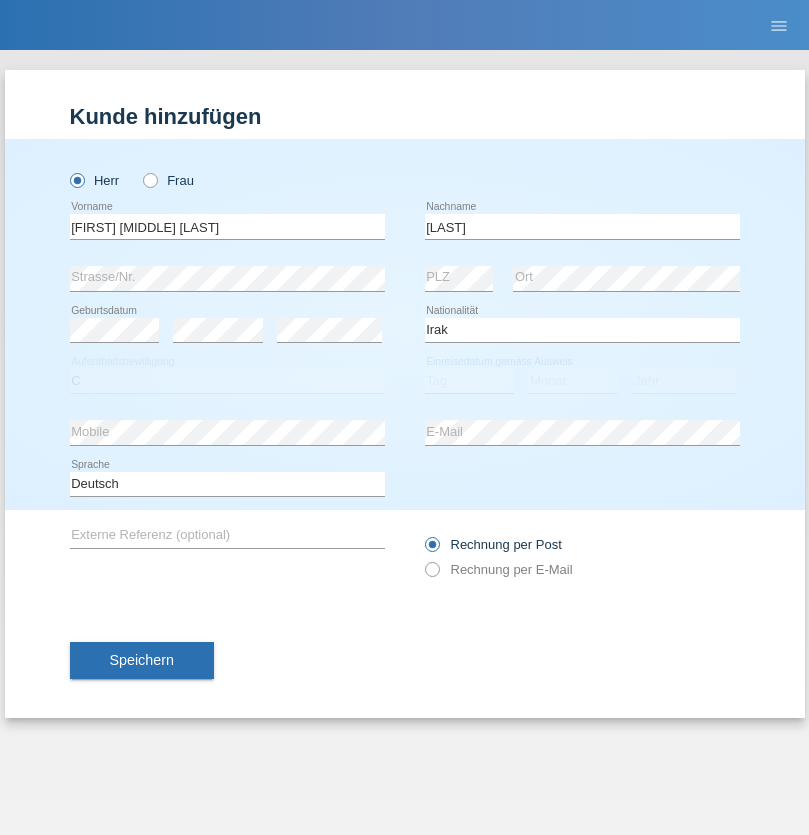 select on "01" 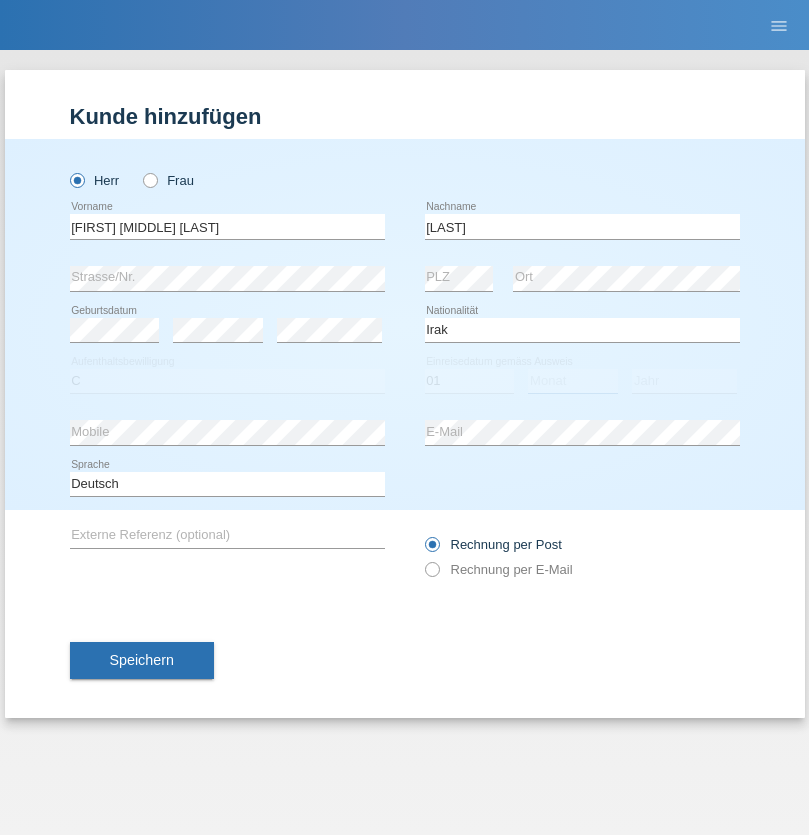 select on "01" 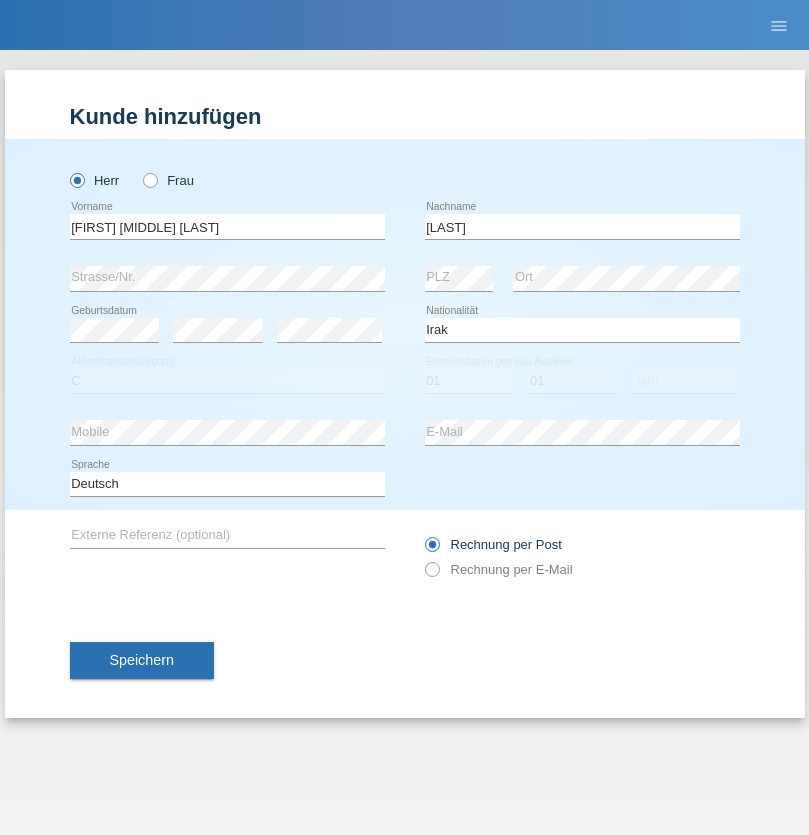 select on "2015" 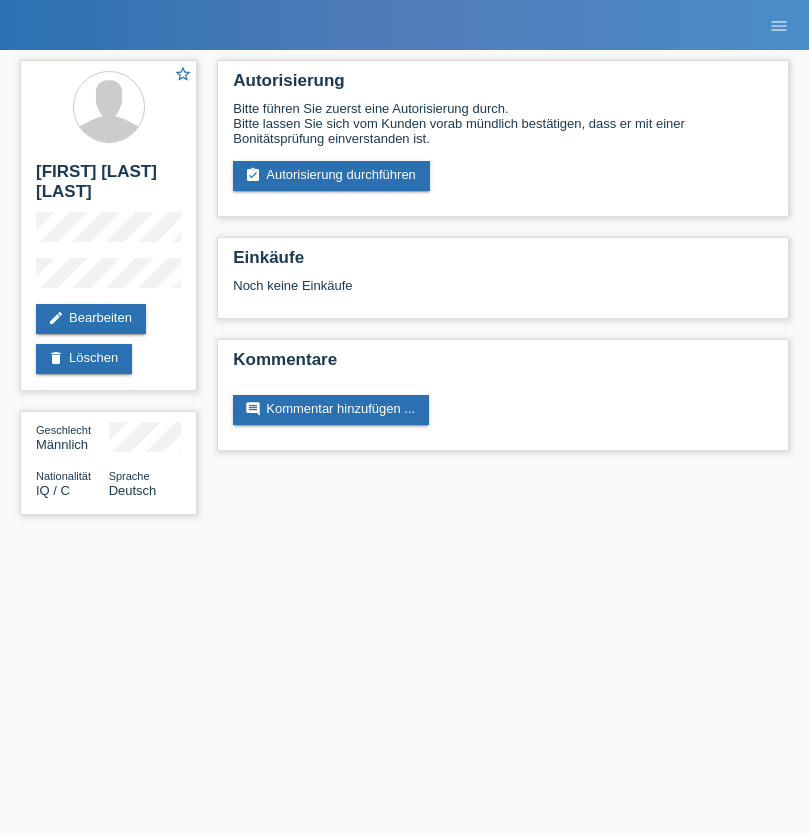 scroll, scrollTop: 0, scrollLeft: 0, axis: both 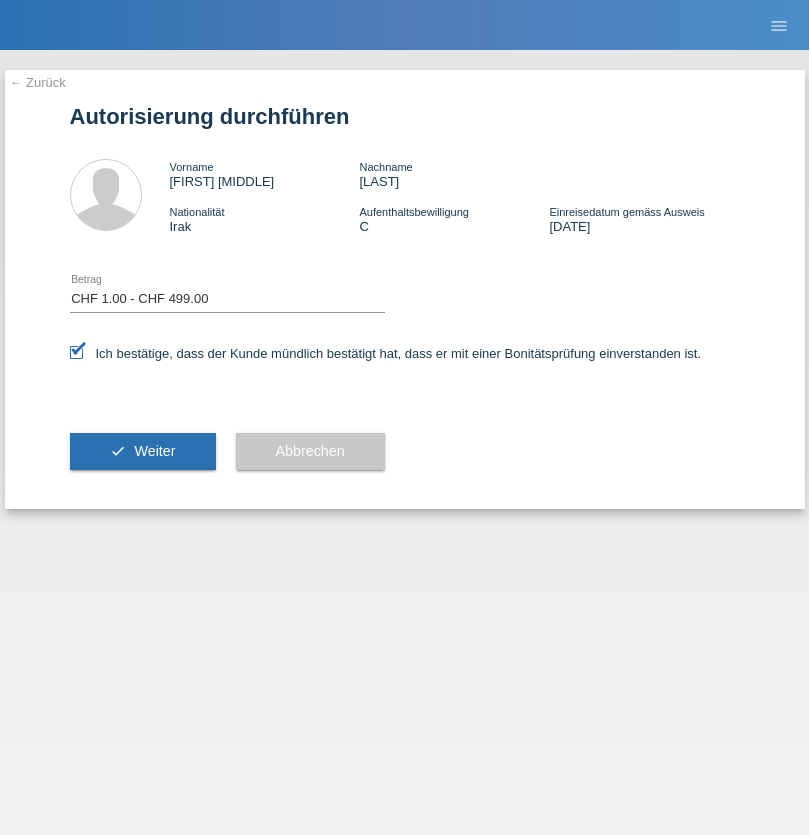 select on "1" 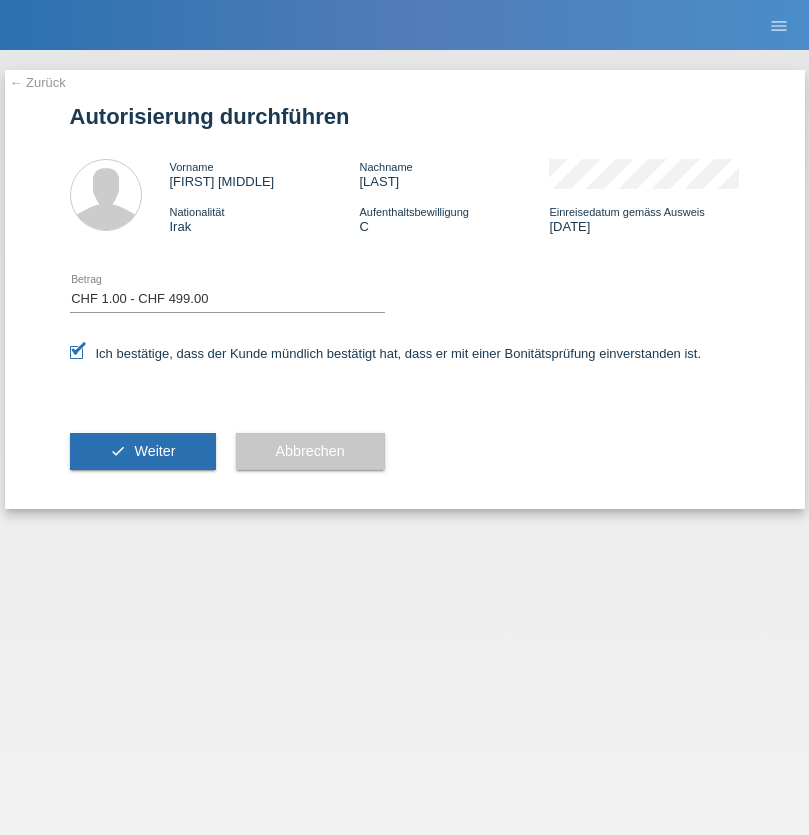 scroll, scrollTop: 0, scrollLeft: 0, axis: both 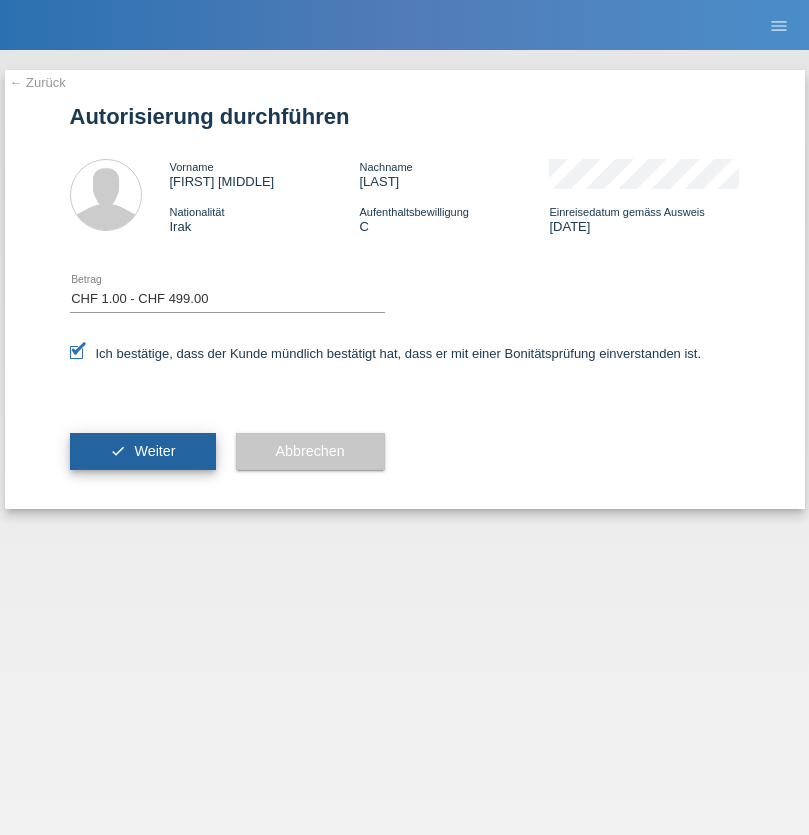 click on "Weiter" at bounding box center (154, 451) 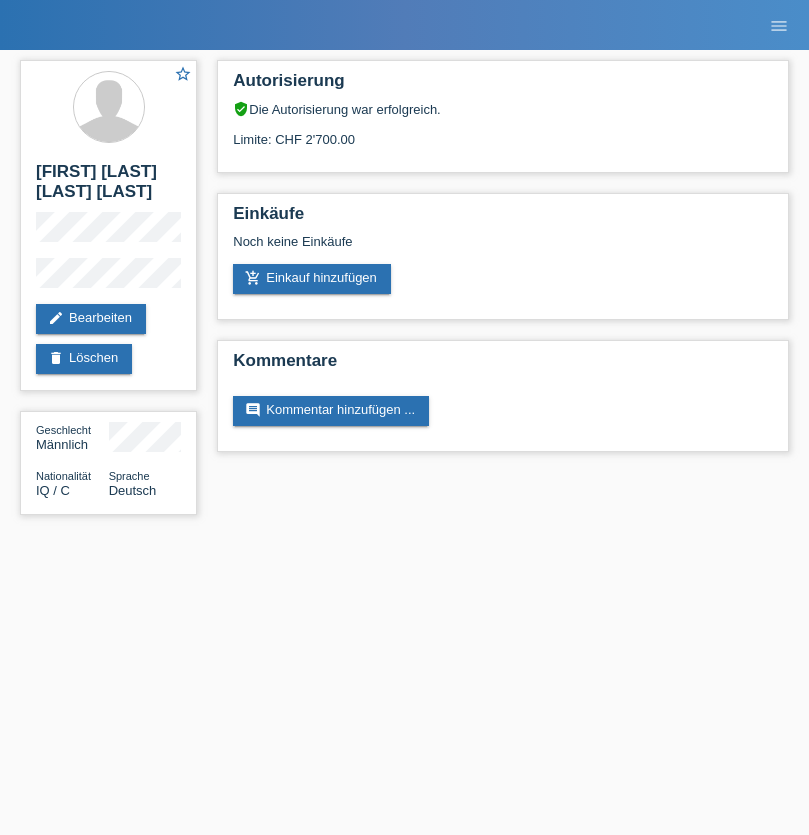 scroll, scrollTop: 0, scrollLeft: 0, axis: both 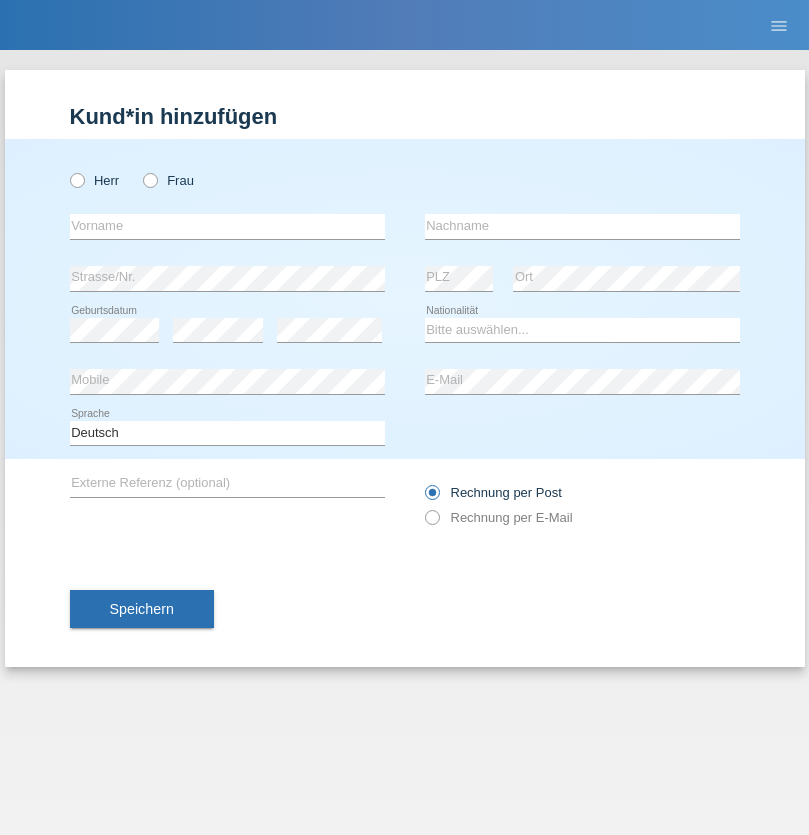radio on "true" 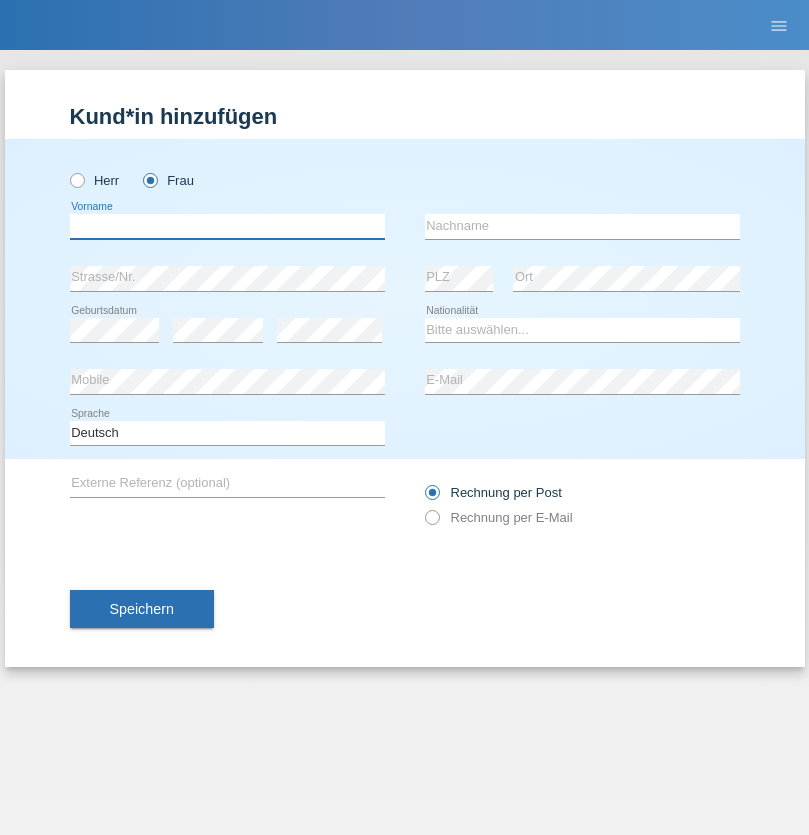 click at bounding box center [227, 226] 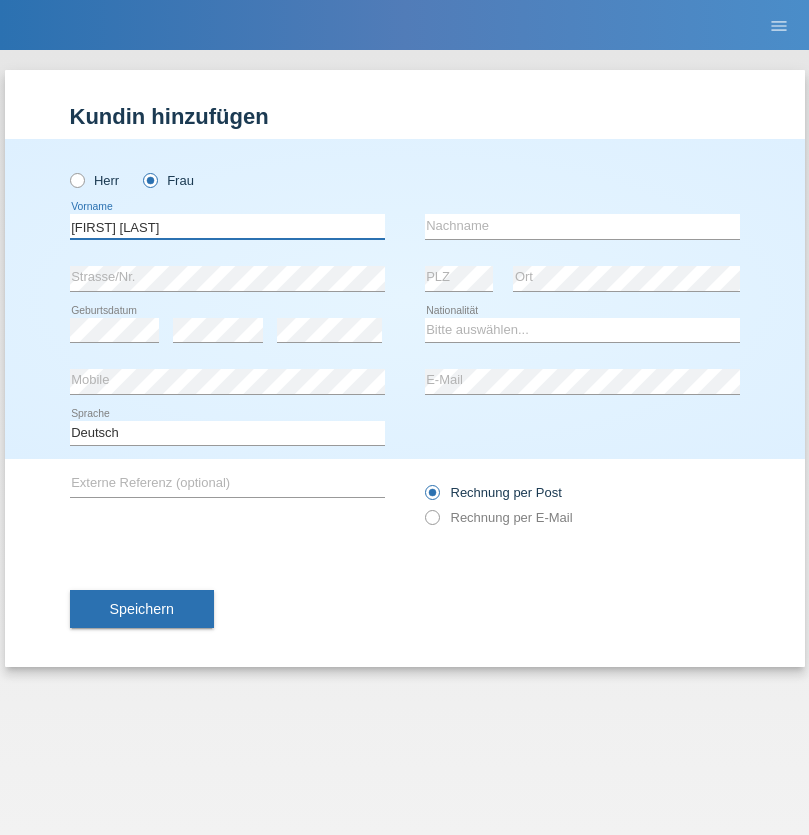 type on "Margare Asucena" 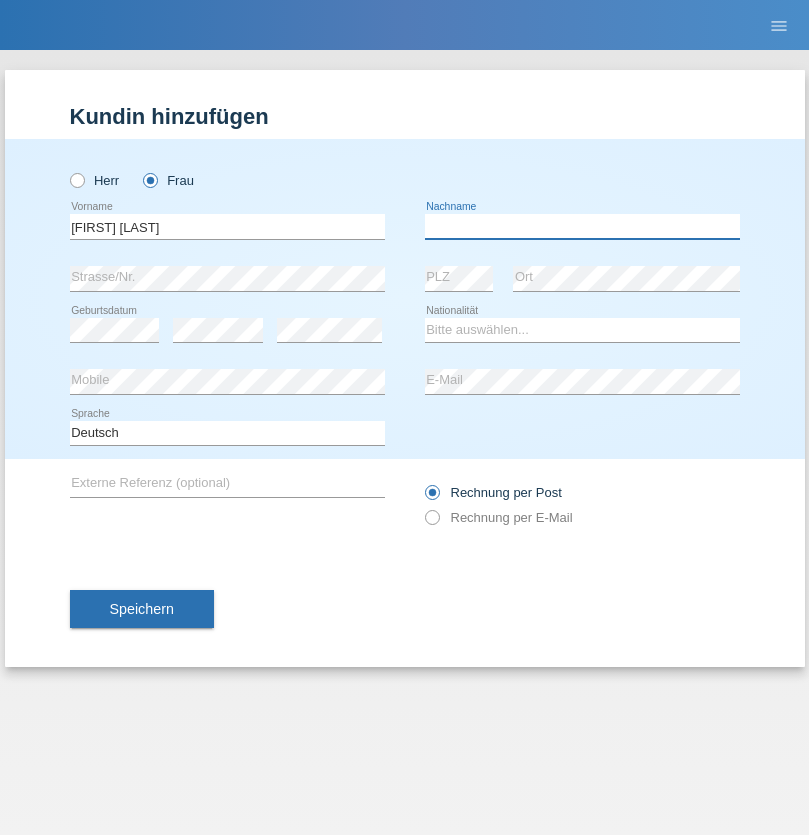 click at bounding box center [582, 226] 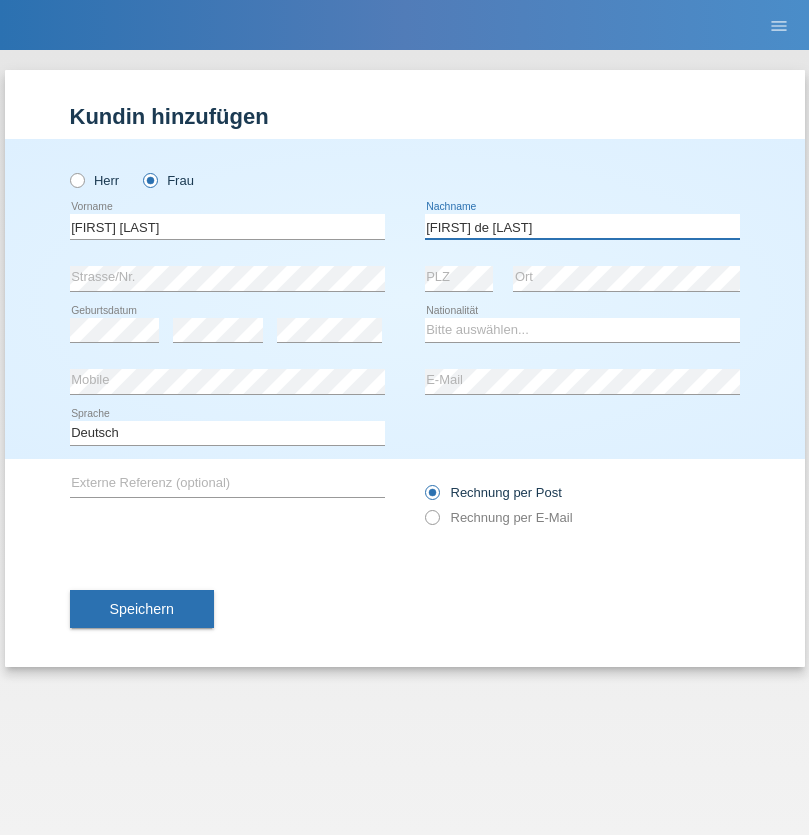 type on "Herebia de Beck" 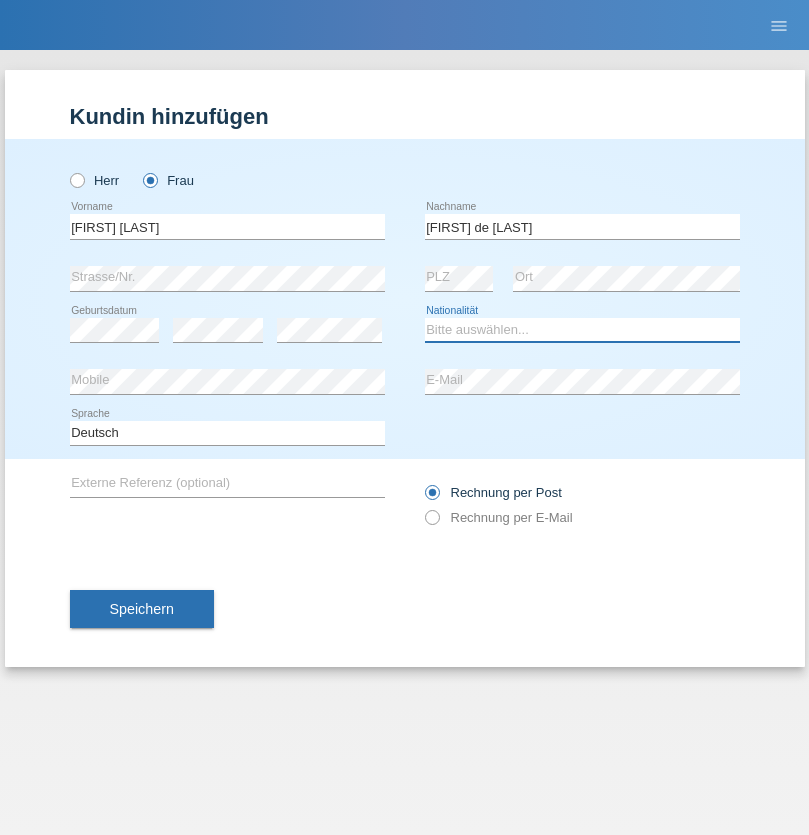 select on "CH" 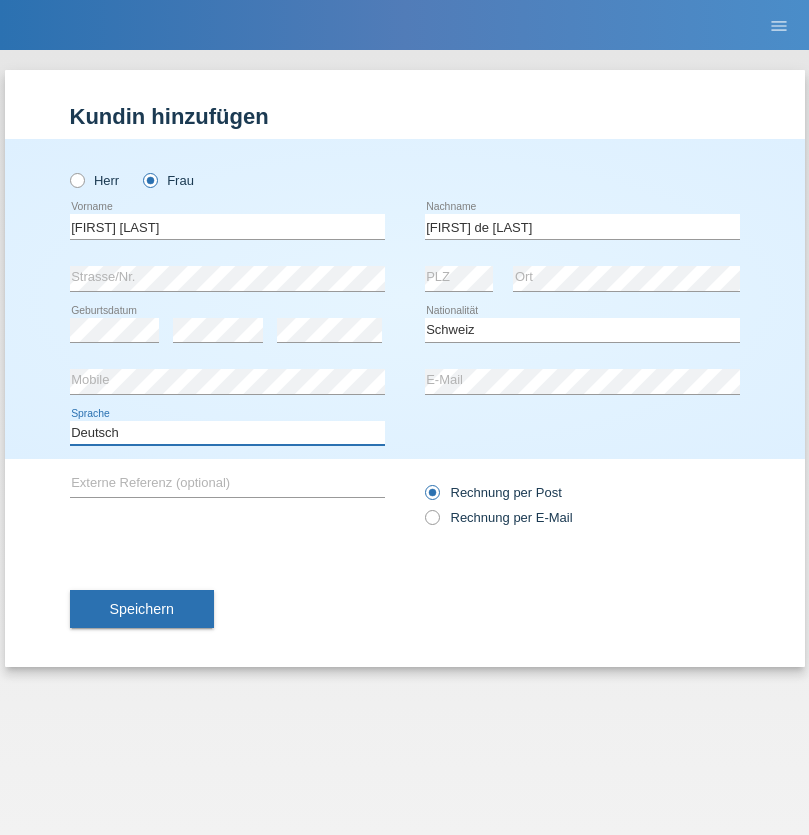 select on "en" 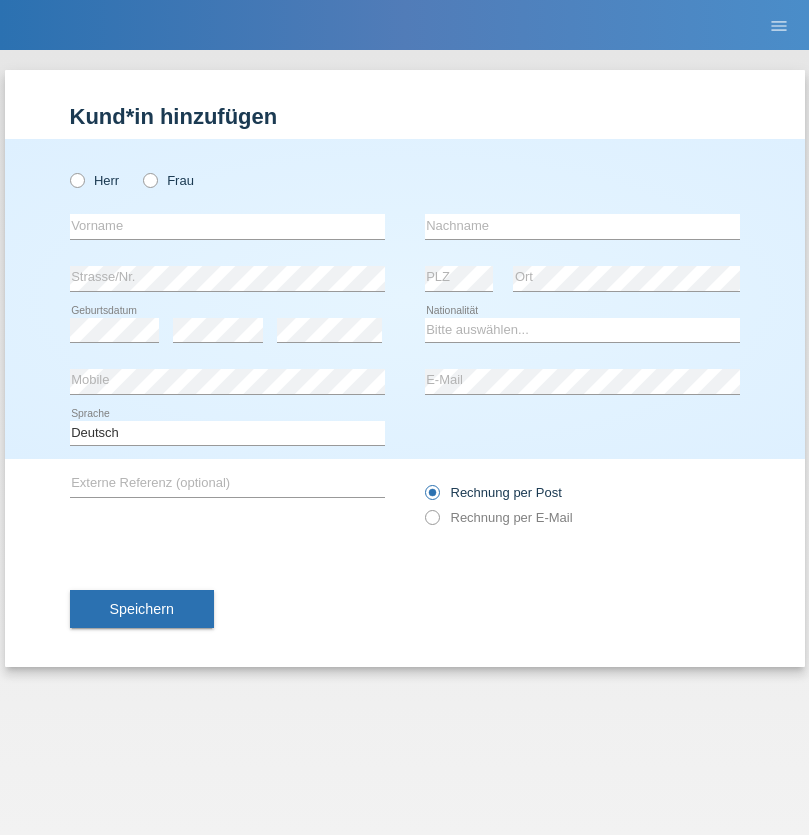 scroll, scrollTop: 0, scrollLeft: 0, axis: both 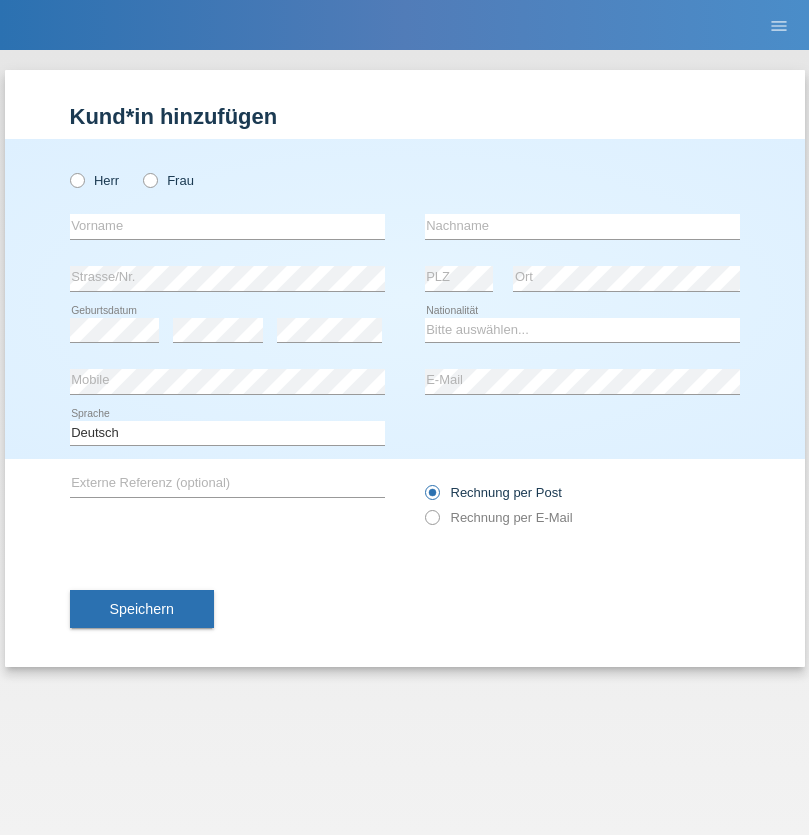 radio on "true" 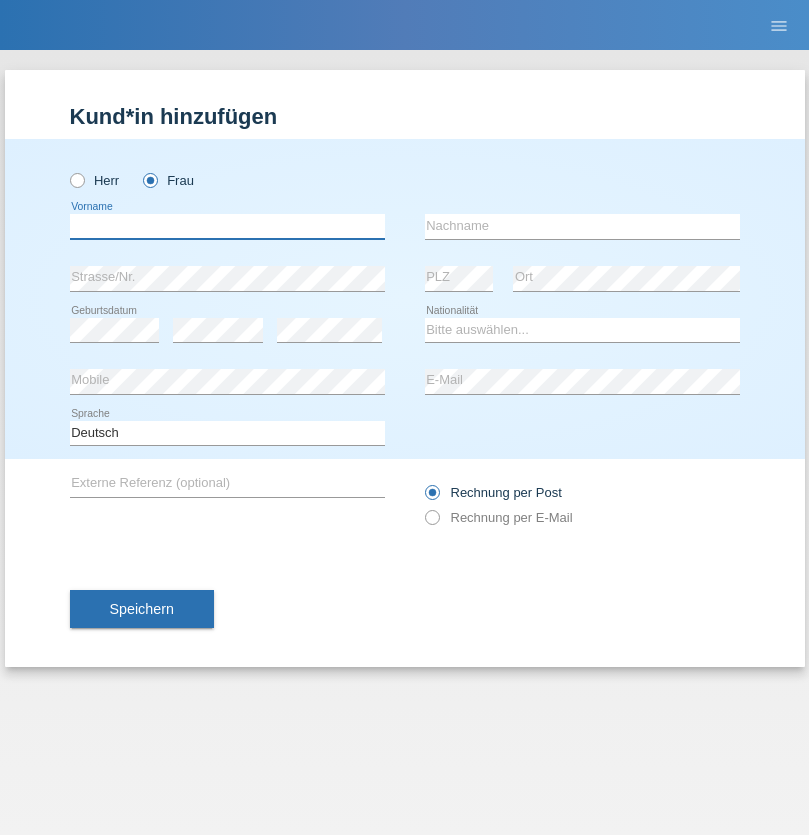 click at bounding box center [227, 226] 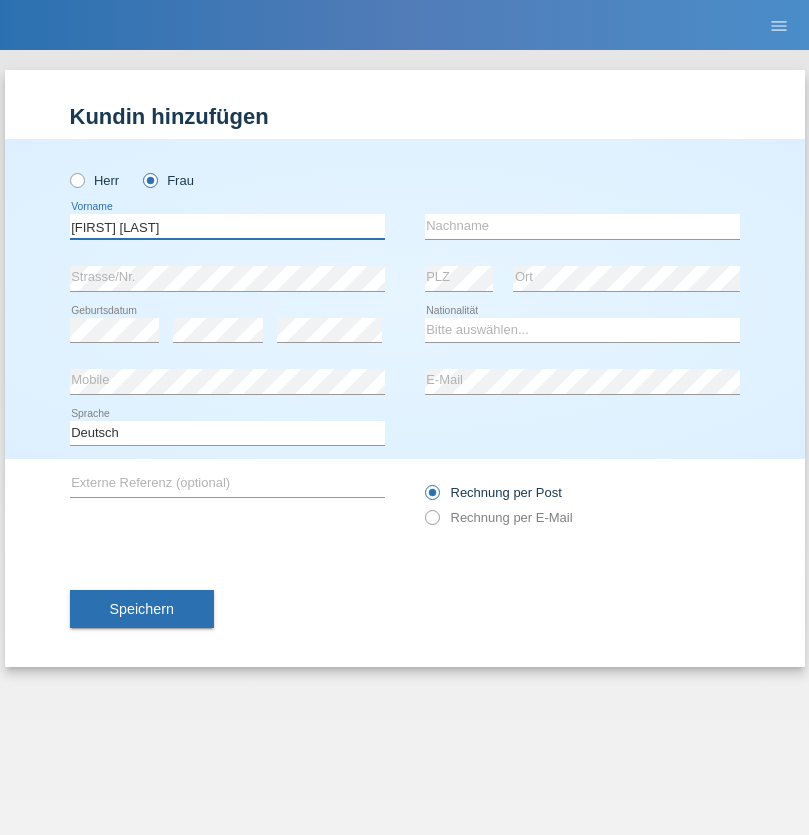 type on "[FIRST] [LAST]" 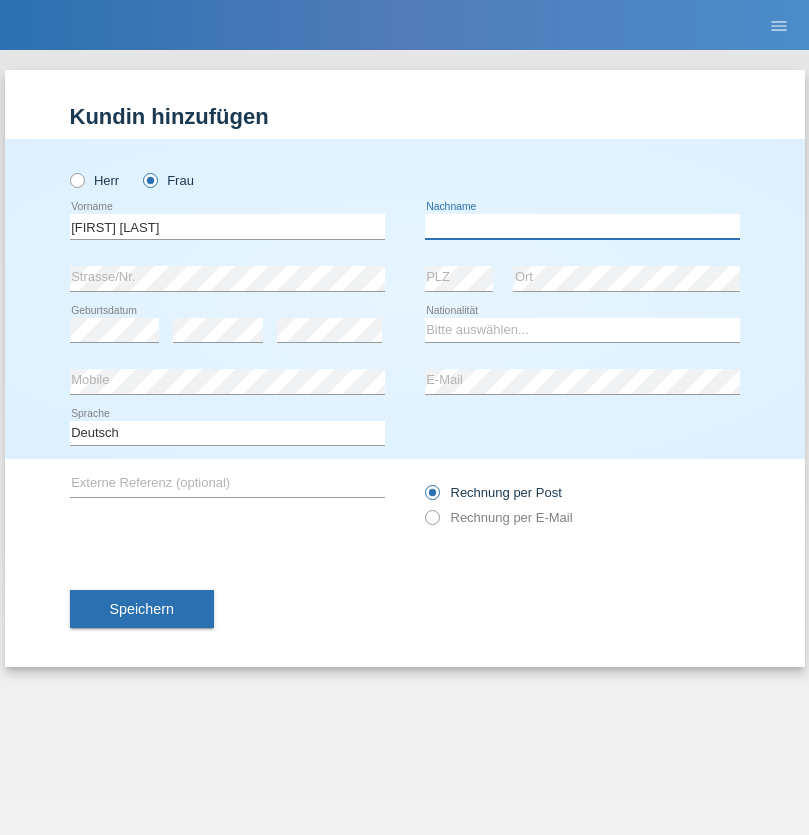 click at bounding box center (582, 226) 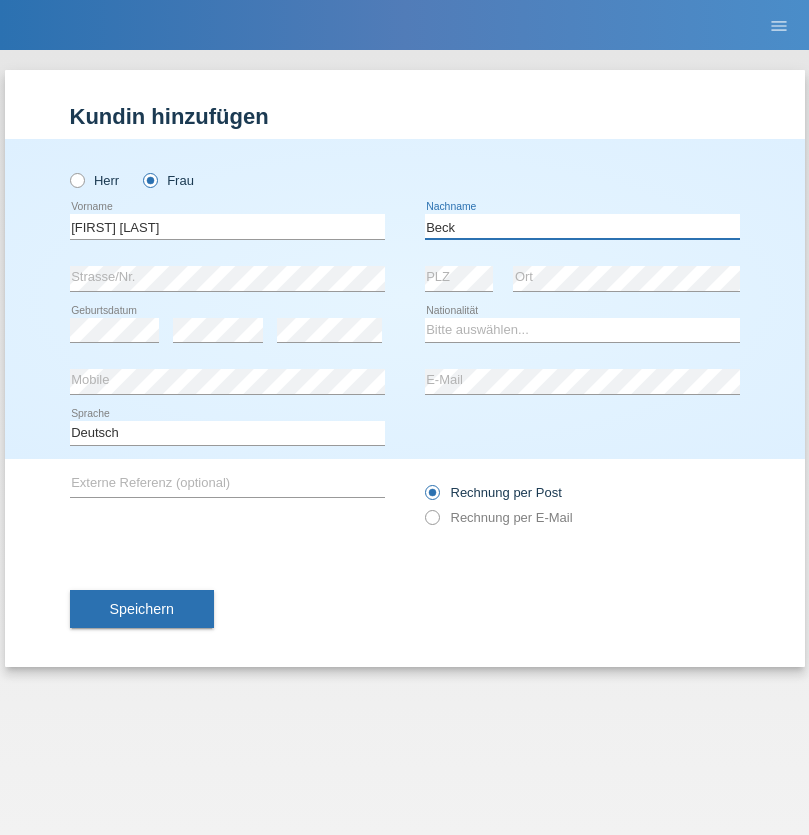 type on "Beck" 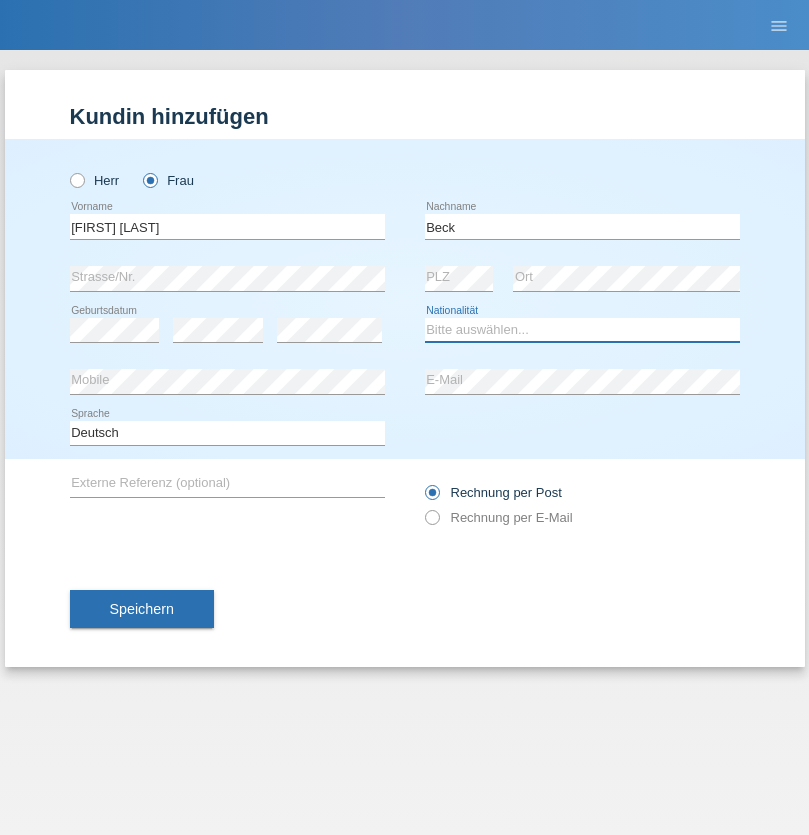 select on "CH" 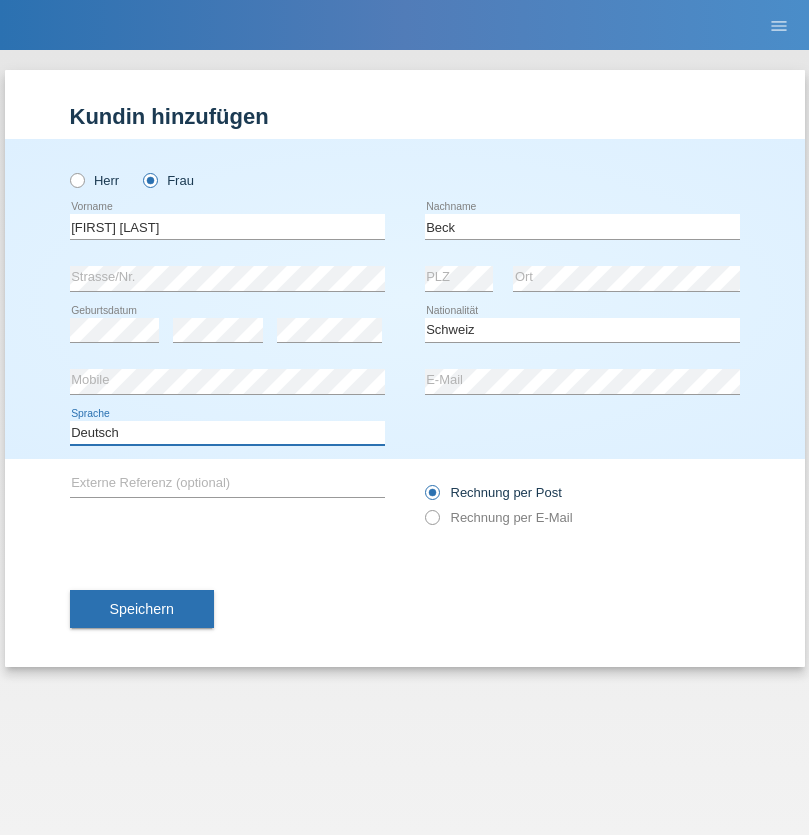 select on "en" 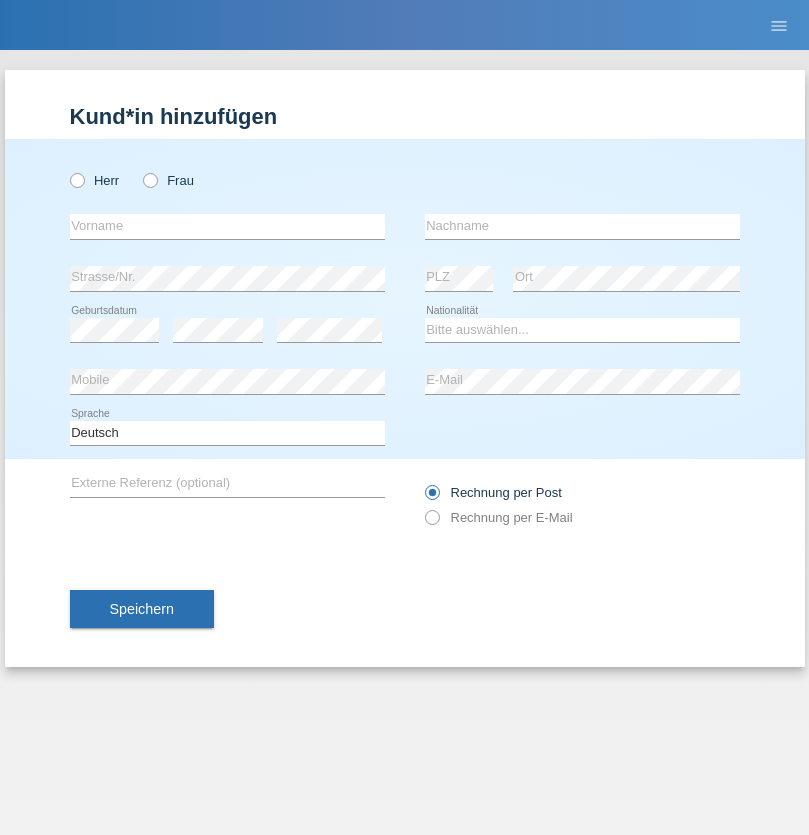 scroll, scrollTop: 0, scrollLeft: 0, axis: both 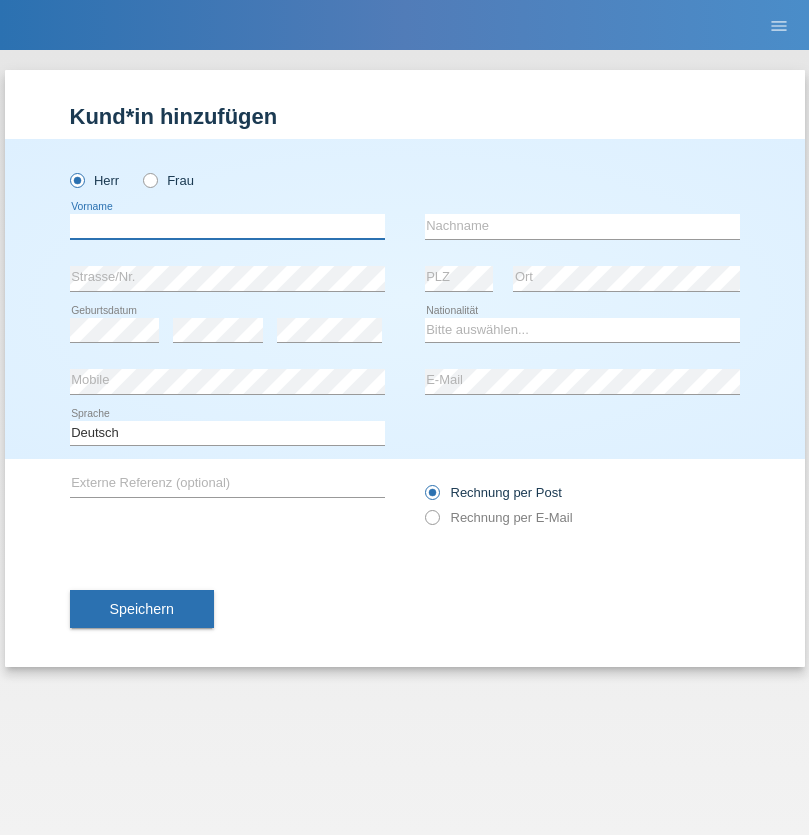 click at bounding box center [227, 226] 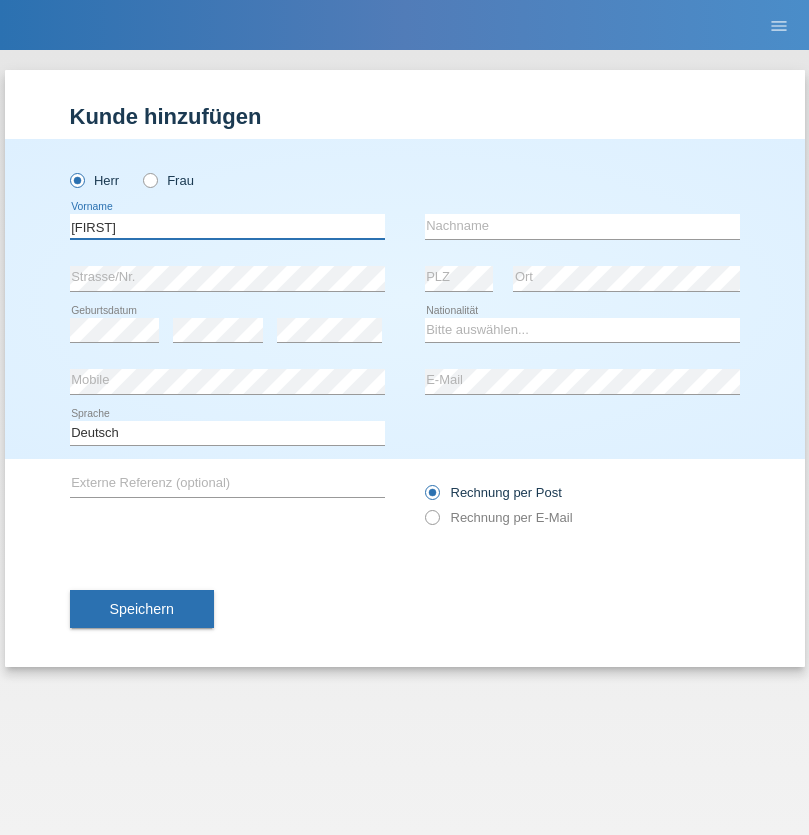 type on "Steve" 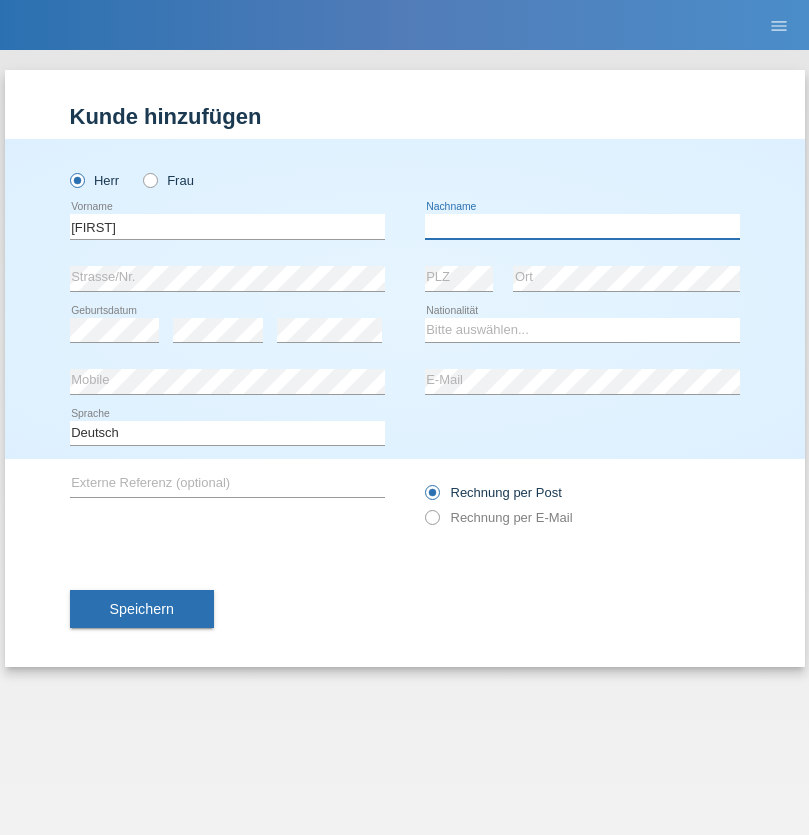 click at bounding box center [582, 226] 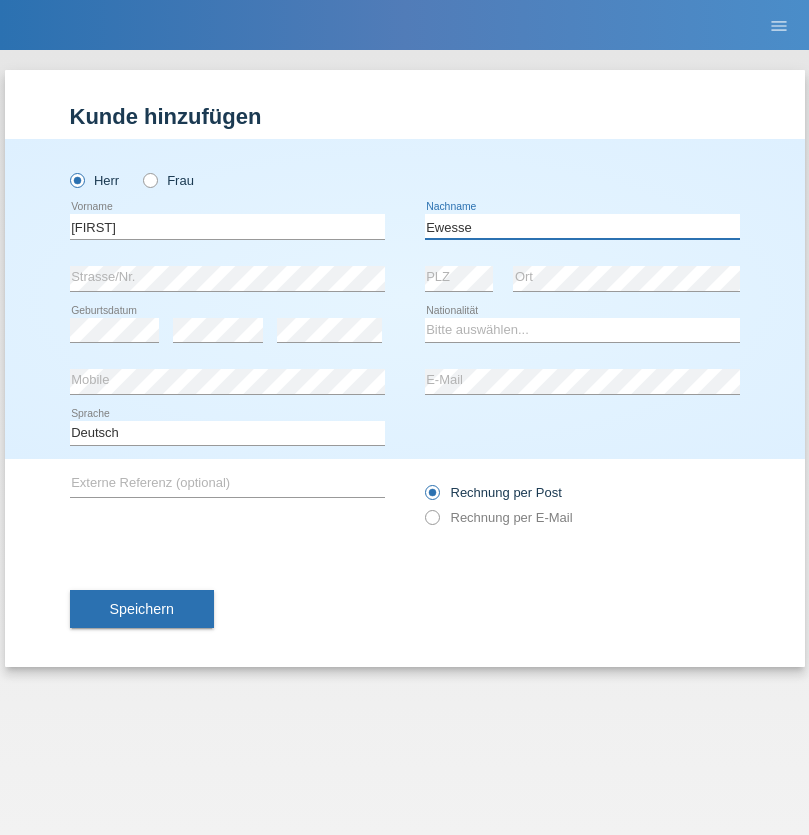 type on "Ewesse" 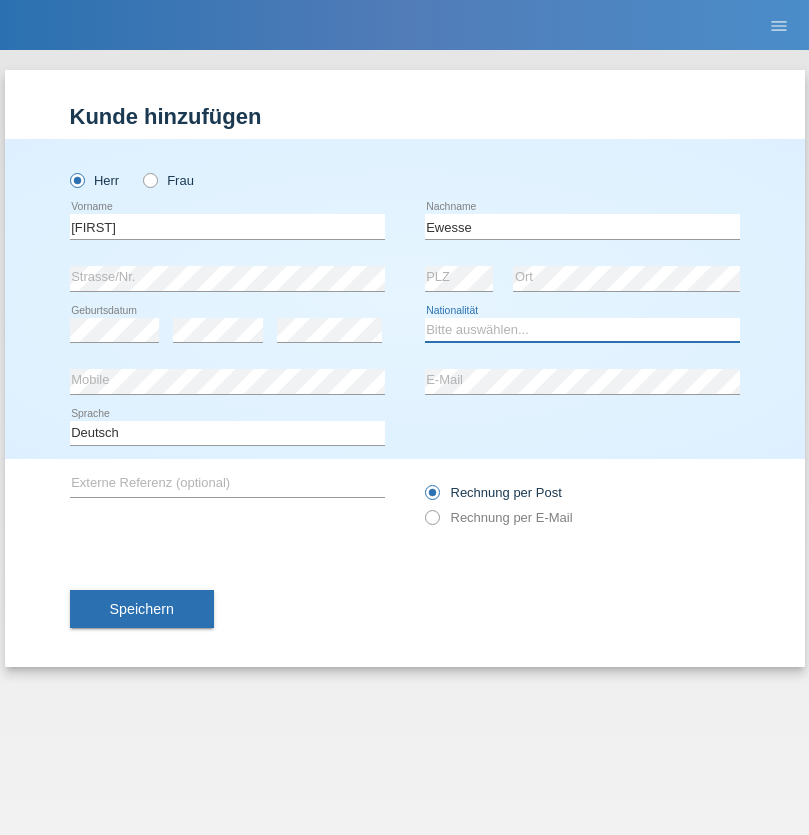 select on "FR" 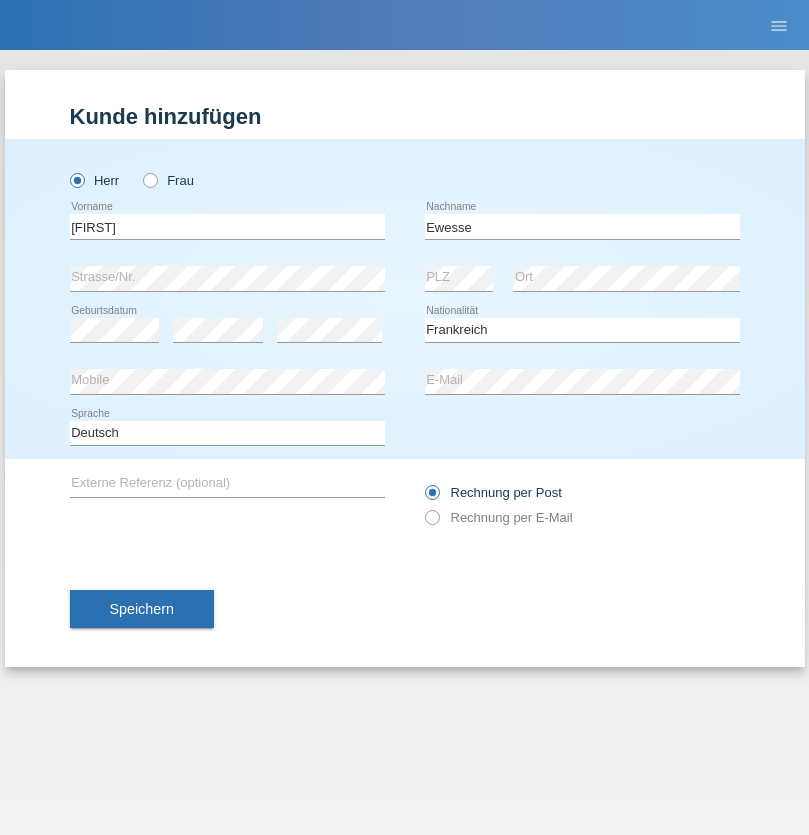 select on "C" 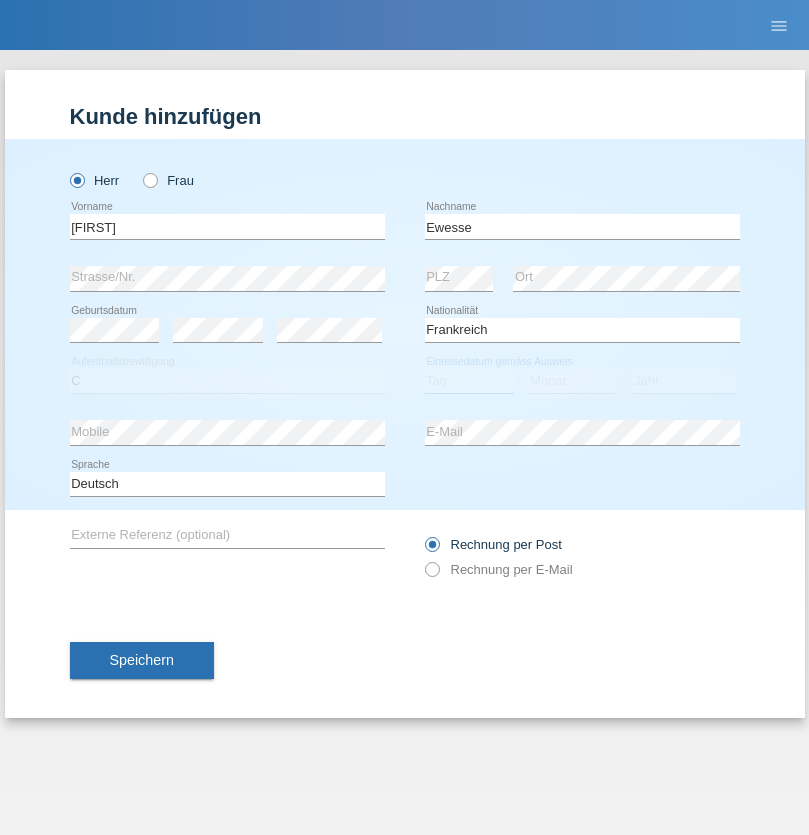 select on "24" 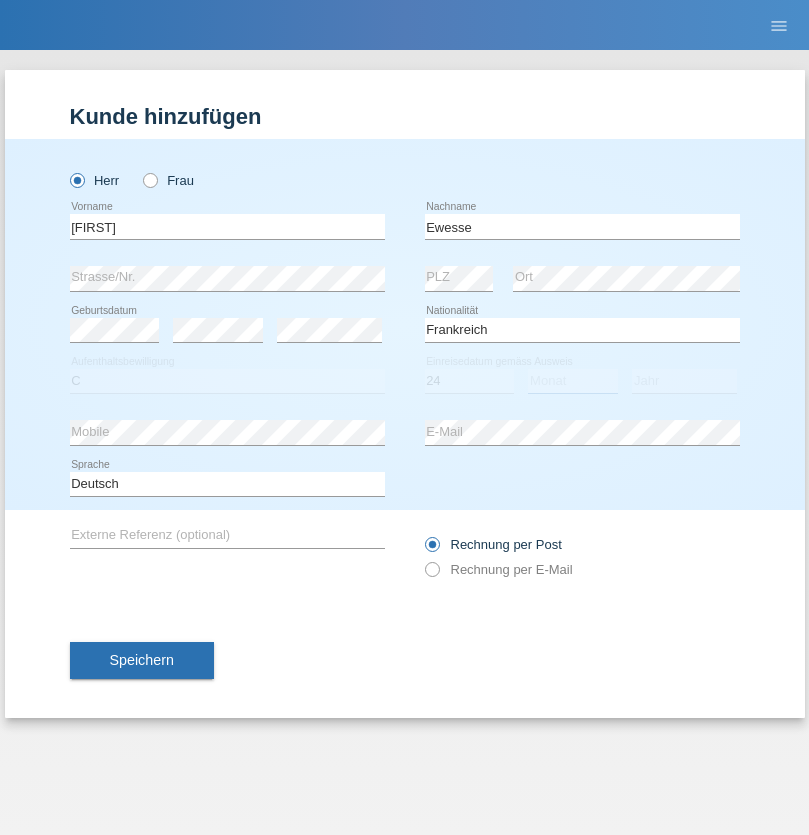select on "12" 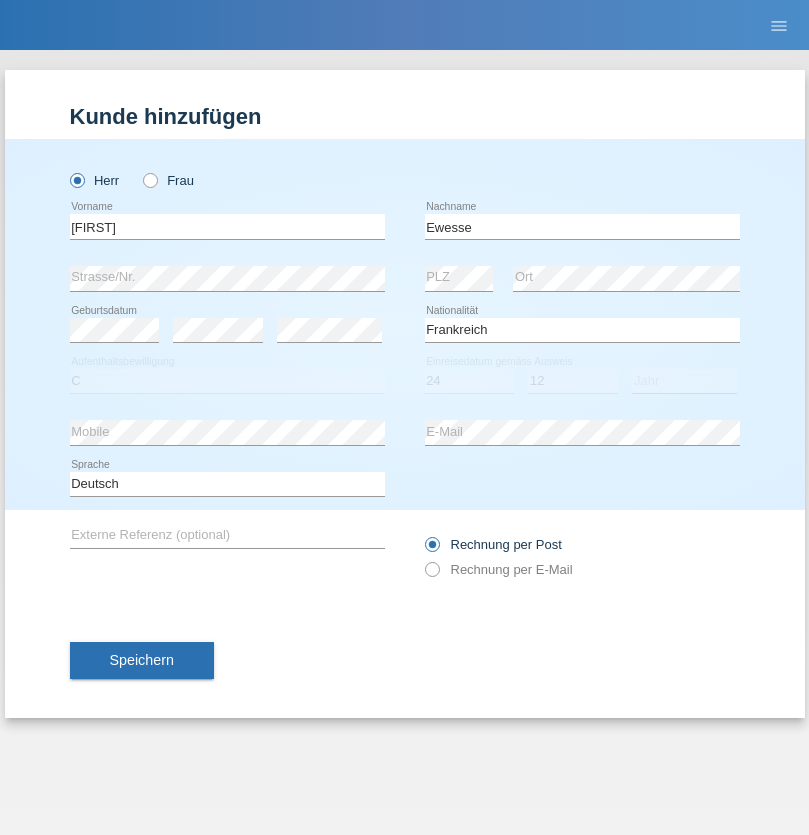 select on "1926" 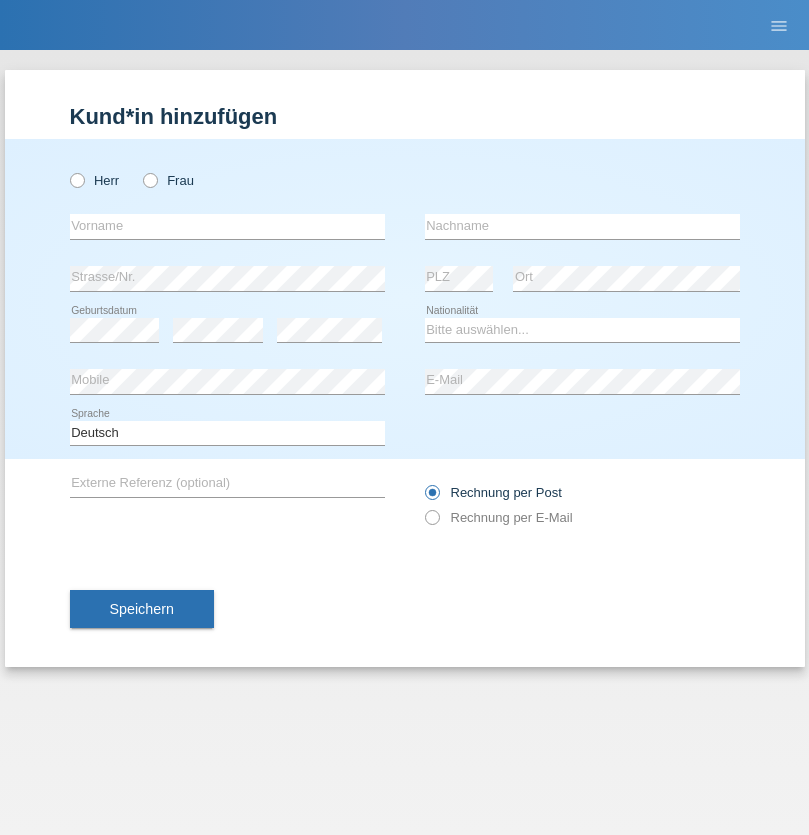 scroll, scrollTop: 0, scrollLeft: 0, axis: both 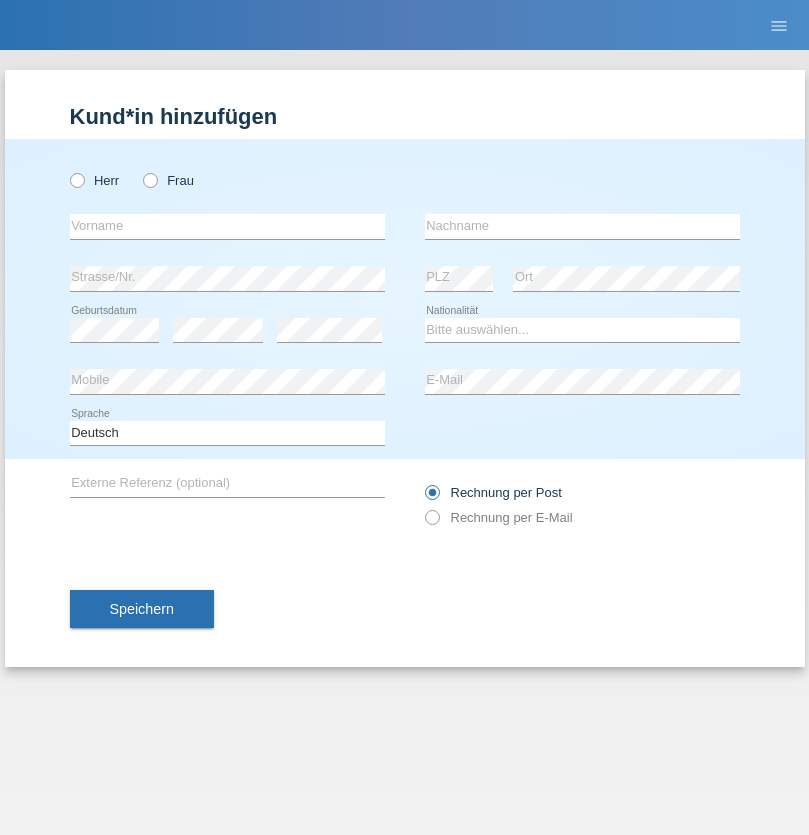 radio on "true" 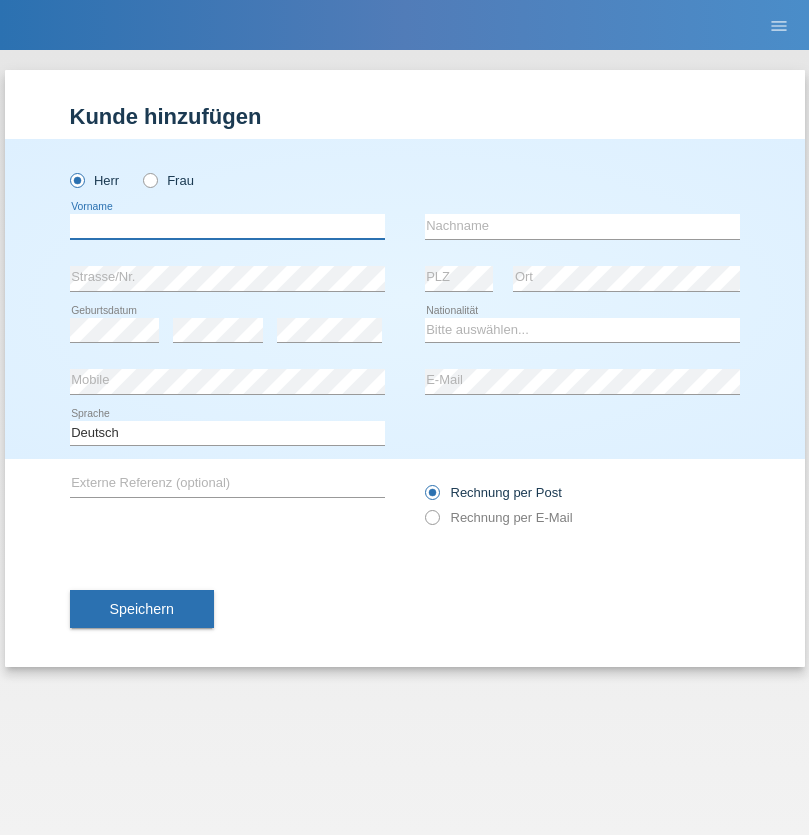 click at bounding box center (227, 226) 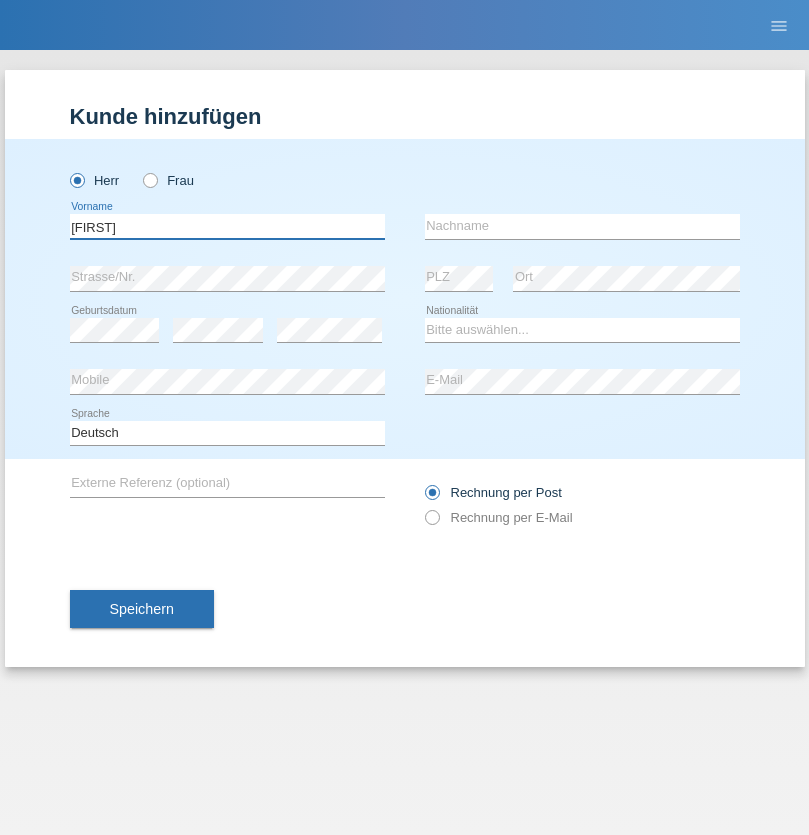 type on "[FIRST]" 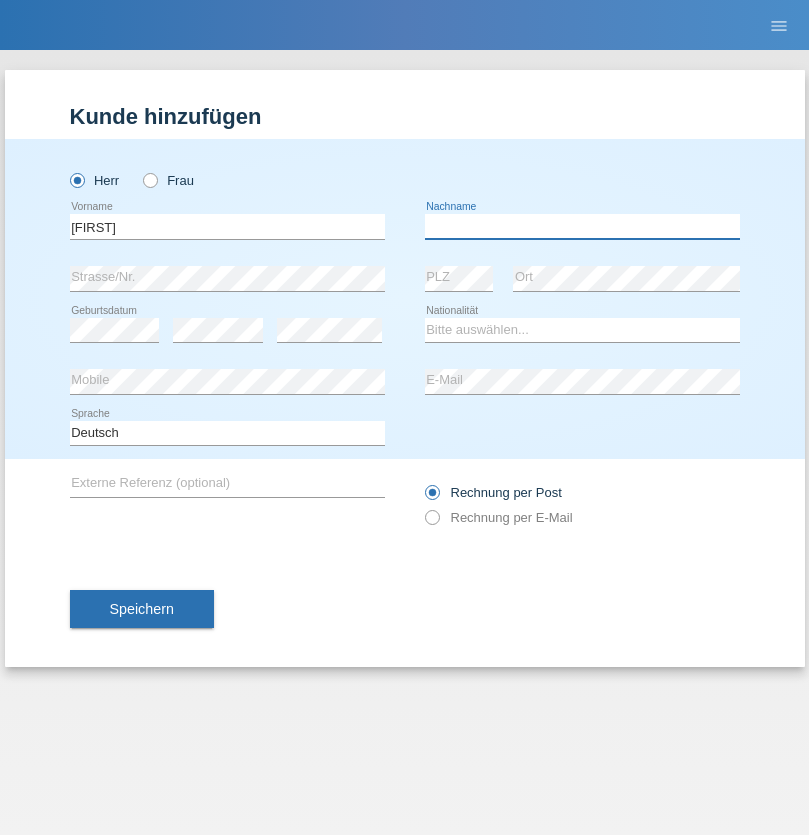 click at bounding box center [582, 226] 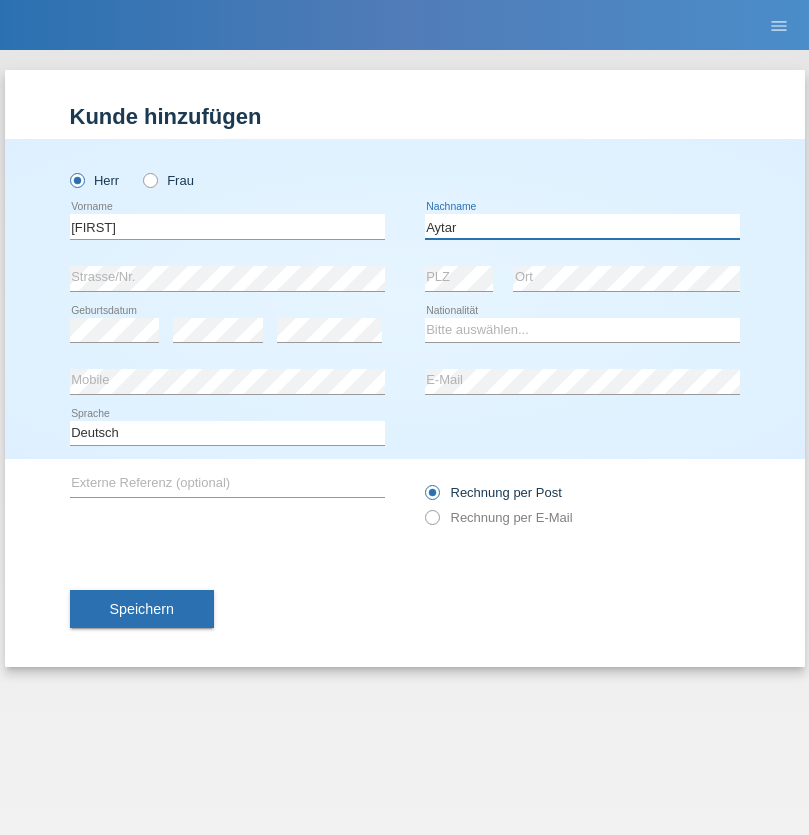 type on "Aytar" 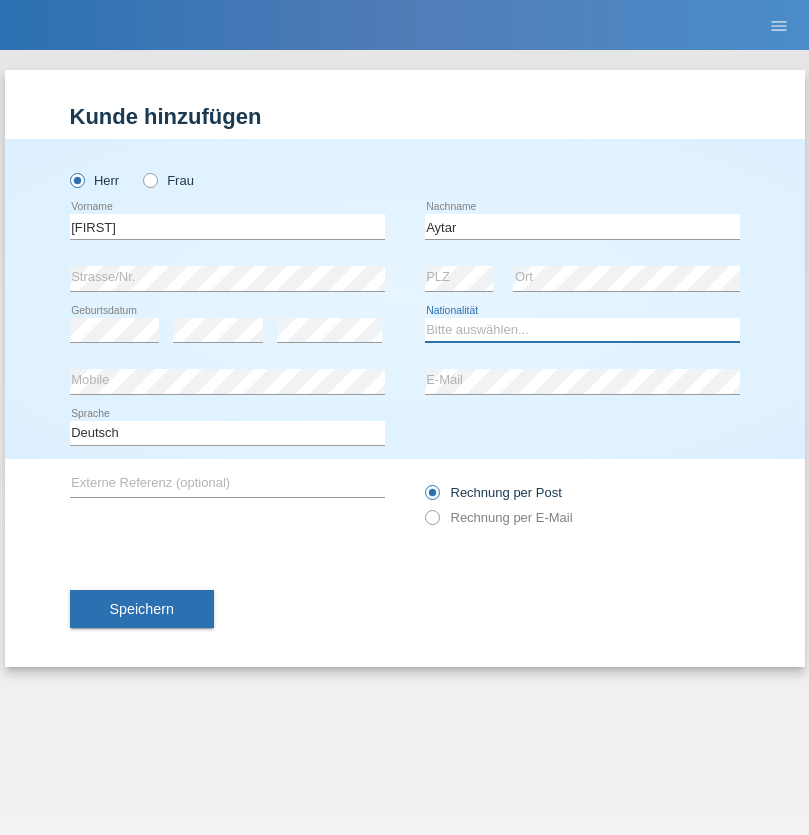 select on "CH" 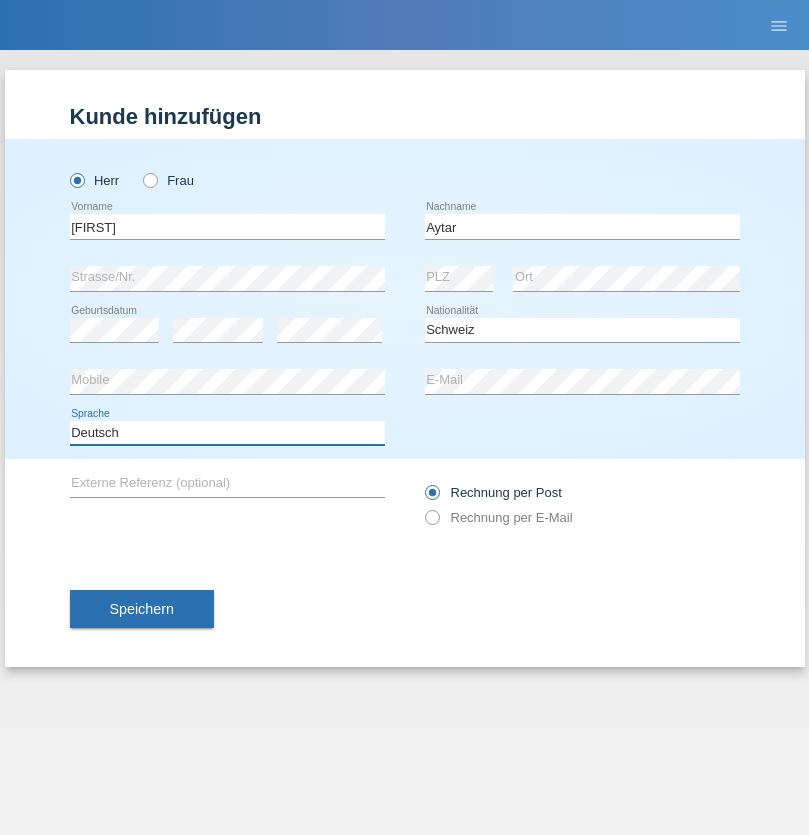 select on "en" 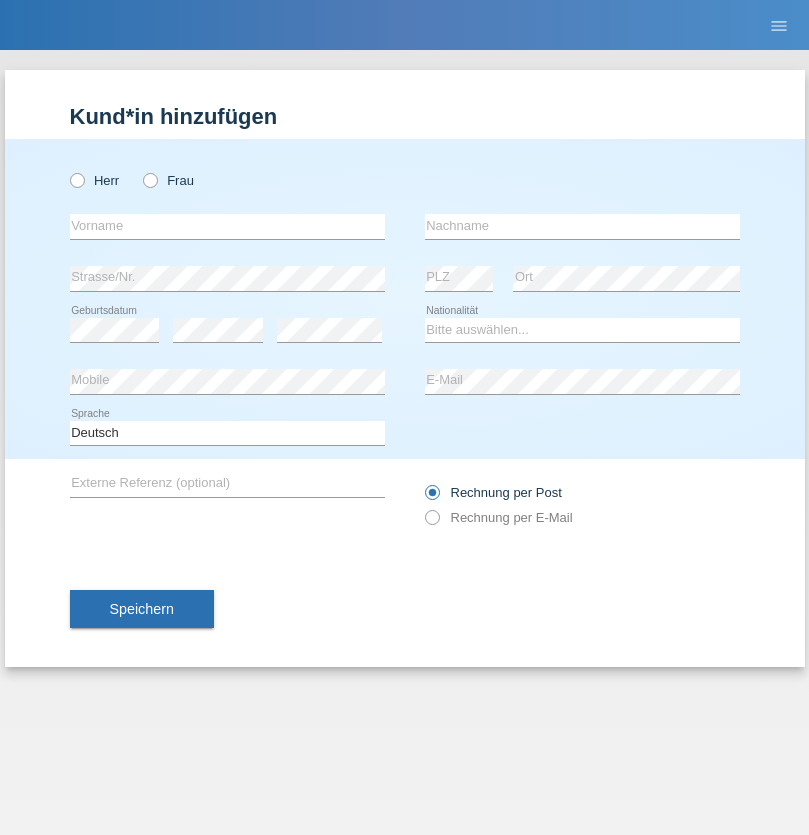 scroll, scrollTop: 0, scrollLeft: 0, axis: both 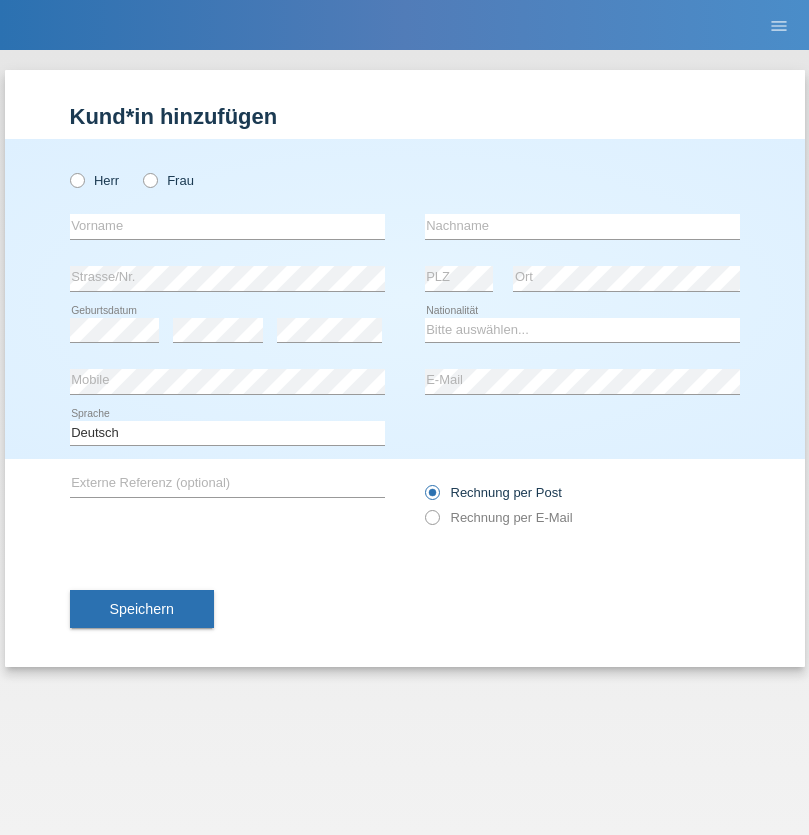 radio on "true" 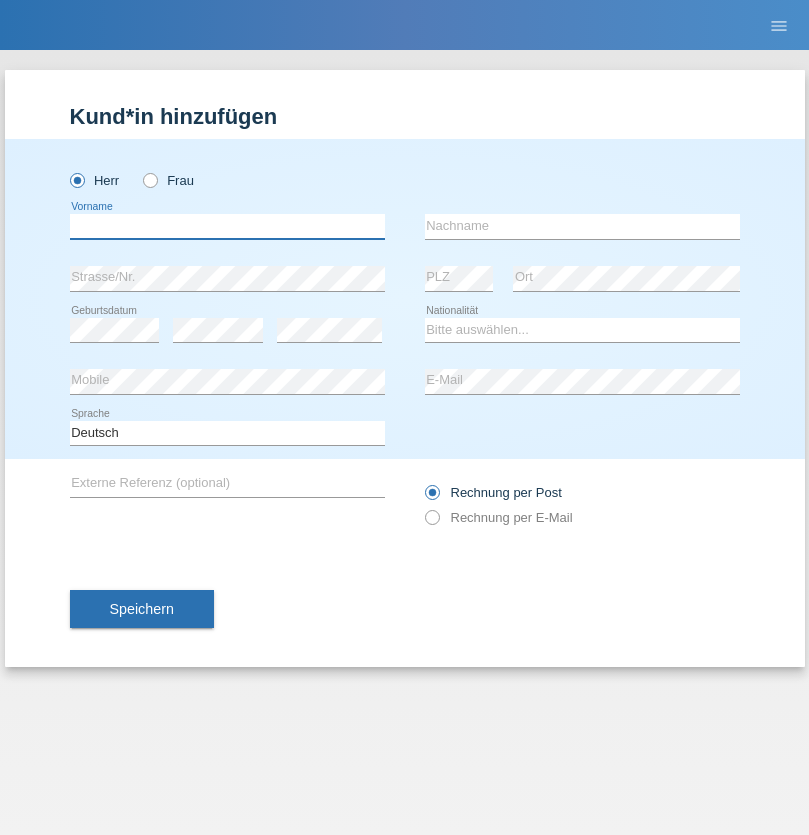 click at bounding box center (227, 226) 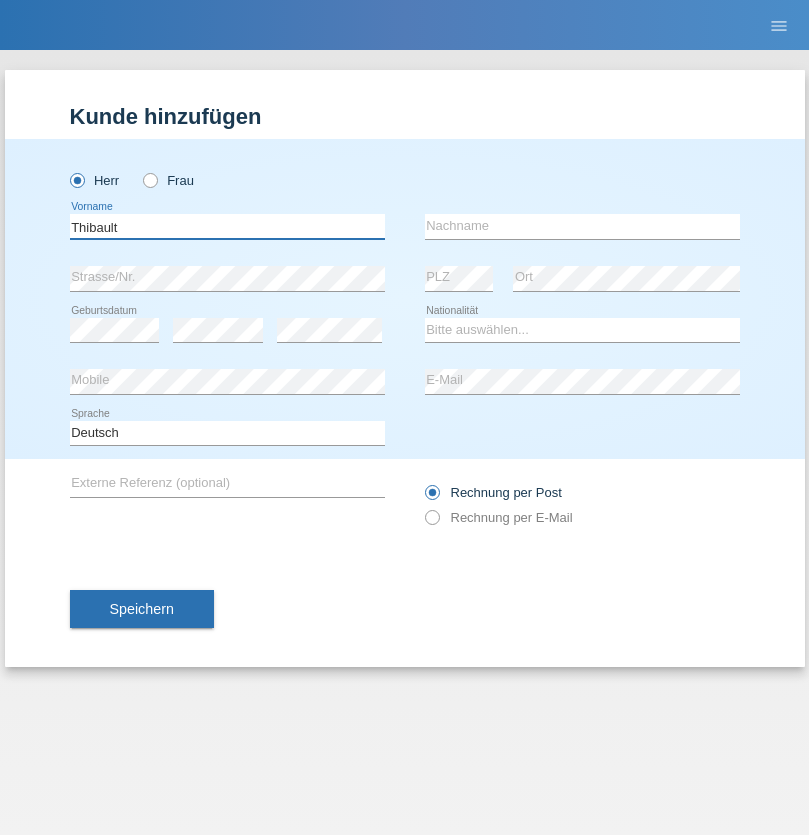 type on "Thibault" 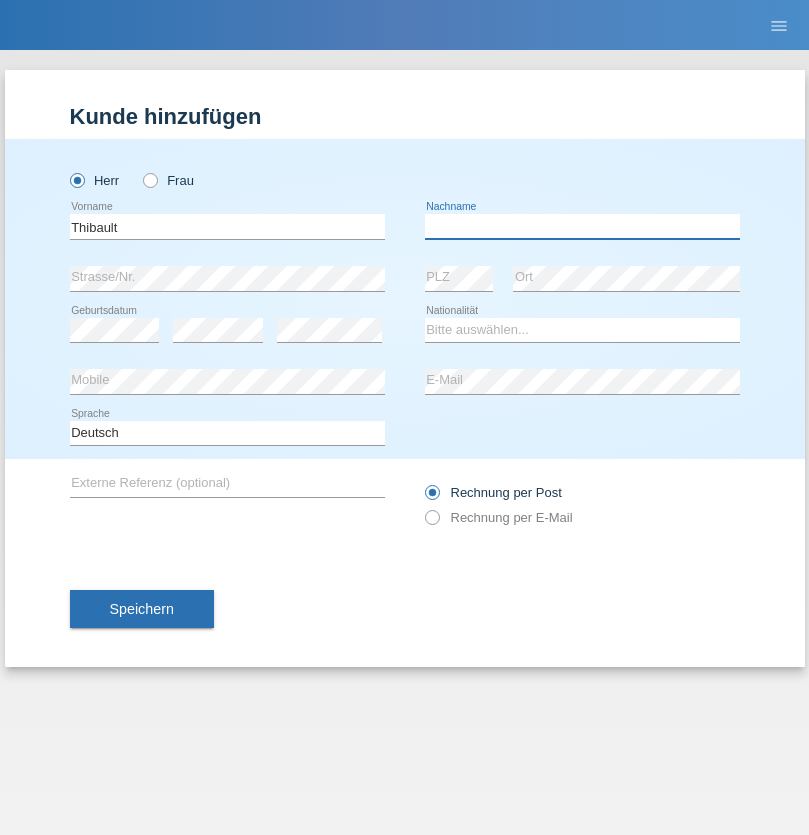 click at bounding box center [582, 226] 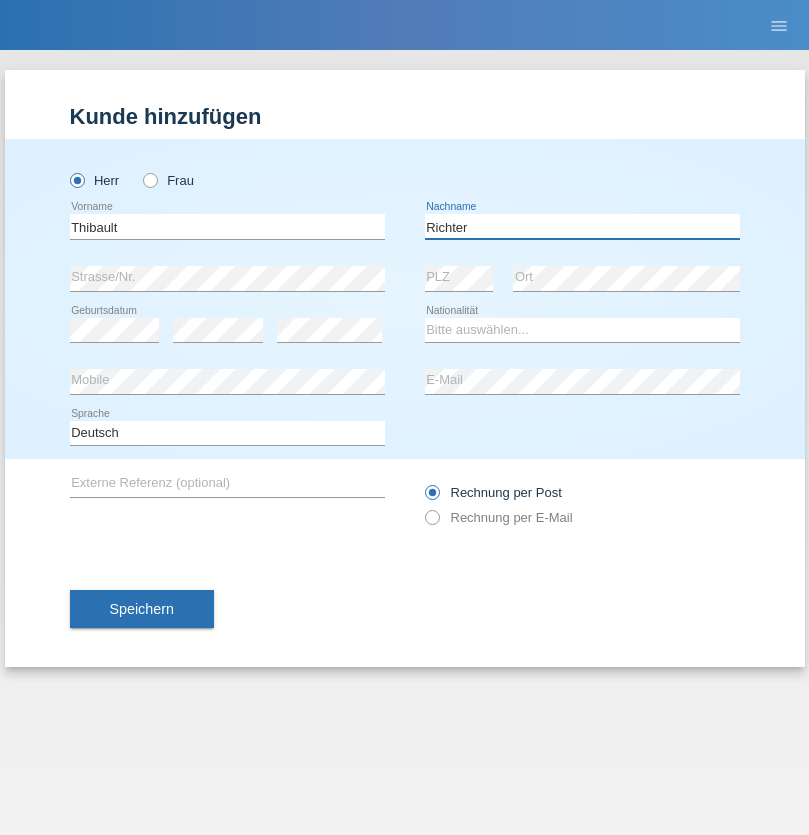 type on "Richter" 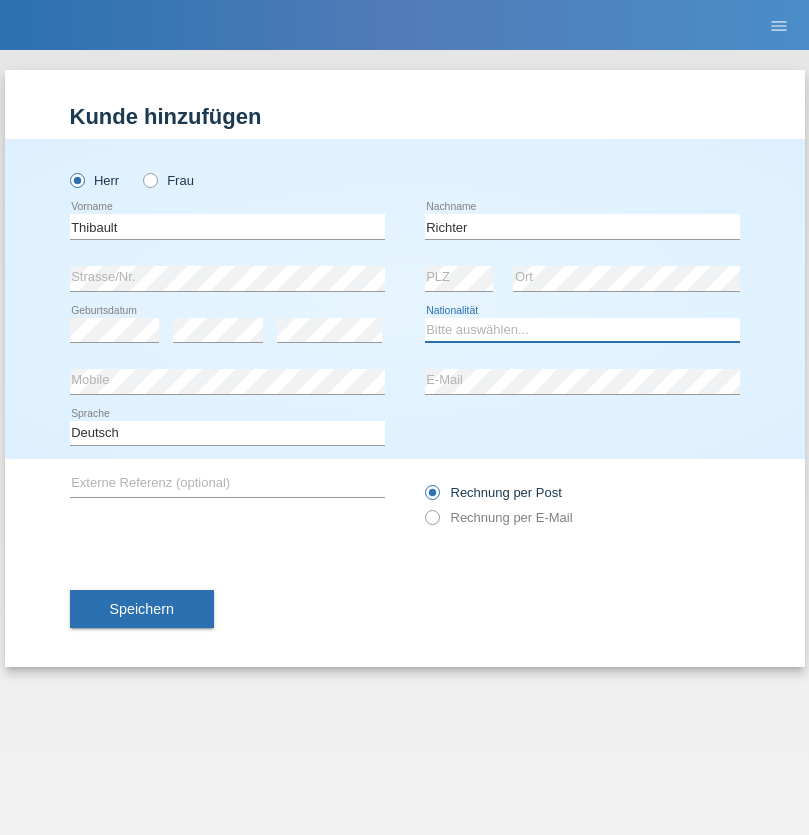 select on "CH" 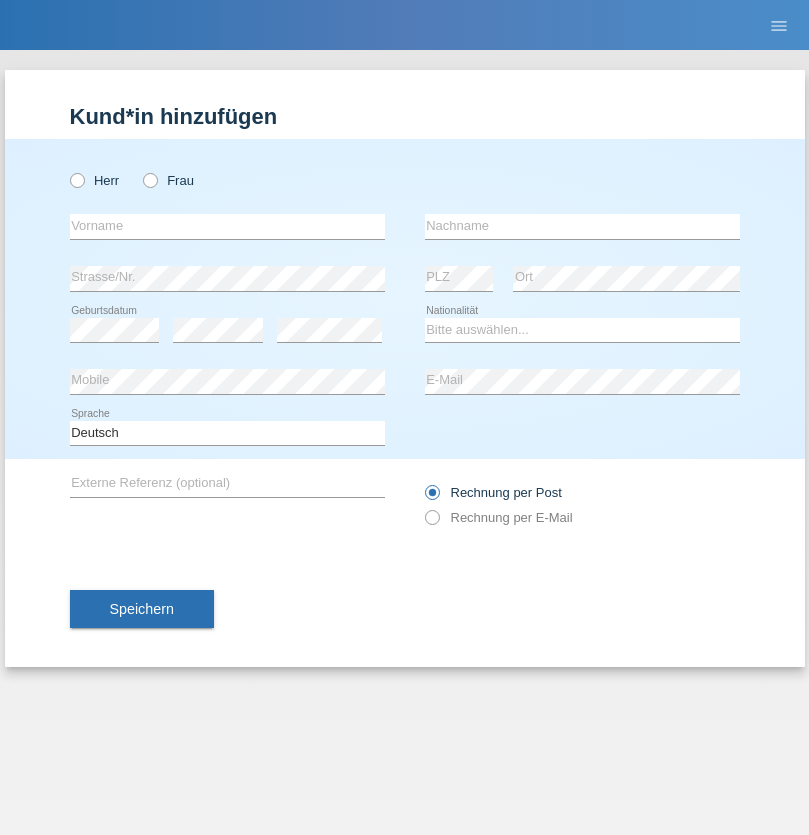 scroll, scrollTop: 0, scrollLeft: 0, axis: both 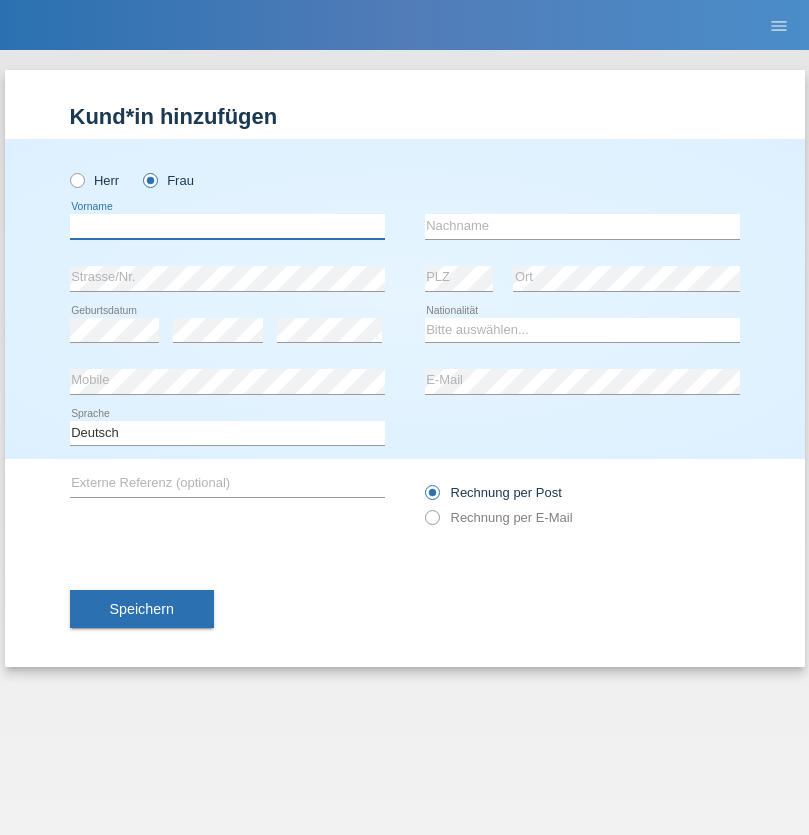 click at bounding box center (227, 226) 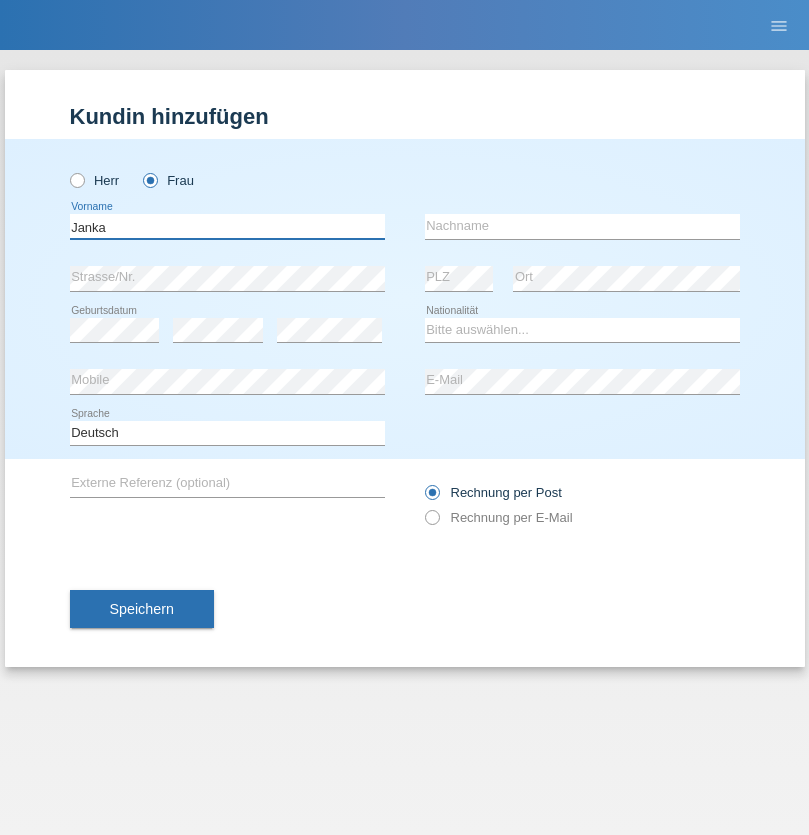 type on "Janka" 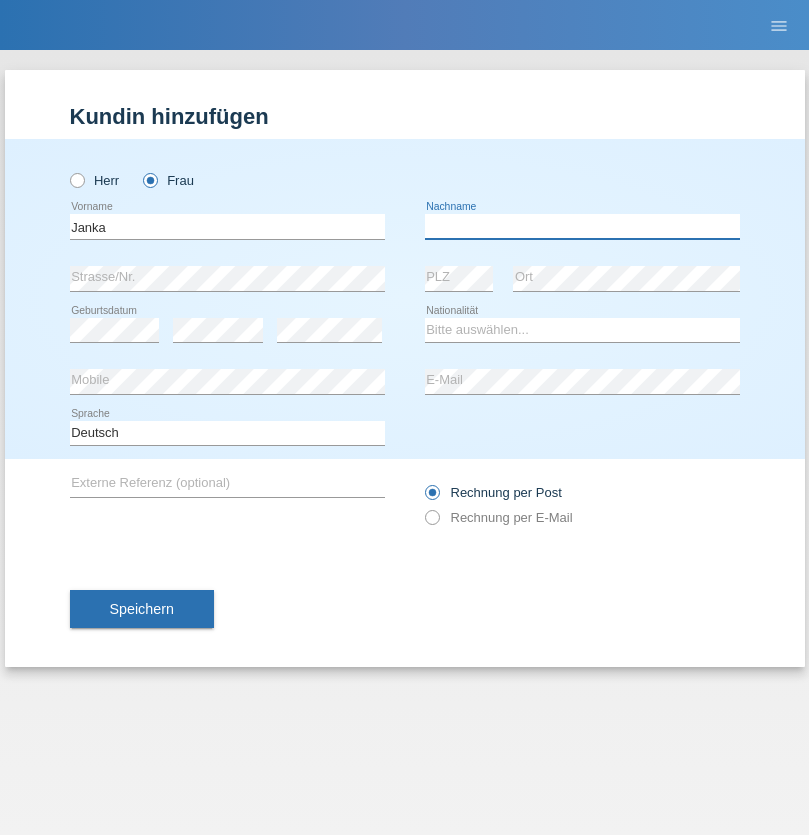 click at bounding box center (582, 226) 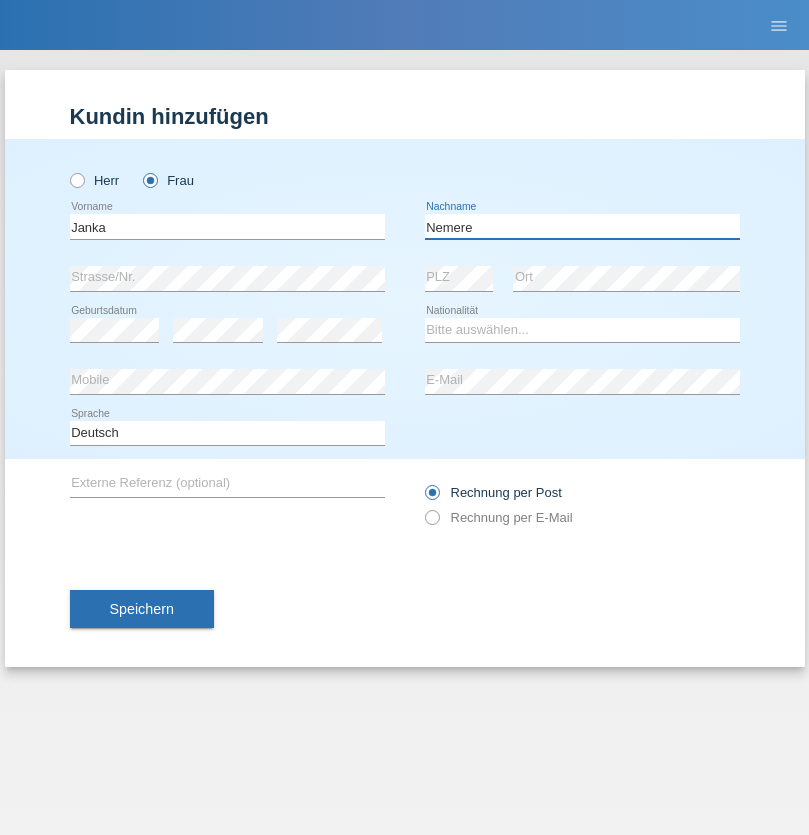 type on "Nemere" 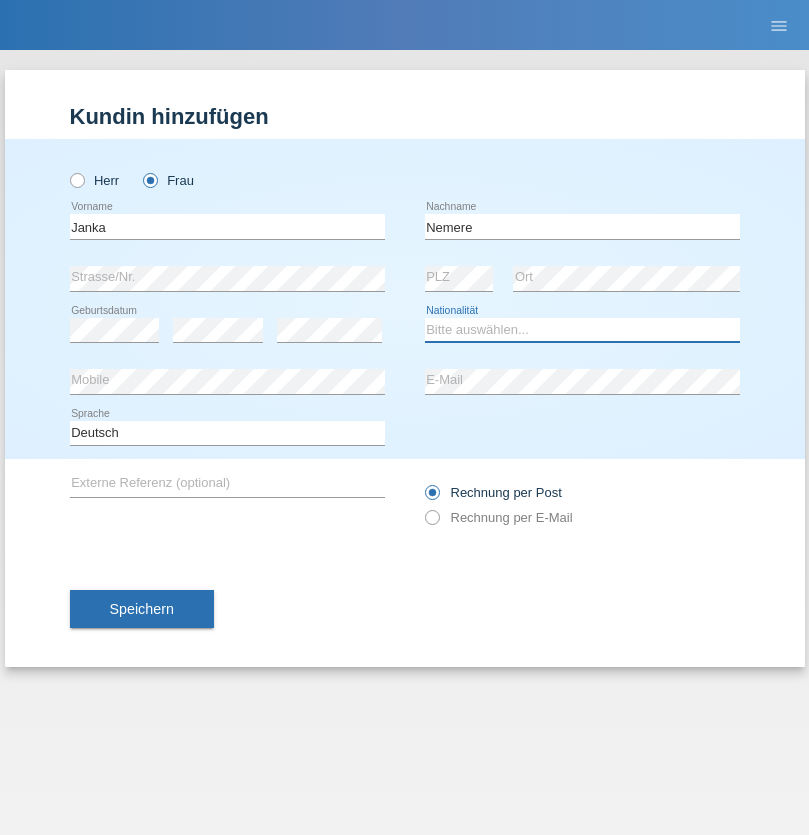 select on "HU" 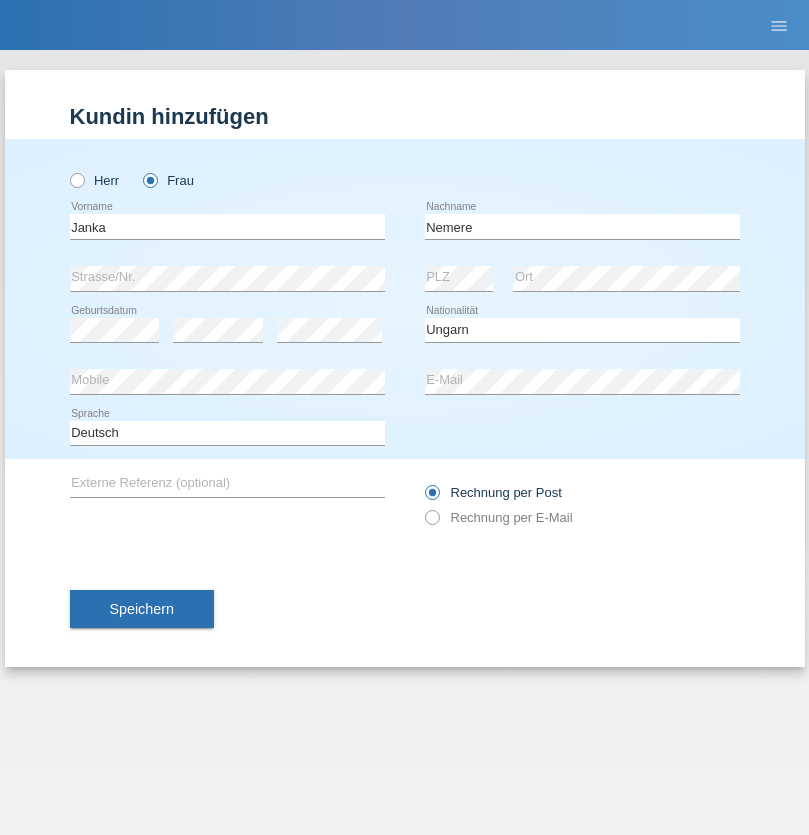 select on "C" 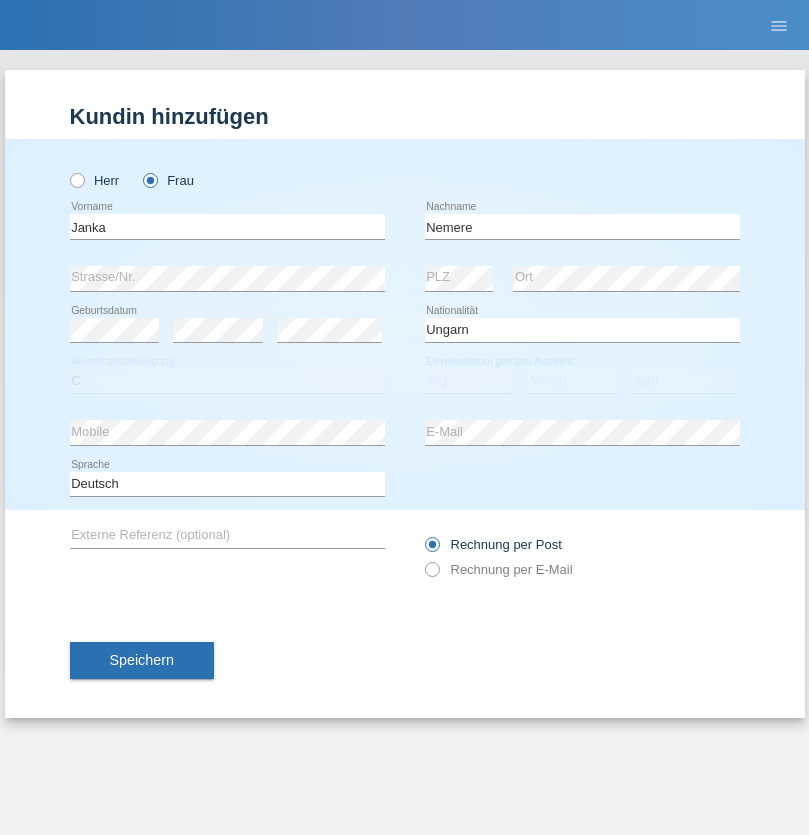 select on "13" 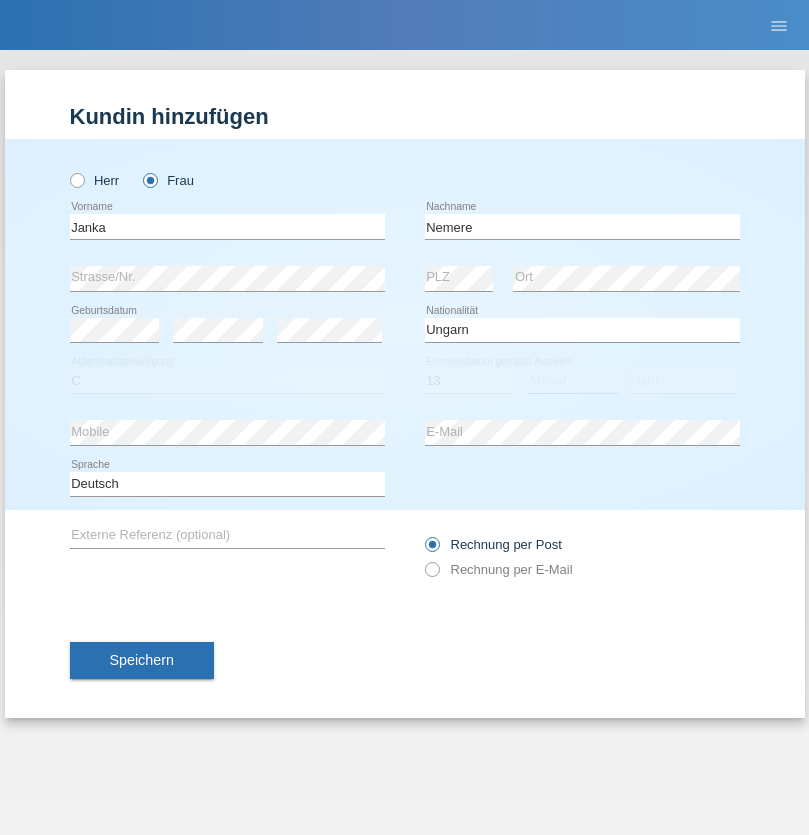 select on "12" 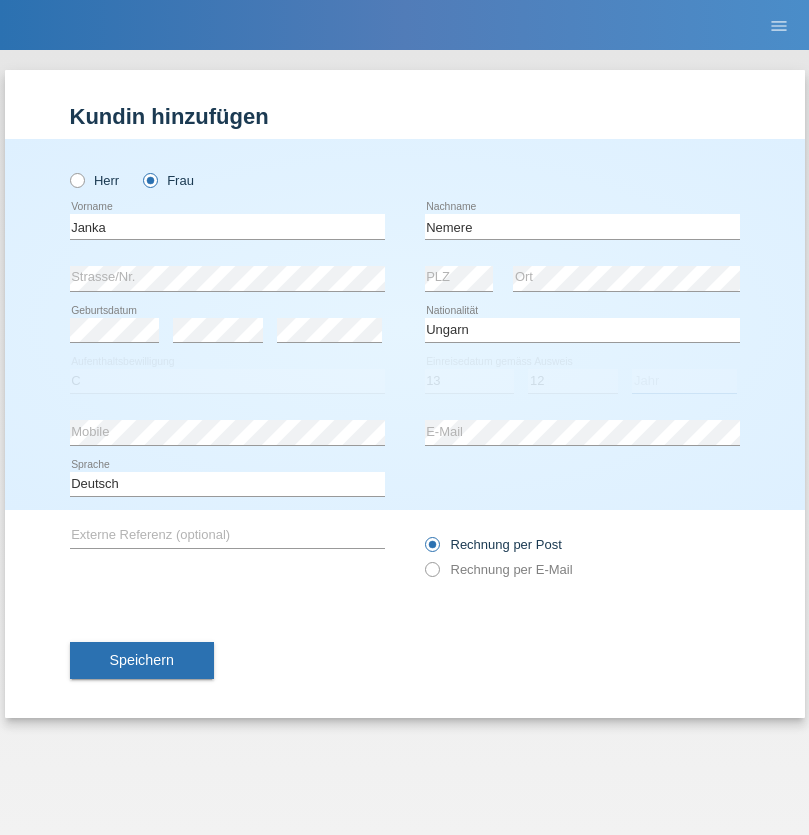 select on "2021" 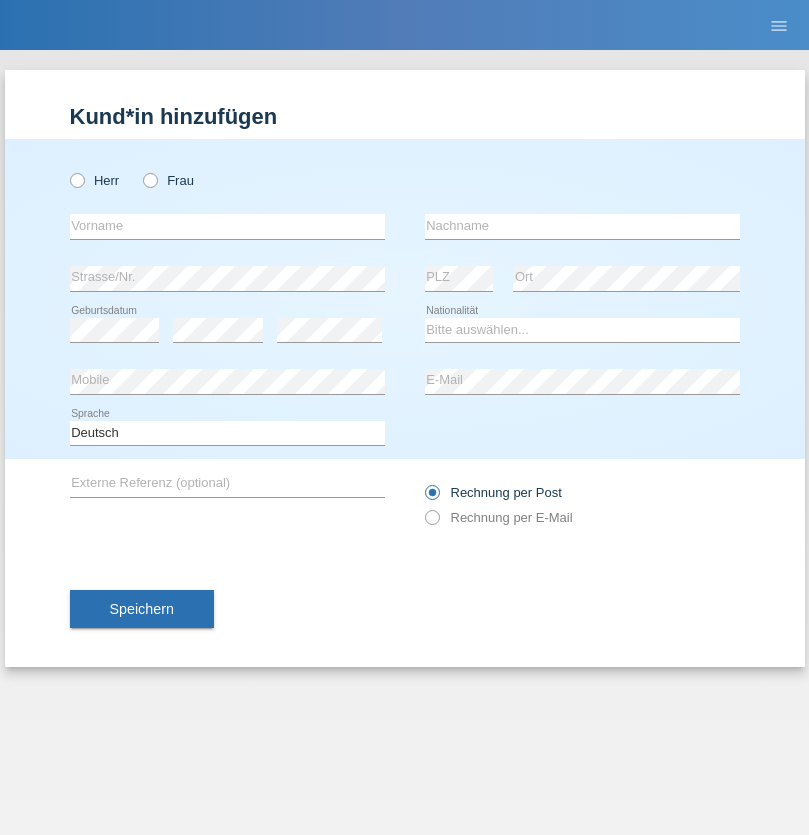 scroll, scrollTop: 0, scrollLeft: 0, axis: both 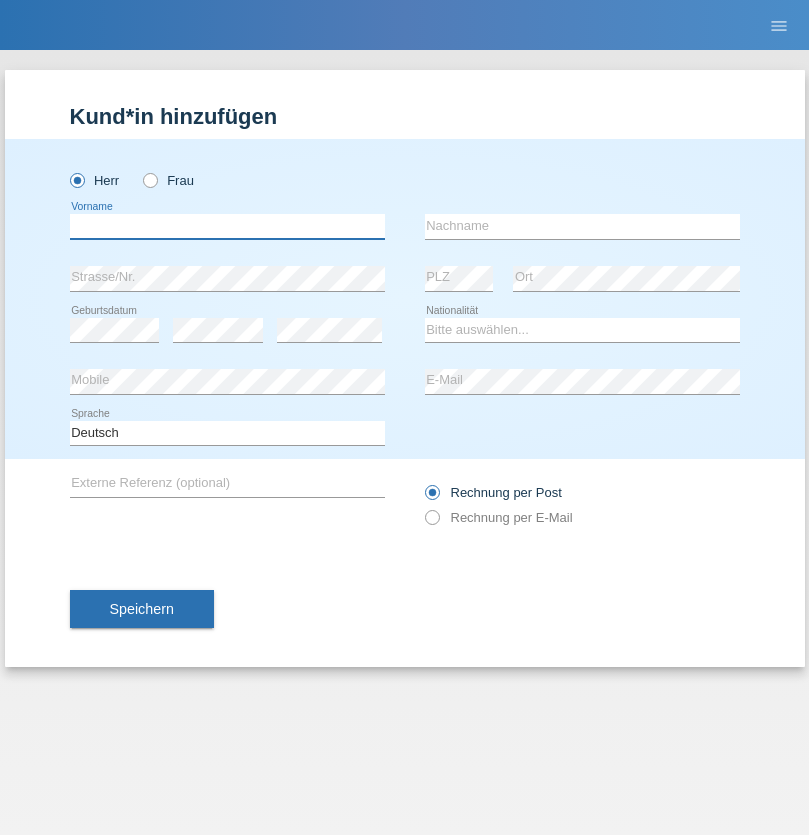 click at bounding box center [227, 226] 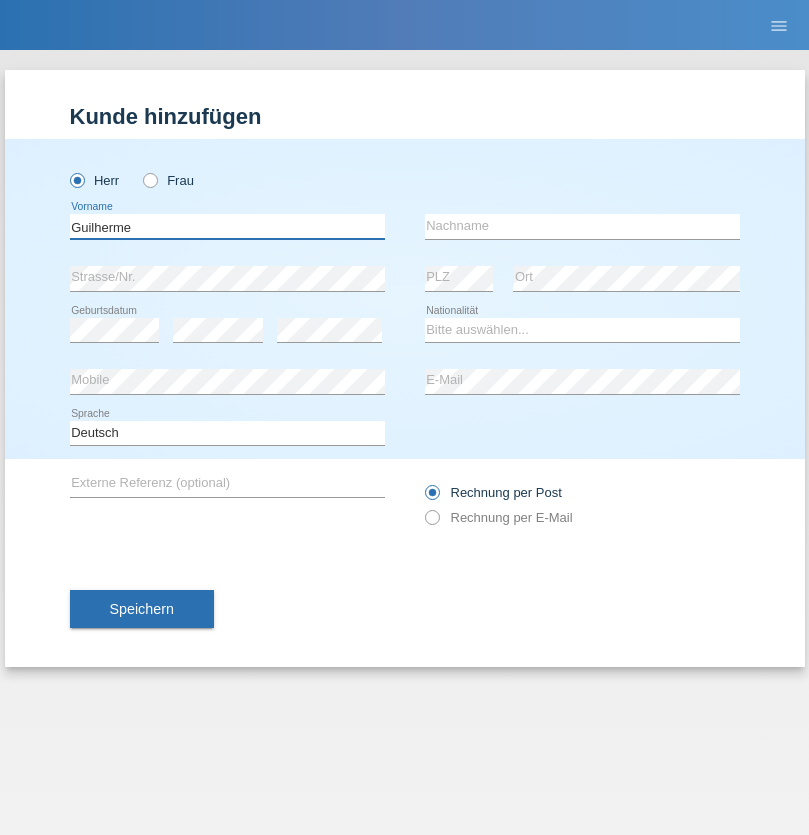 type on "Guilherme" 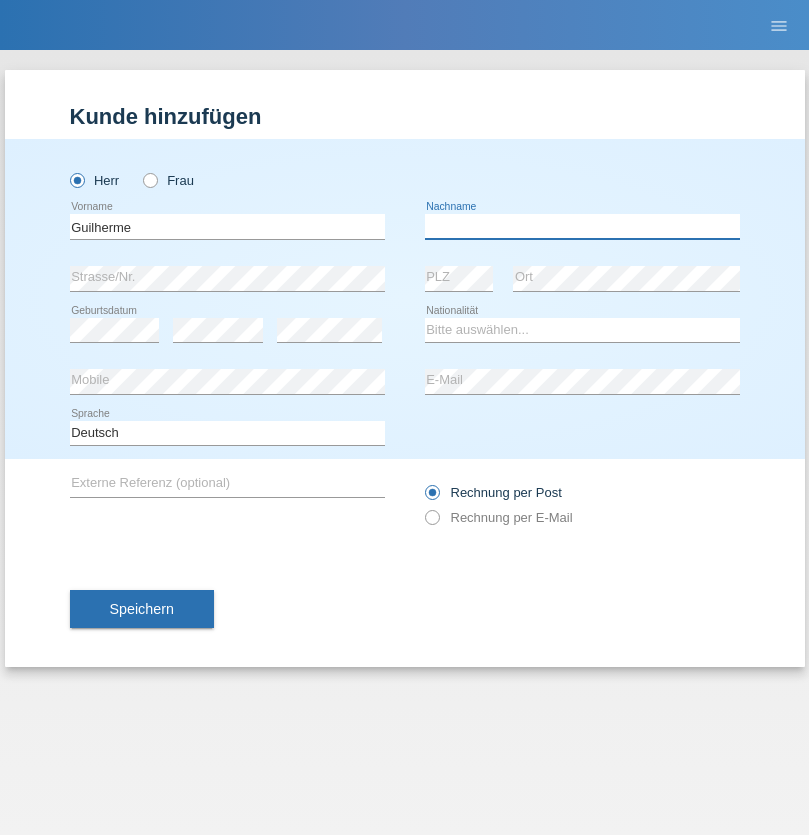 click at bounding box center (582, 226) 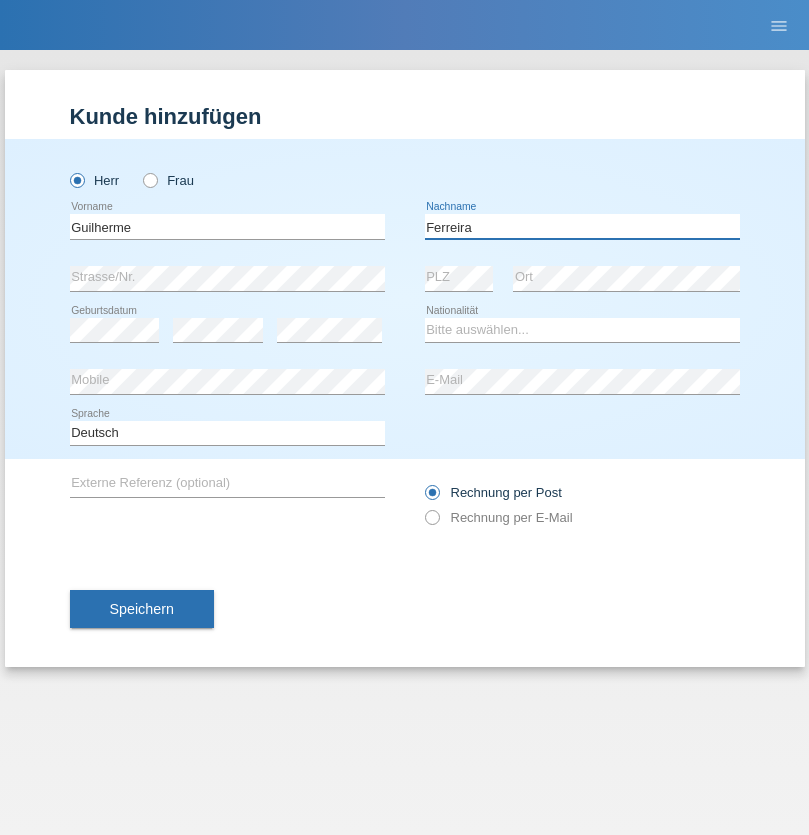 type on "Ferreira" 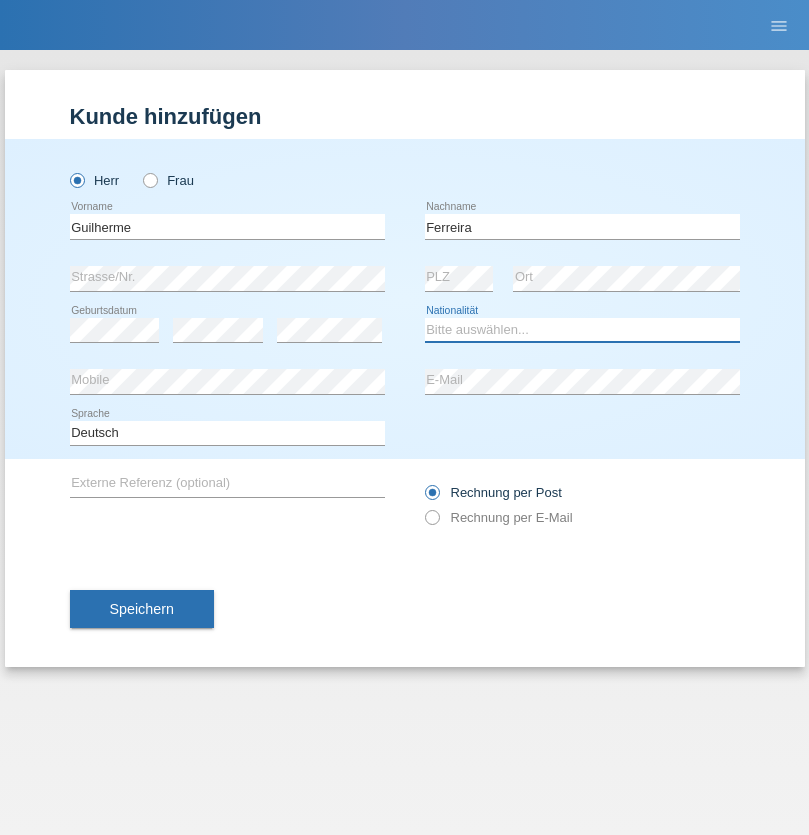 select on "PT" 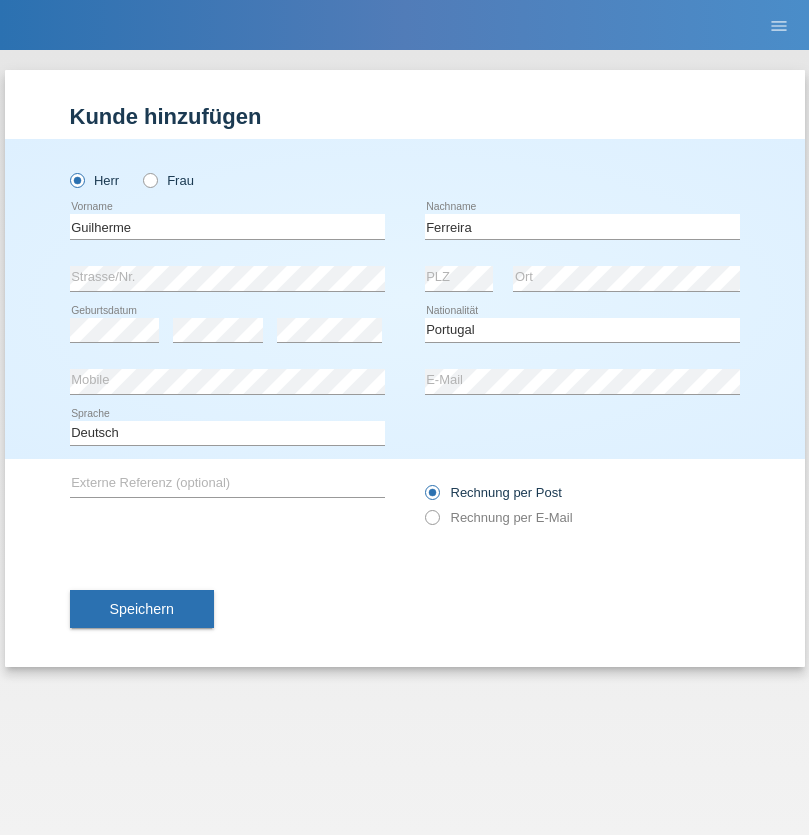 select on "C" 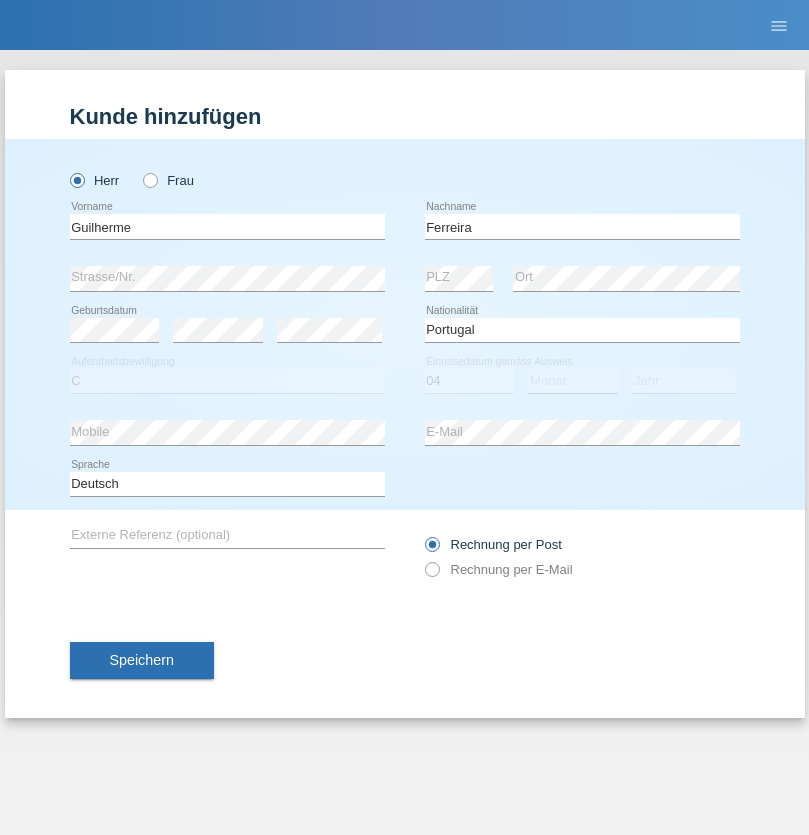 select on "09" 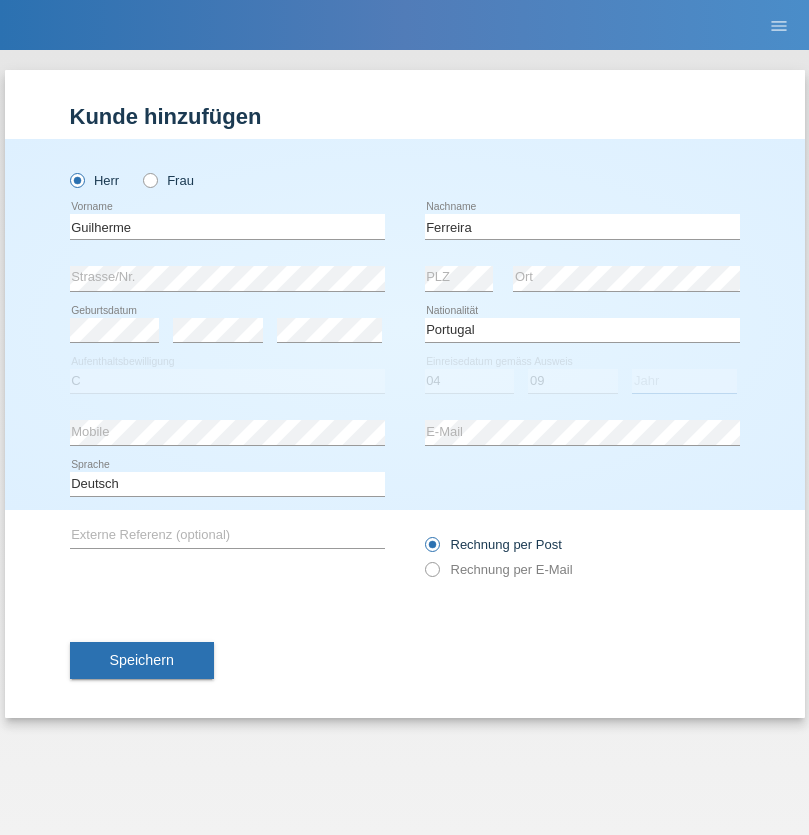 select on "2021" 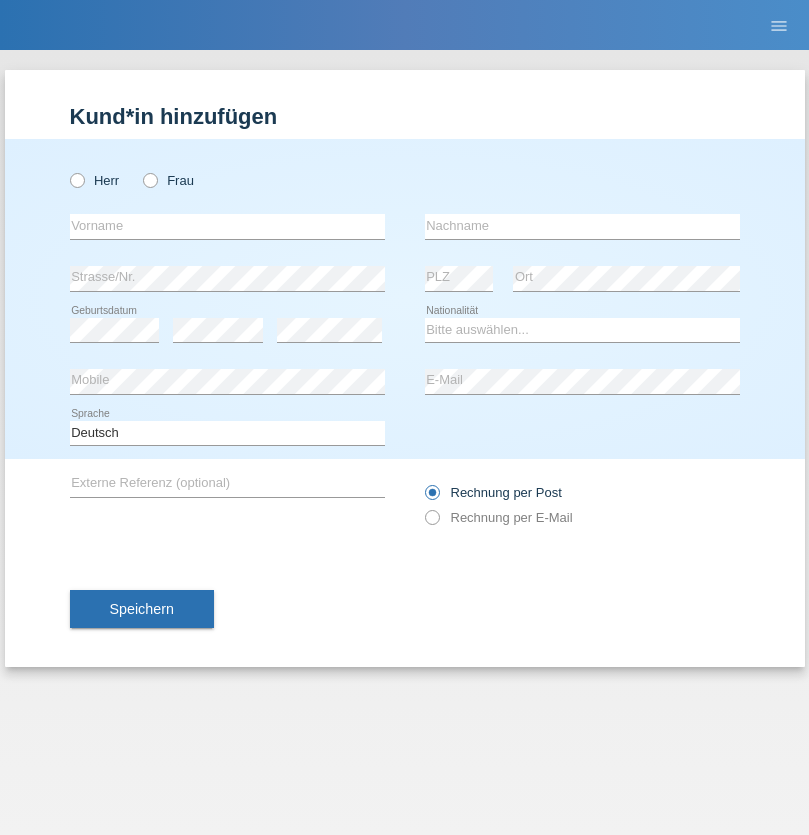 scroll, scrollTop: 0, scrollLeft: 0, axis: both 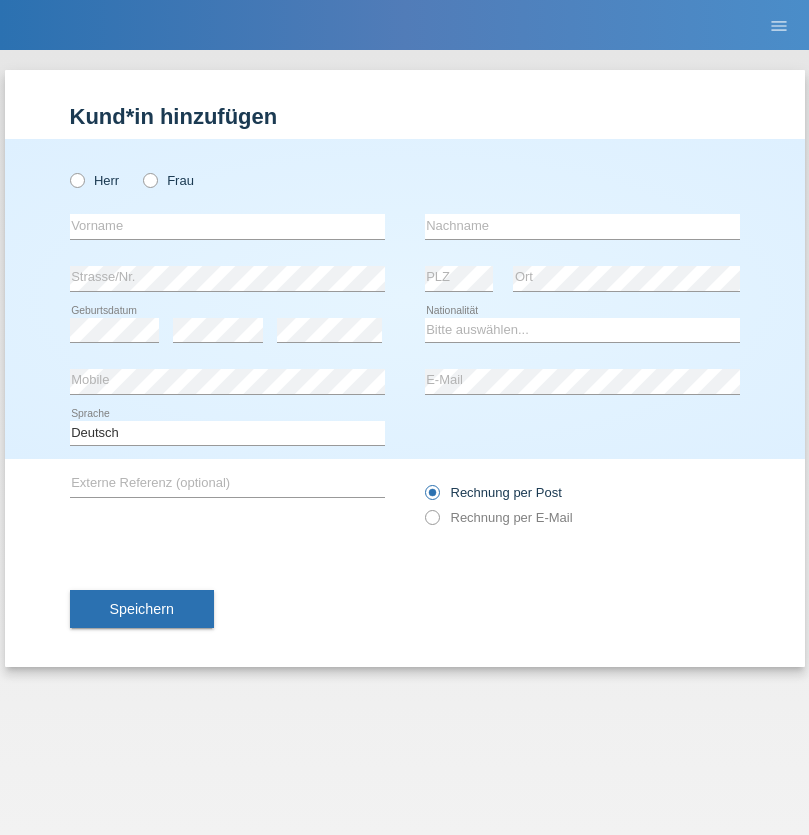 radio on "true" 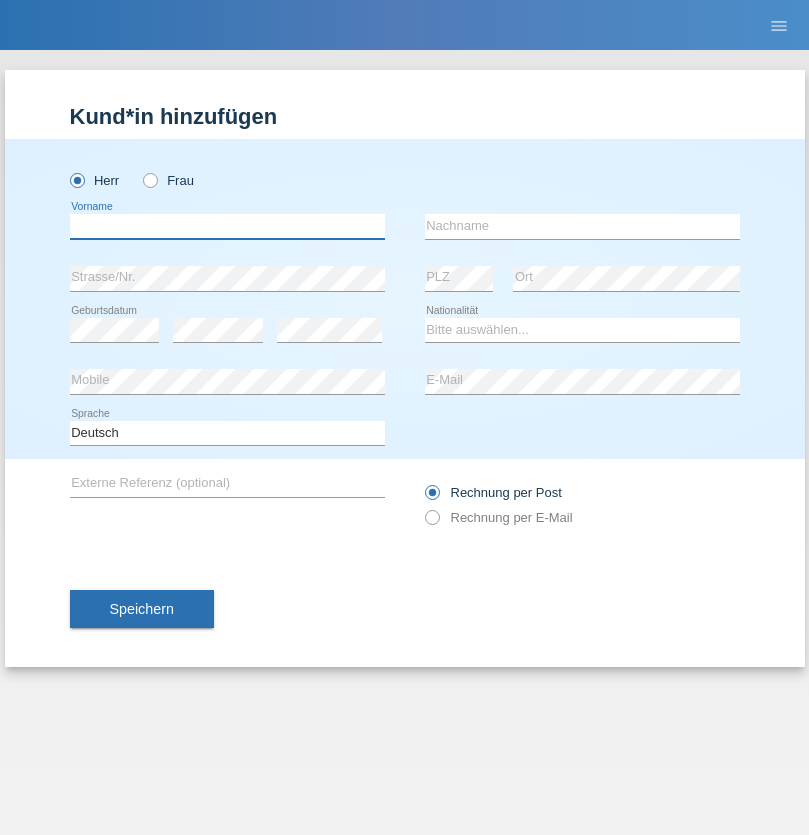 click at bounding box center (227, 226) 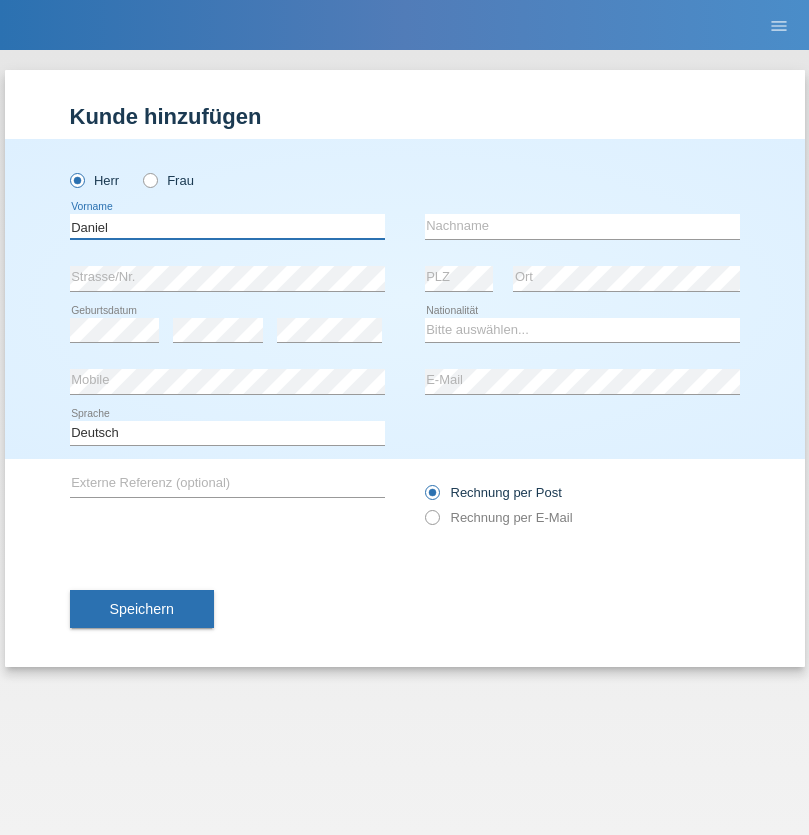 type on "Daniel" 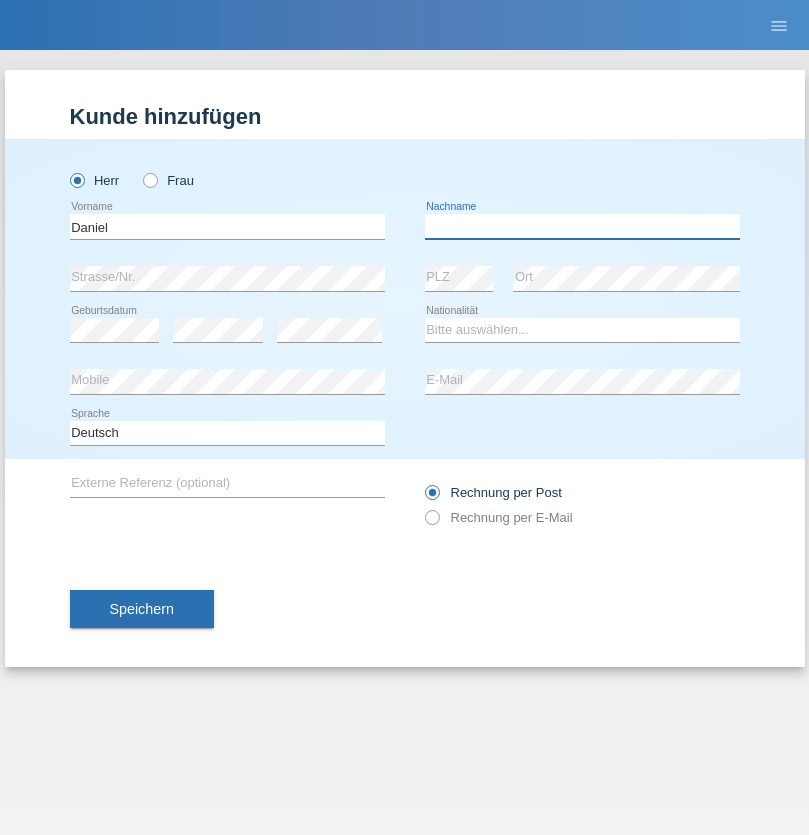 click at bounding box center (582, 226) 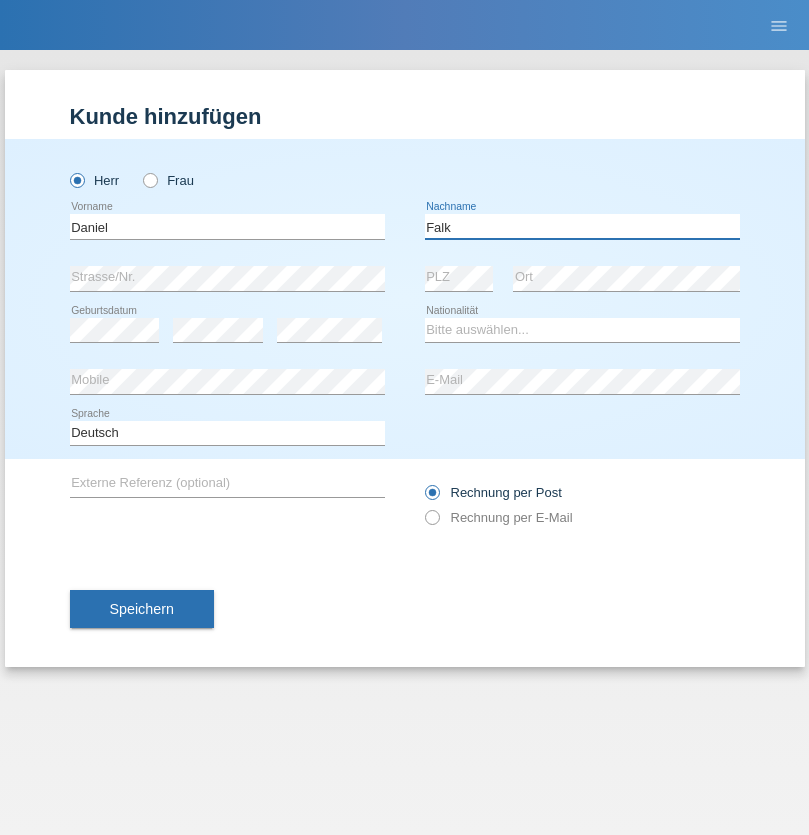 type on "Falk" 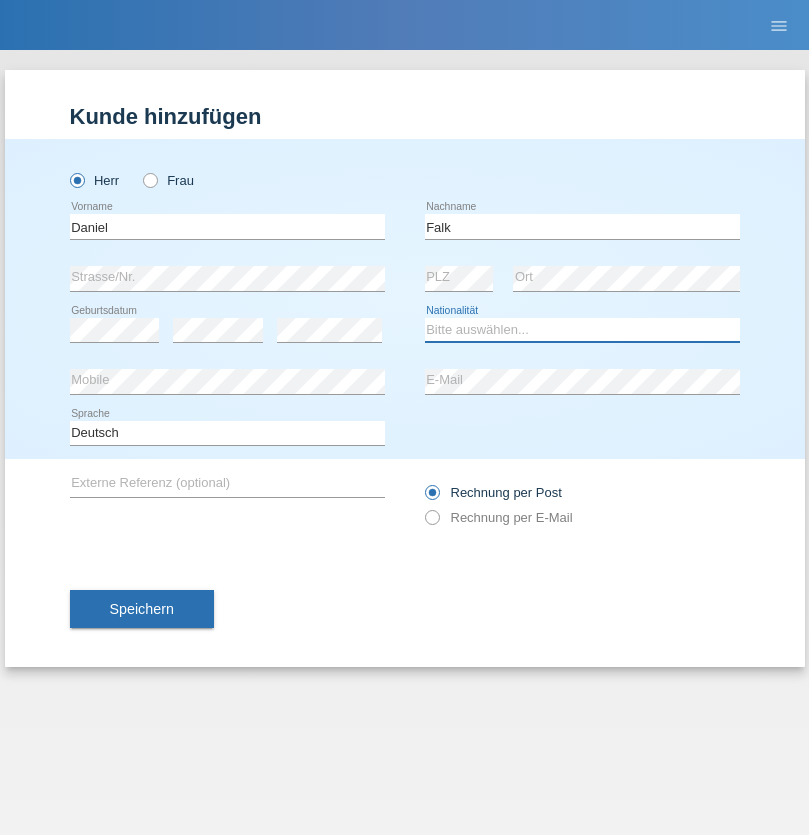 select on "CH" 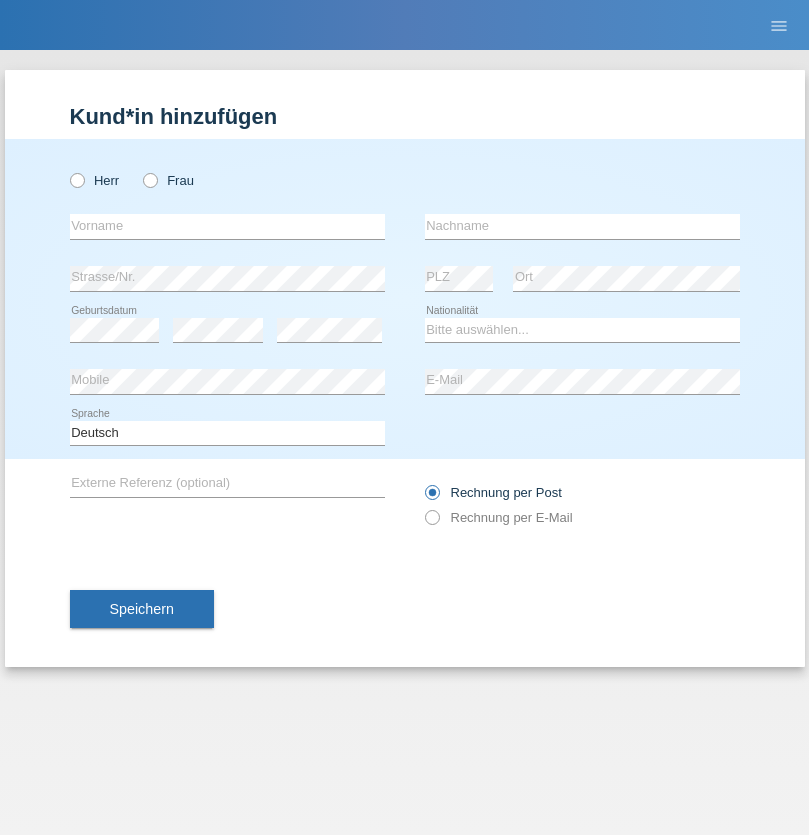 scroll, scrollTop: 0, scrollLeft: 0, axis: both 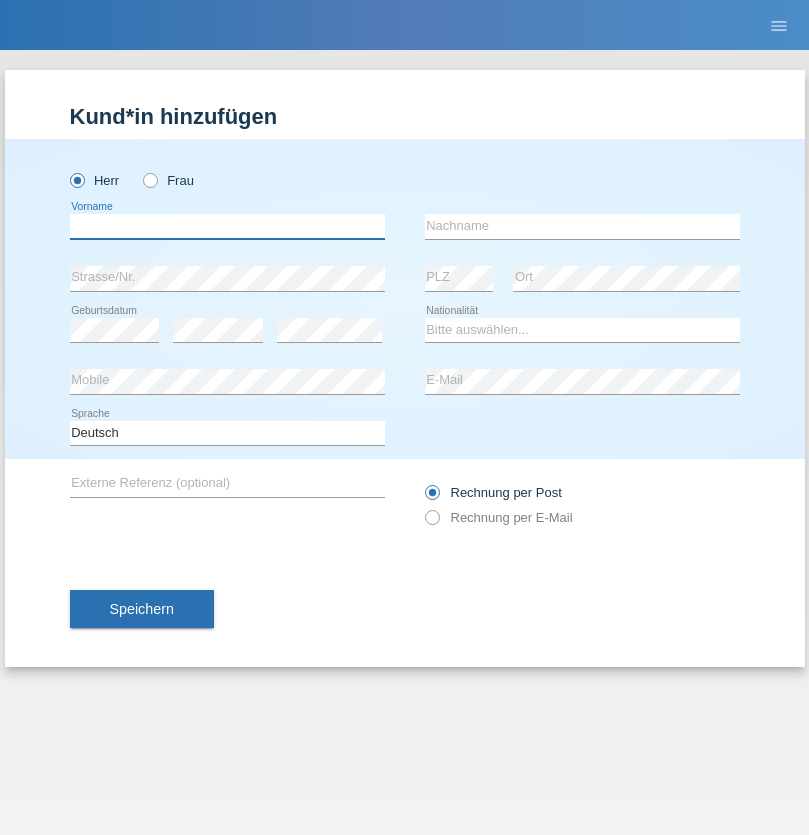 click at bounding box center (227, 226) 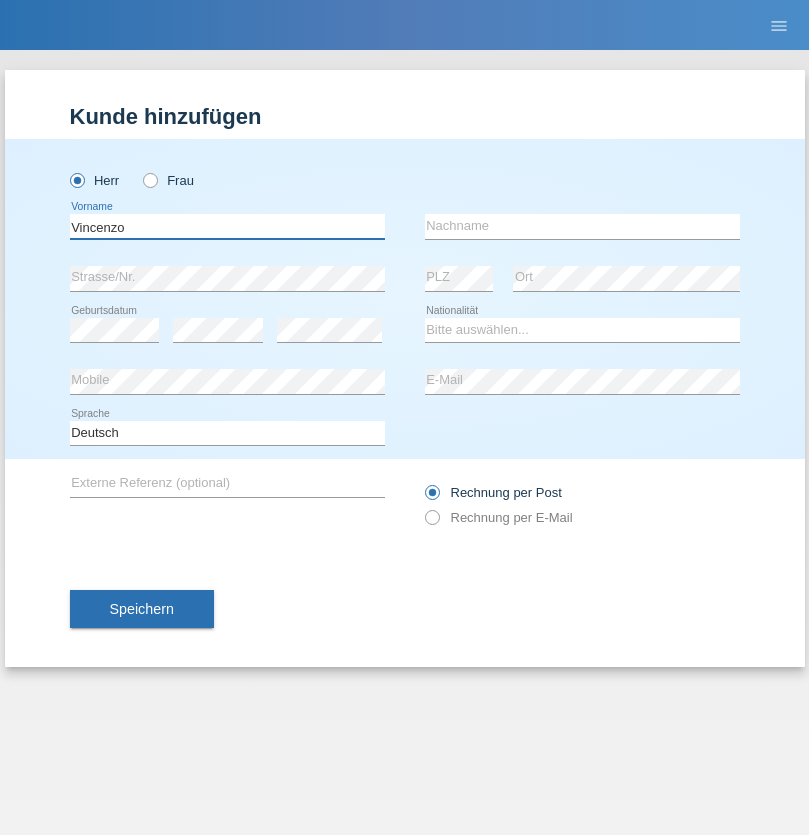 type on "Vincenzo" 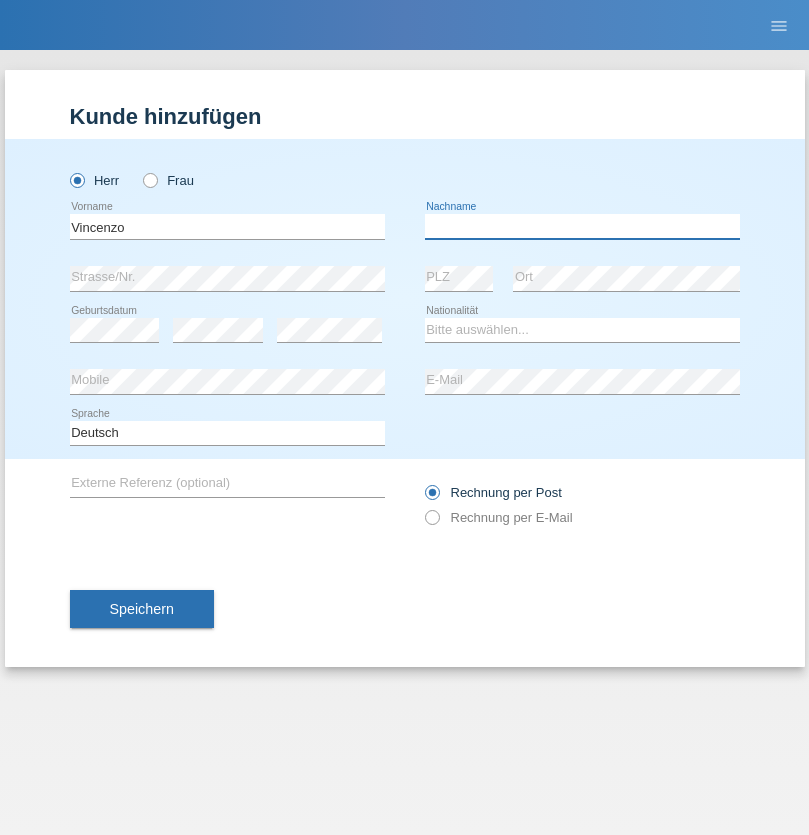 click at bounding box center [582, 226] 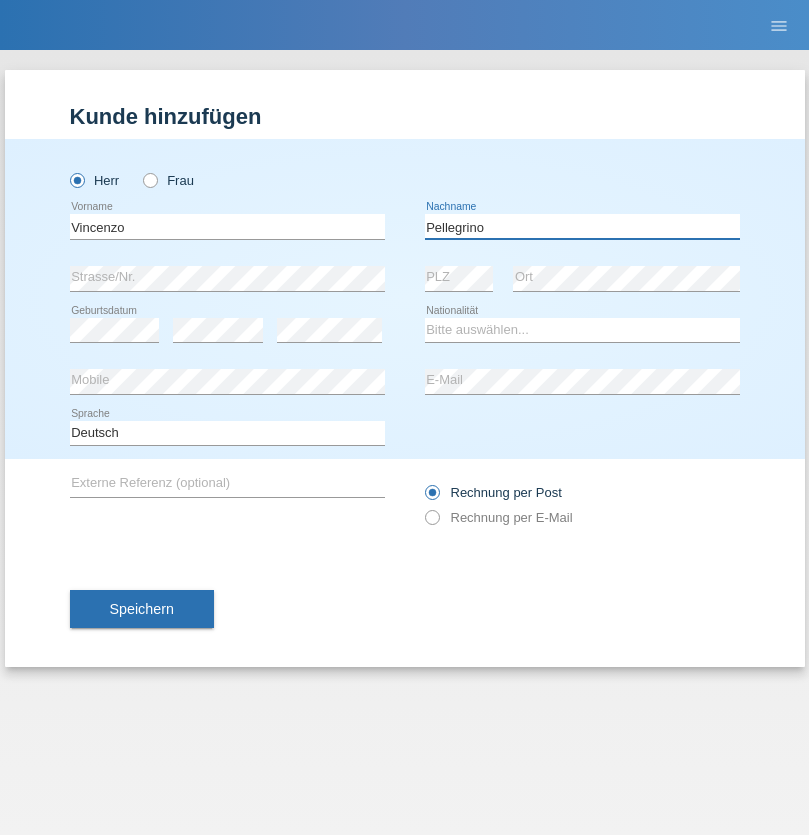 type on "Pellegrino" 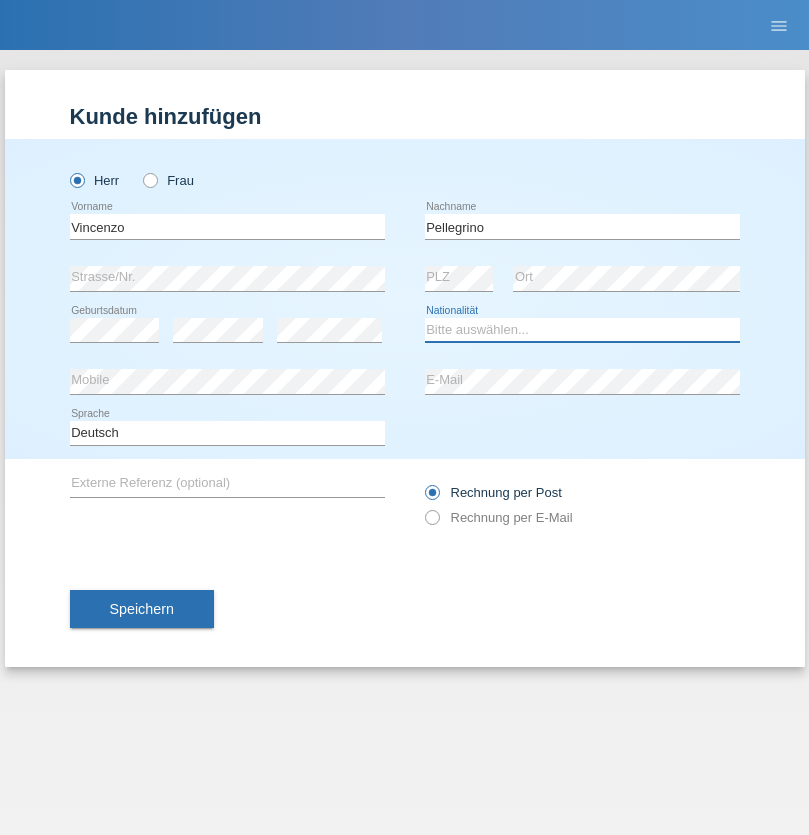select on "IT" 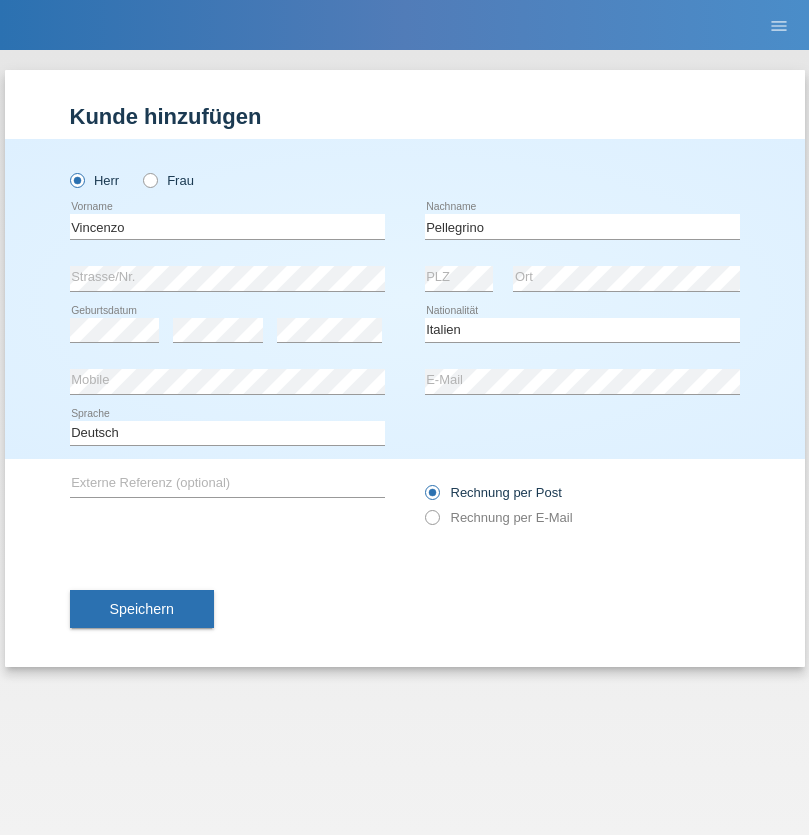 select on "C" 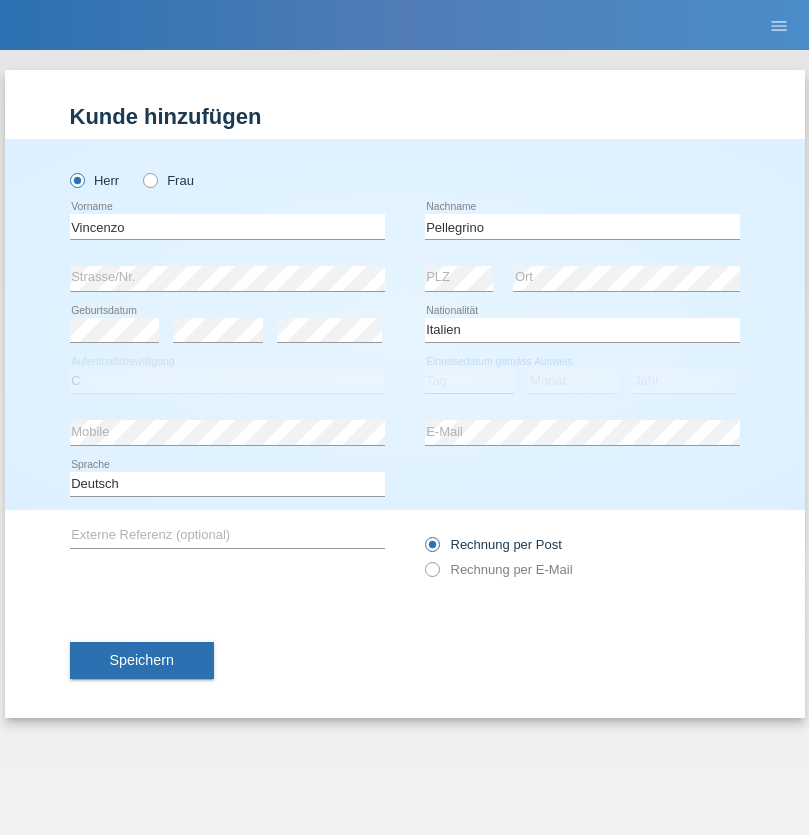 select on "07" 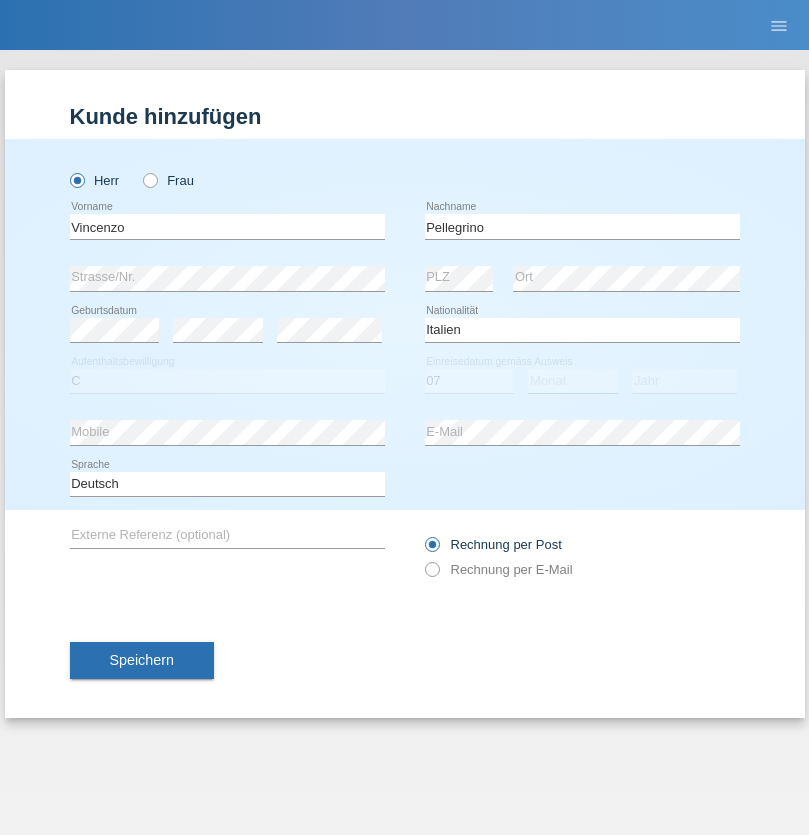 select on "07" 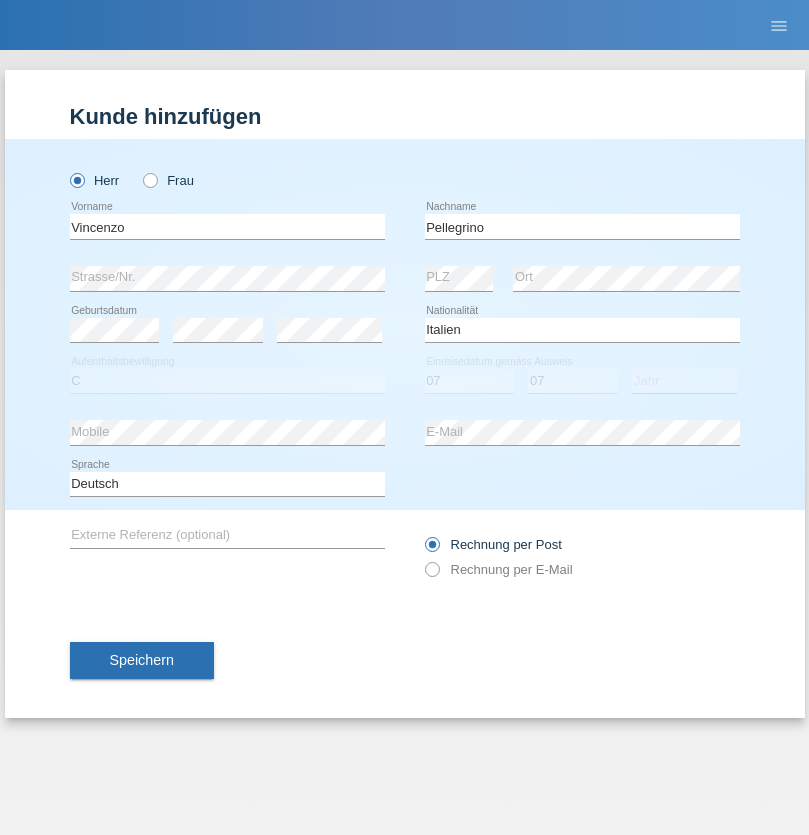 select on "2021" 